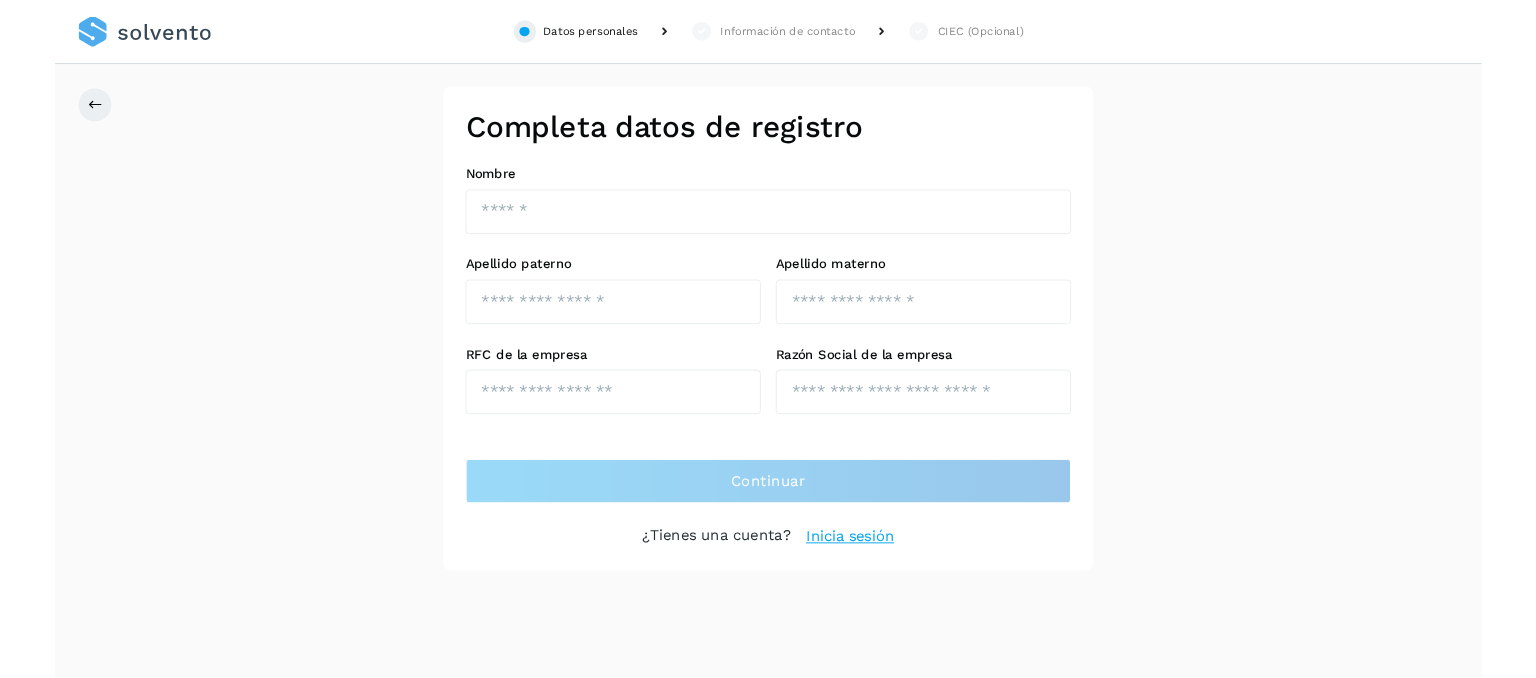 scroll, scrollTop: 0, scrollLeft: 0, axis: both 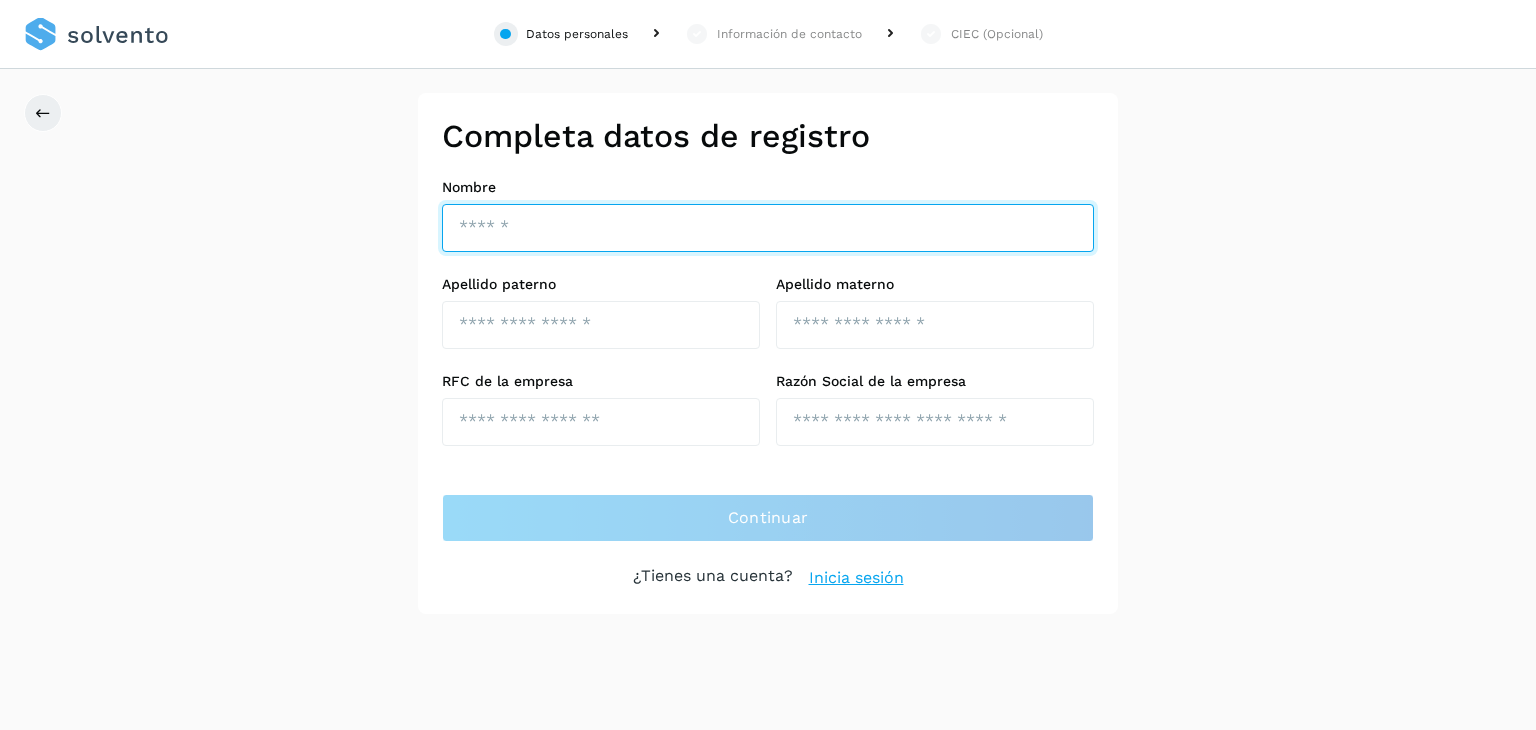 click at bounding box center (768, 228) 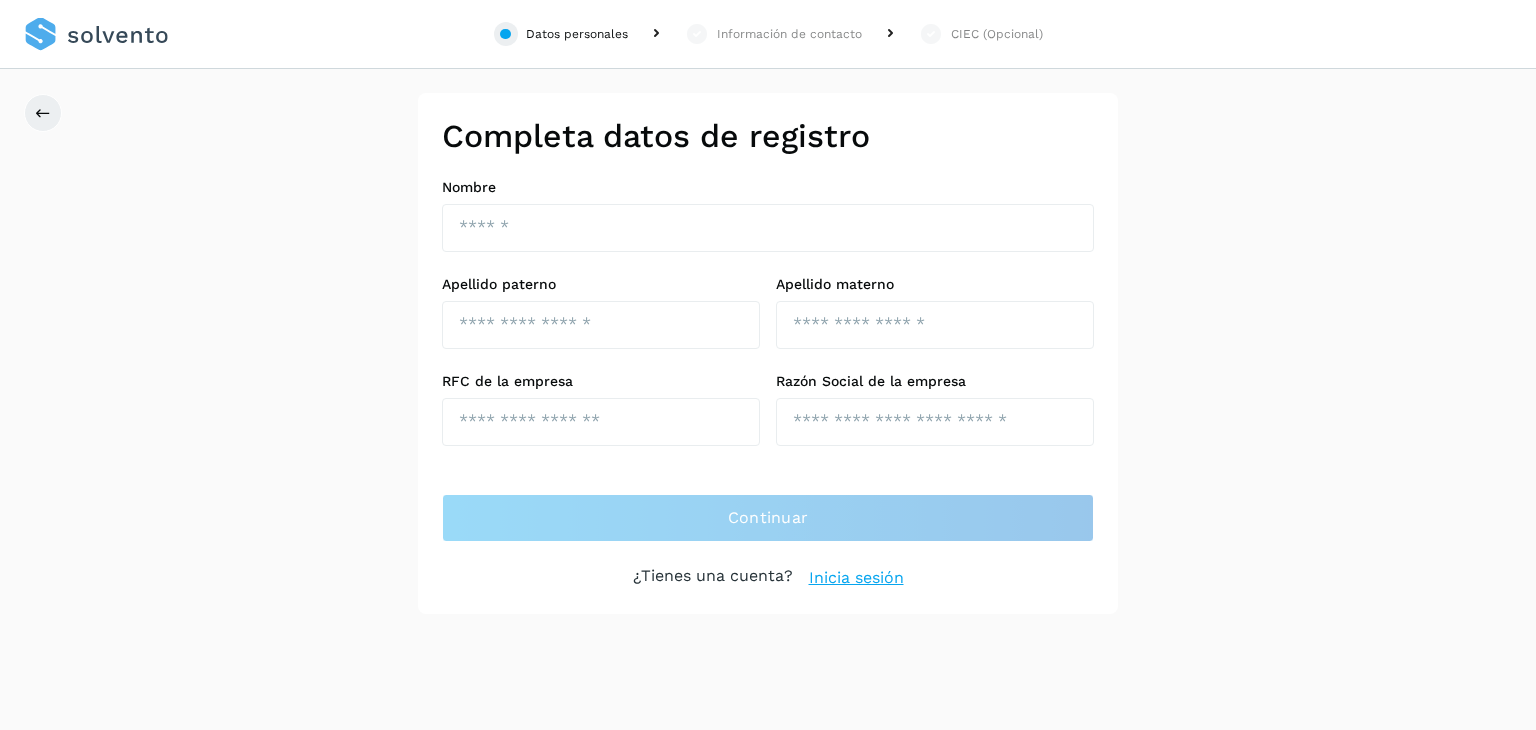 click on "Completa datos de registro Nombre  [FIRST] Apellido paterno  [LAST] Apellido materno  [LAST] RFC de la empresa  [RFC] Razón Social de la empresa  [COMPANY_NAME] Continuar ¿Tienes una cuenta? Inicia sesión Verifica datos de contacto Ingresa y verifica tu correo electrónico, celular y crea la contraseña con la que gestionarás tu cuenta Solvento. Código  +52 Número de celular  [PHONE] Enviar código Código recibido en tu celular  [CODE] Validar Registrarse Autorización de consulta de historial crediticio  Por este conducto autorizo expresamente a BOCAV, S.A.P.I DE CV SOFOM E.N.R, para que por conducto de sus funcionarios facultados lleve a cabo Investigaciones, sobre mi comportamiento Crediticio en las Sociedades de Información Crediticia que estime conveniente." at bounding box center (768, 353) 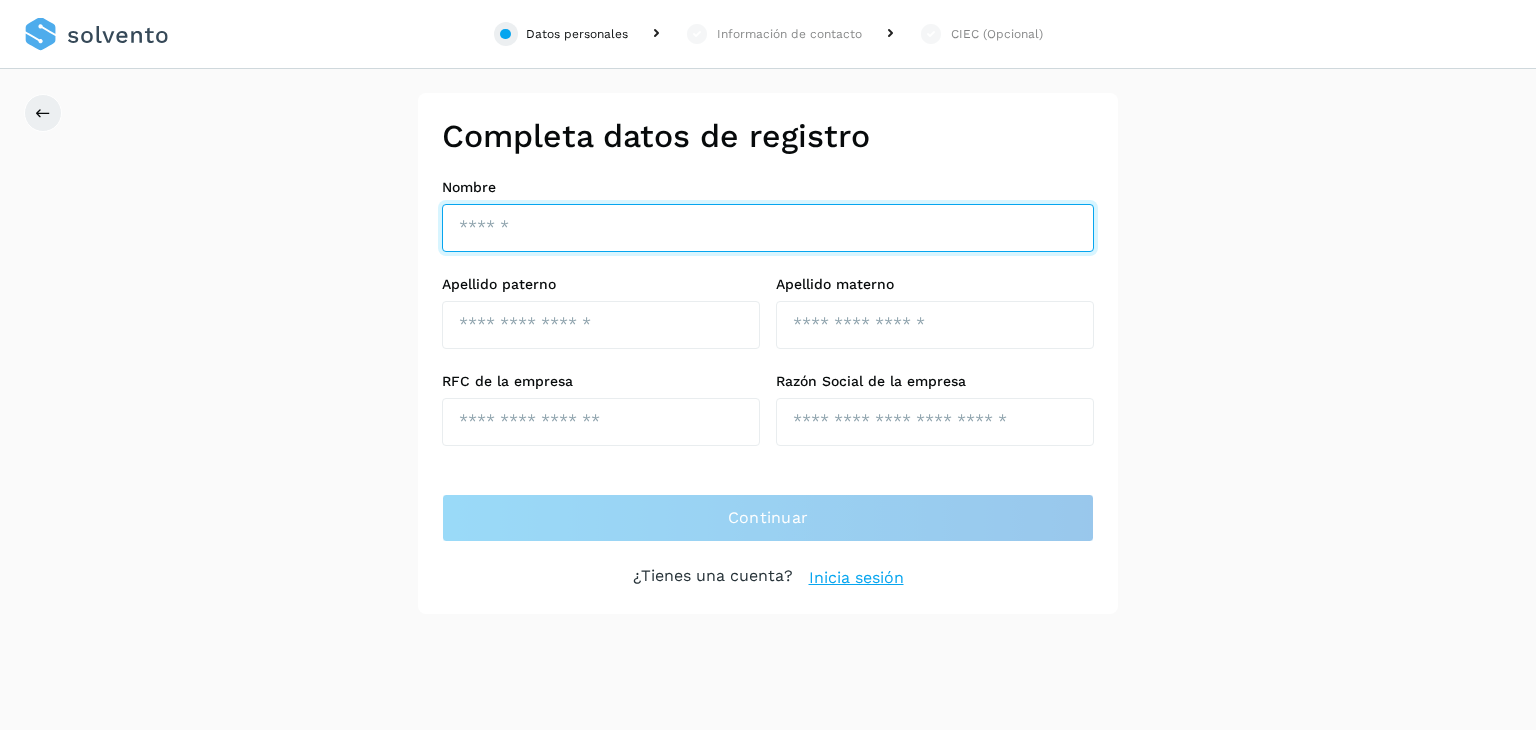 click at bounding box center (768, 228) 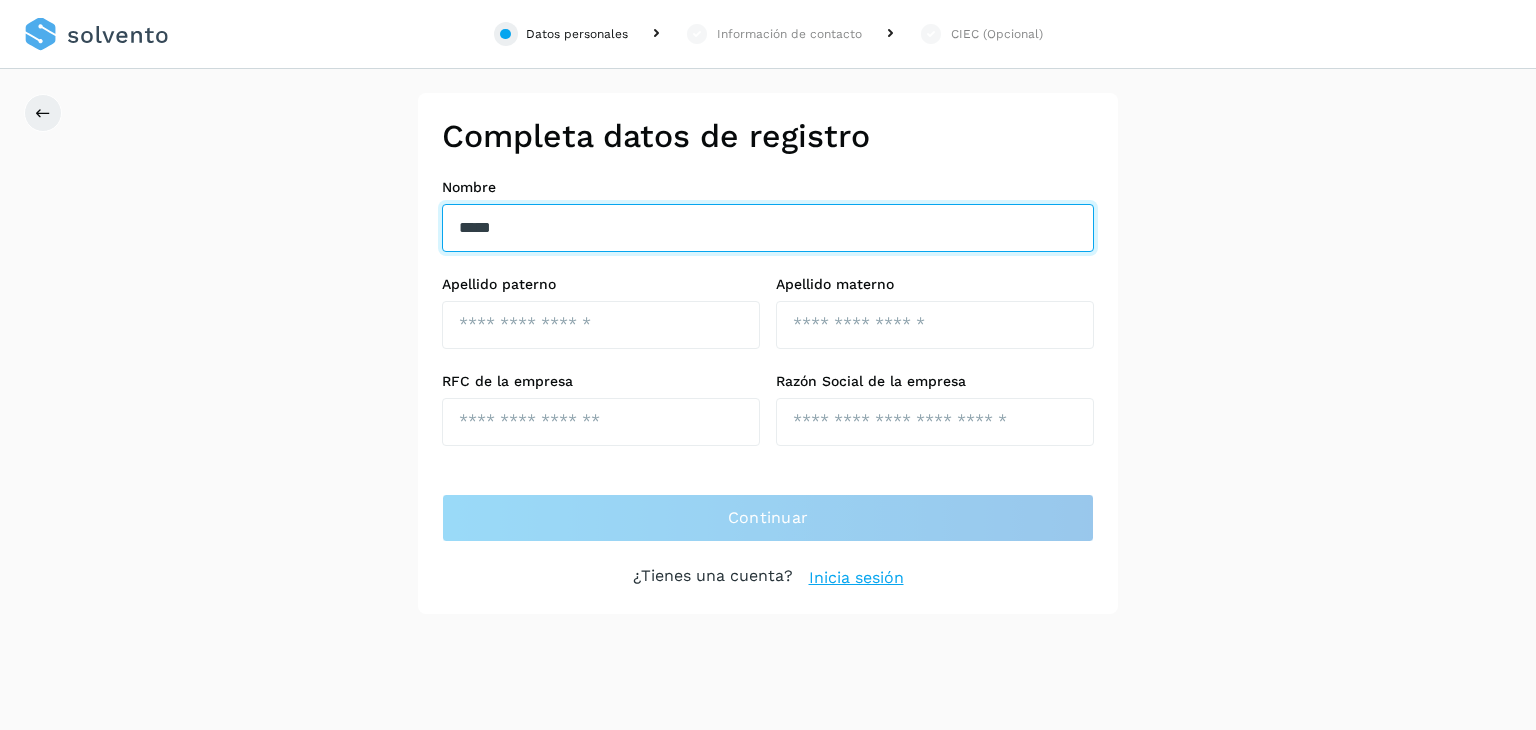 type on "*****" 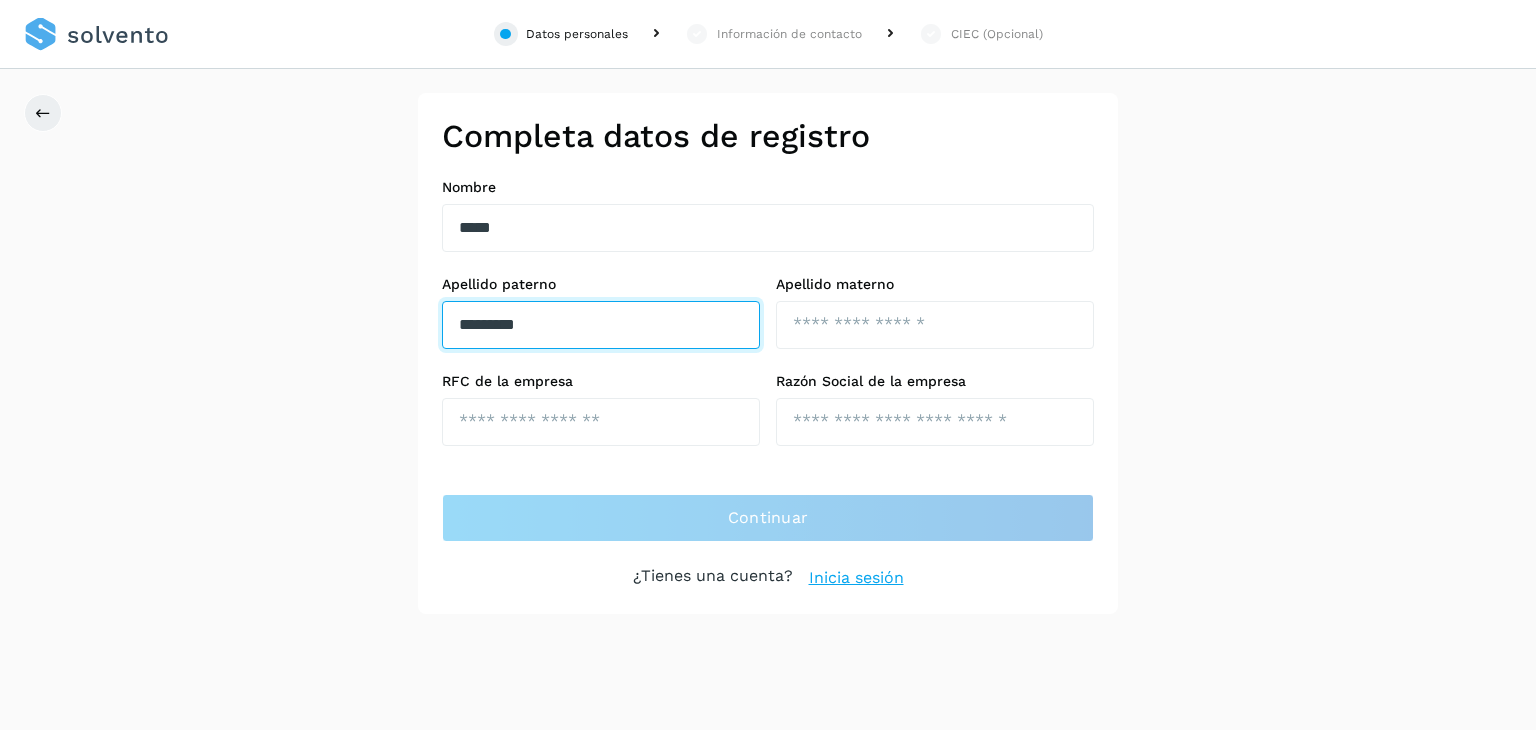 type on "*********" 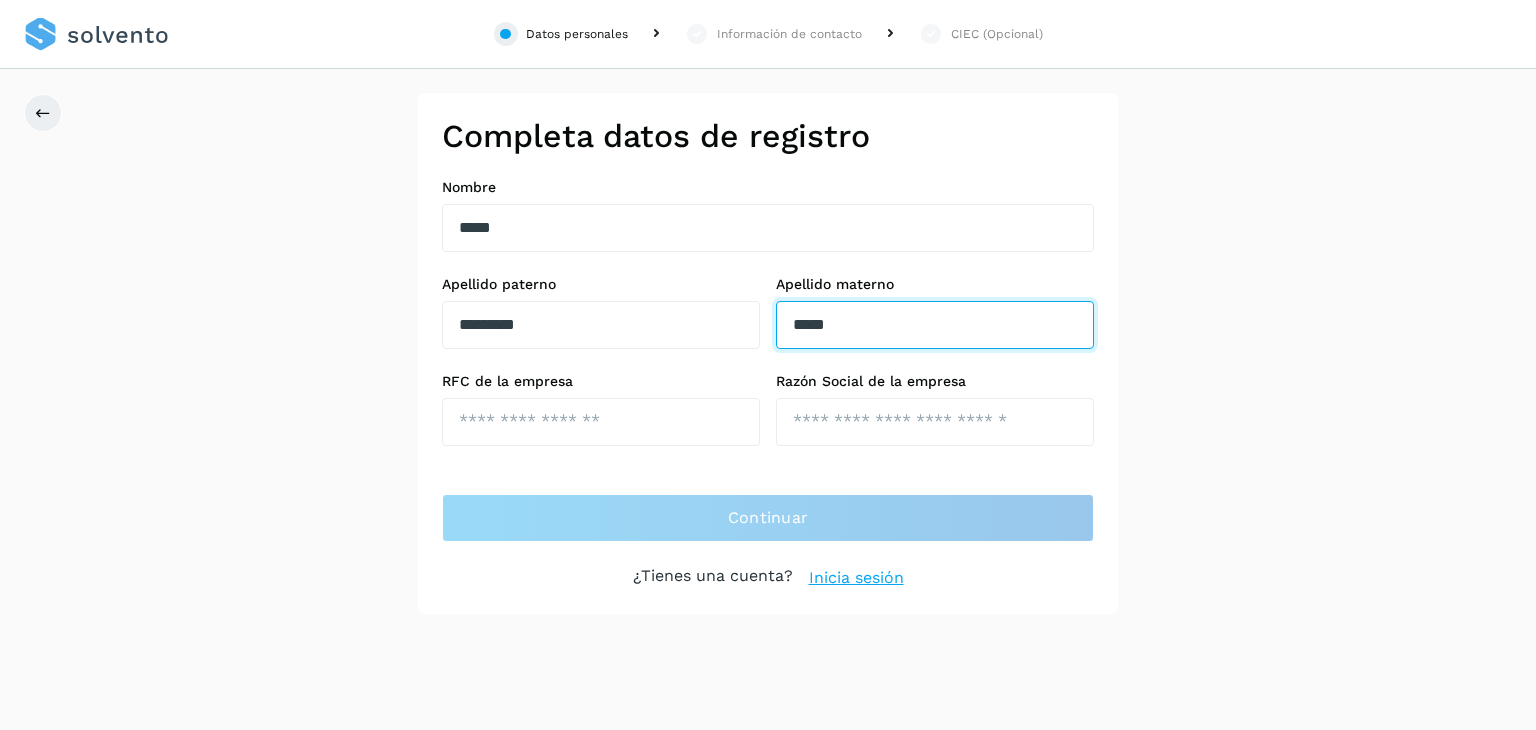 type on "*****" 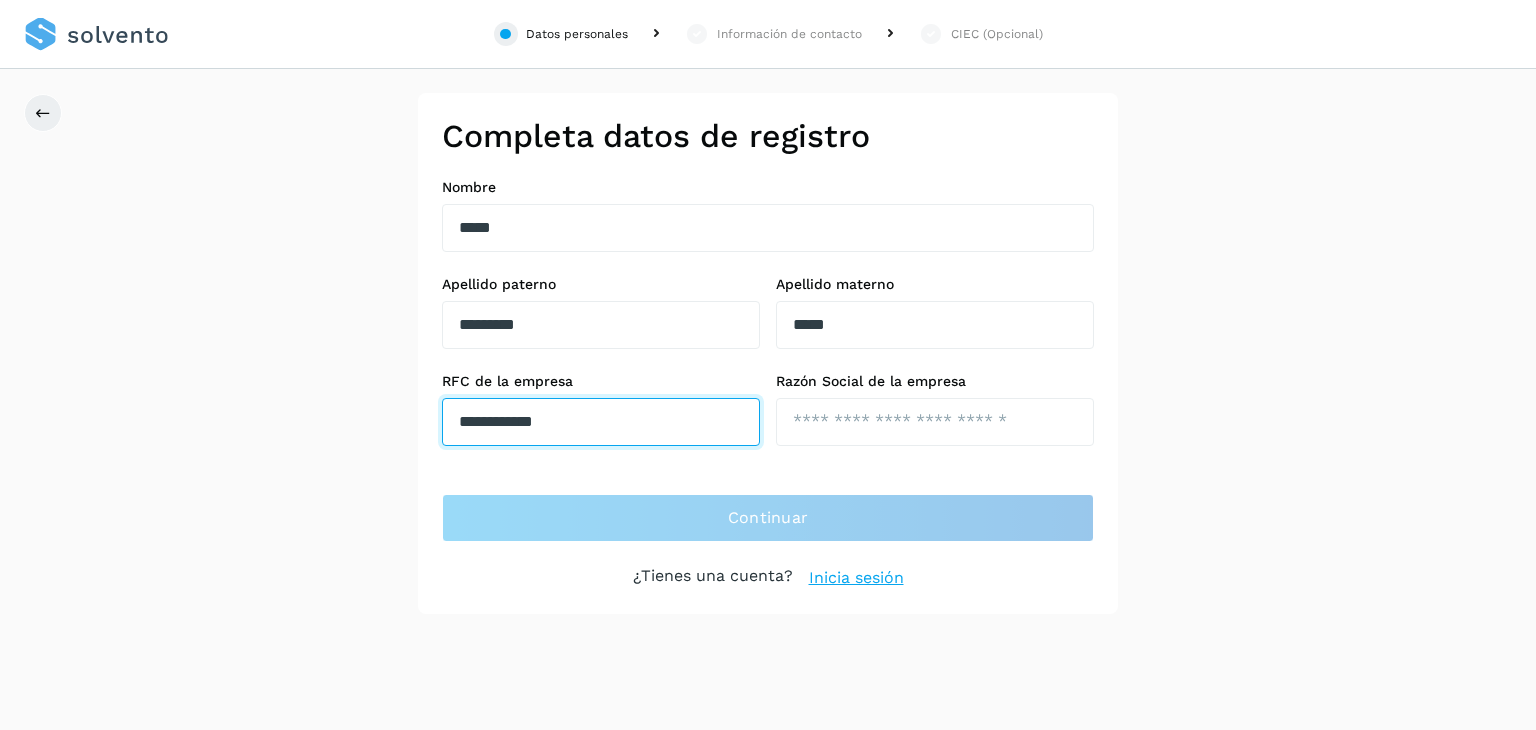 type on "**********" 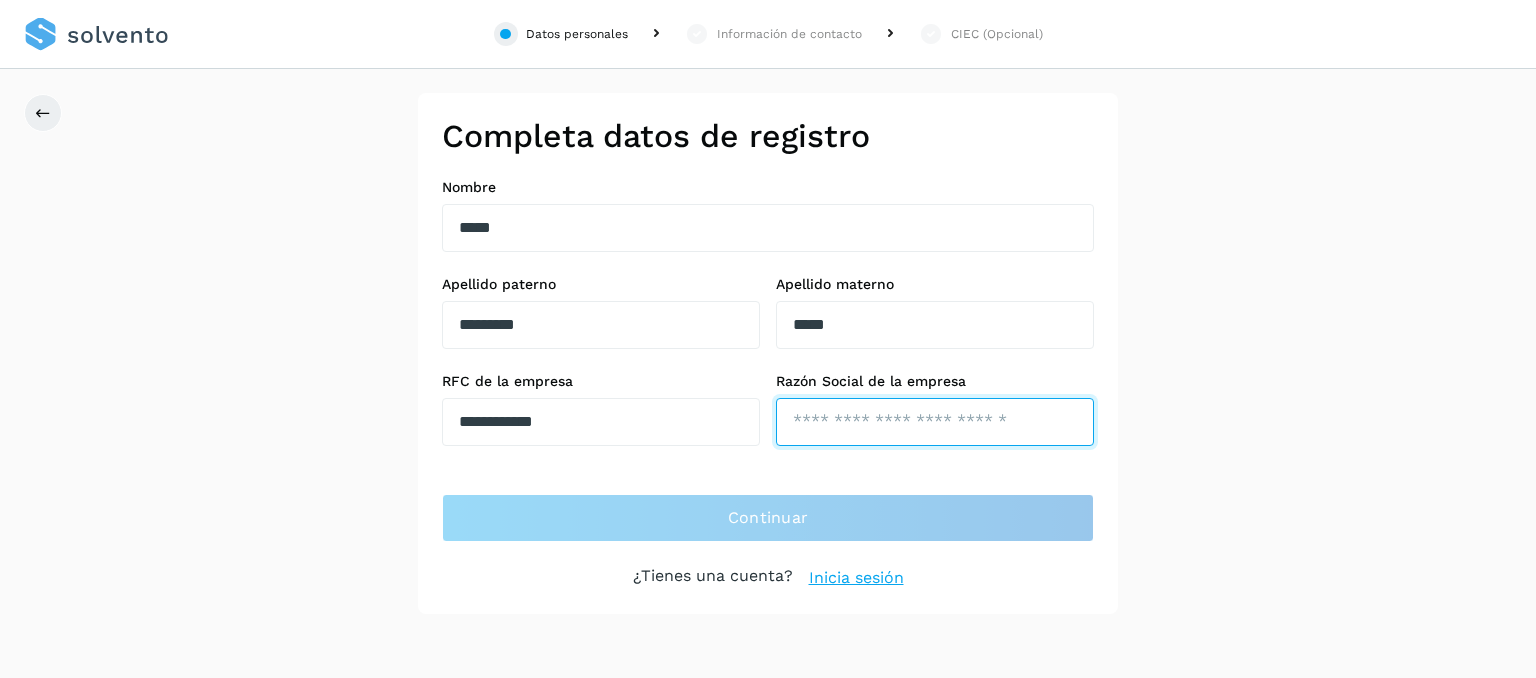 click at bounding box center [935, 422] 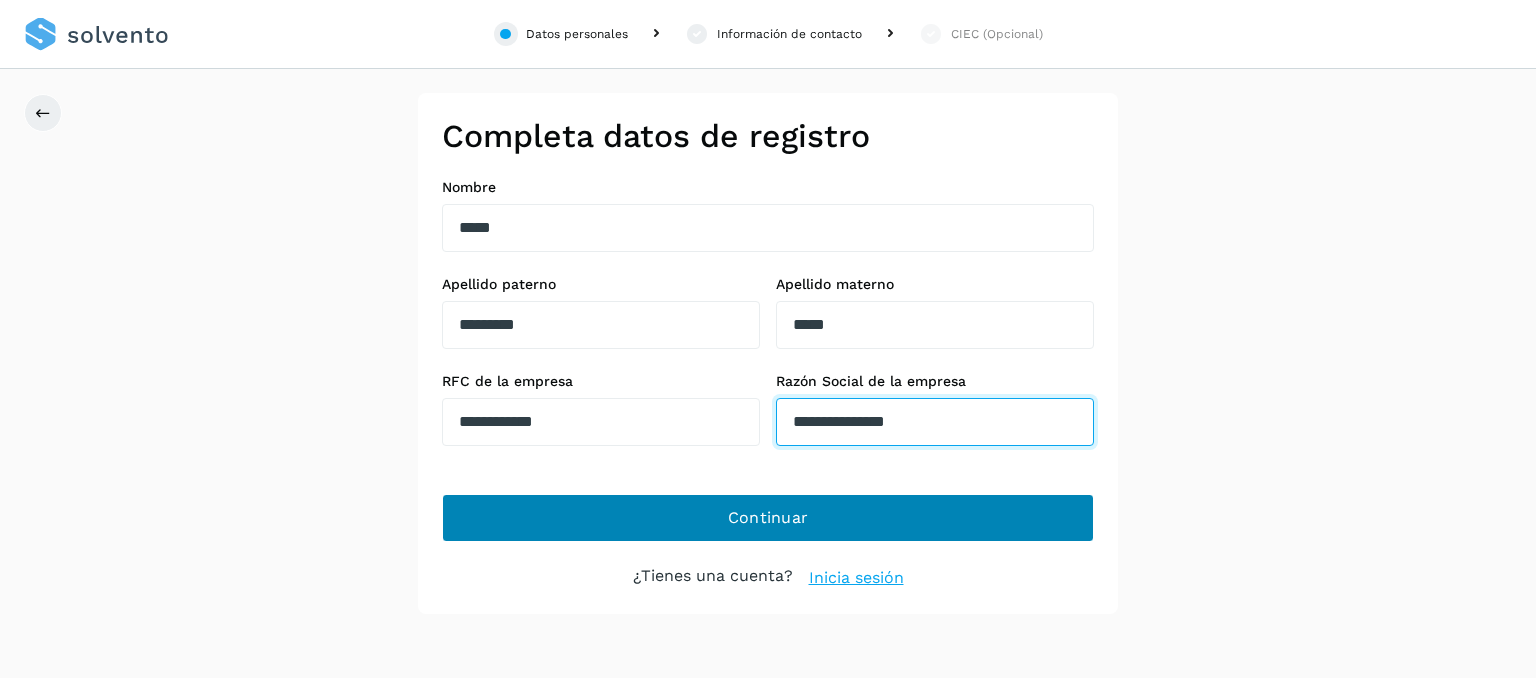 type on "**********" 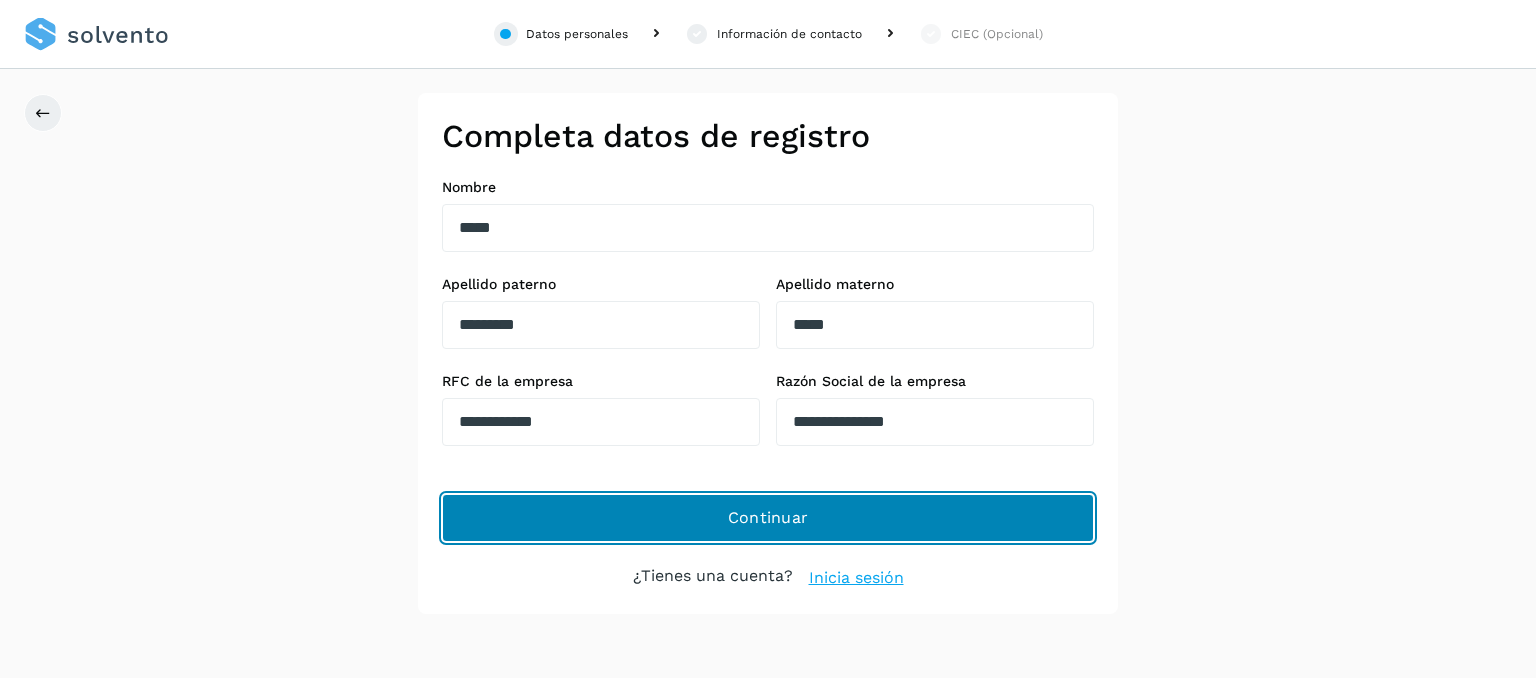 click on "Continuar" 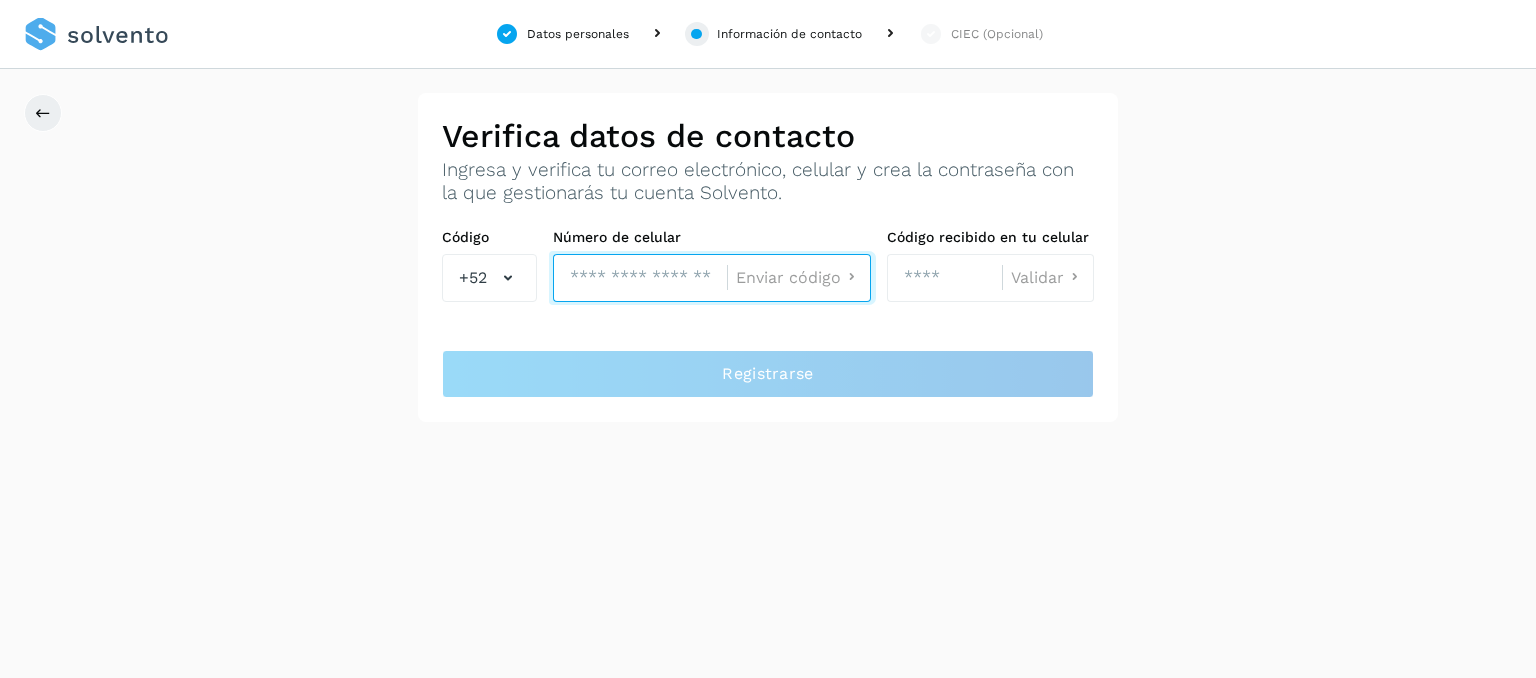 click at bounding box center (640, 278) 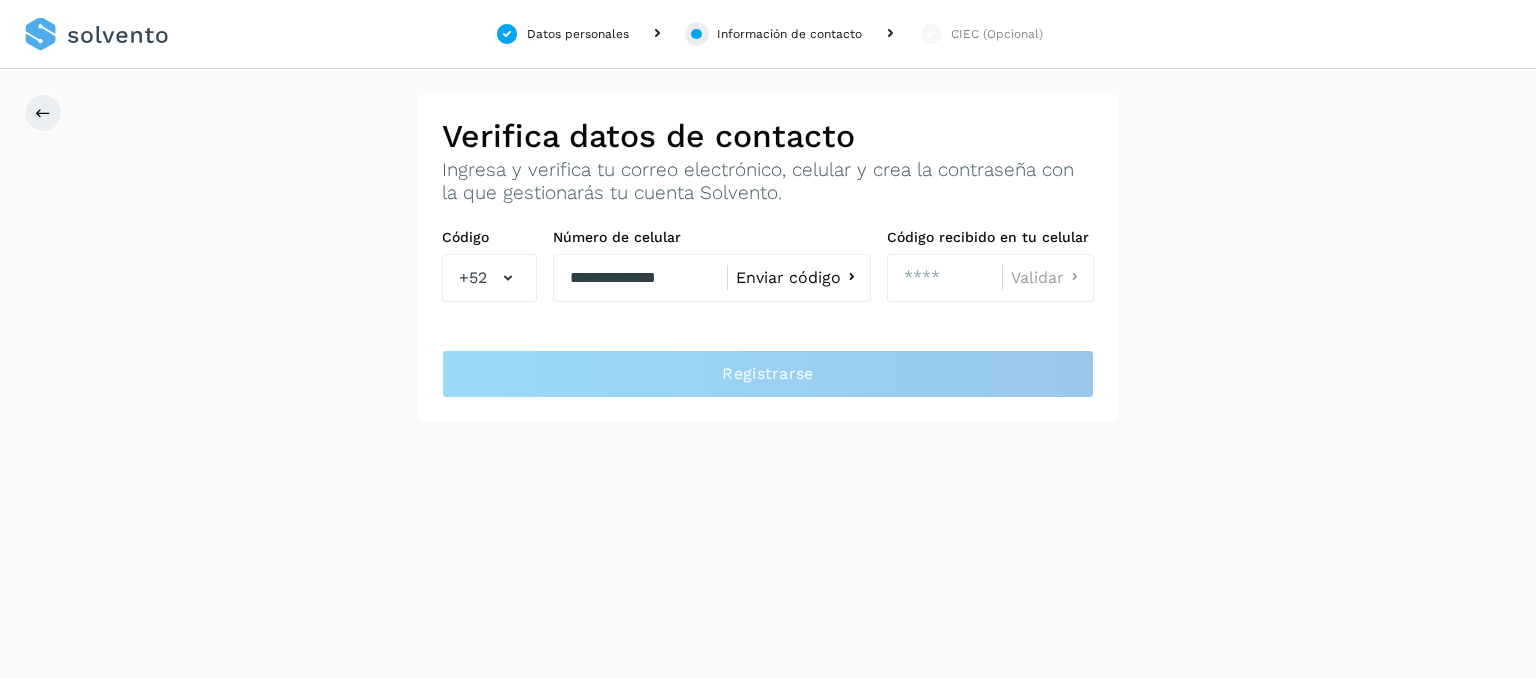 click on "Enviar código" 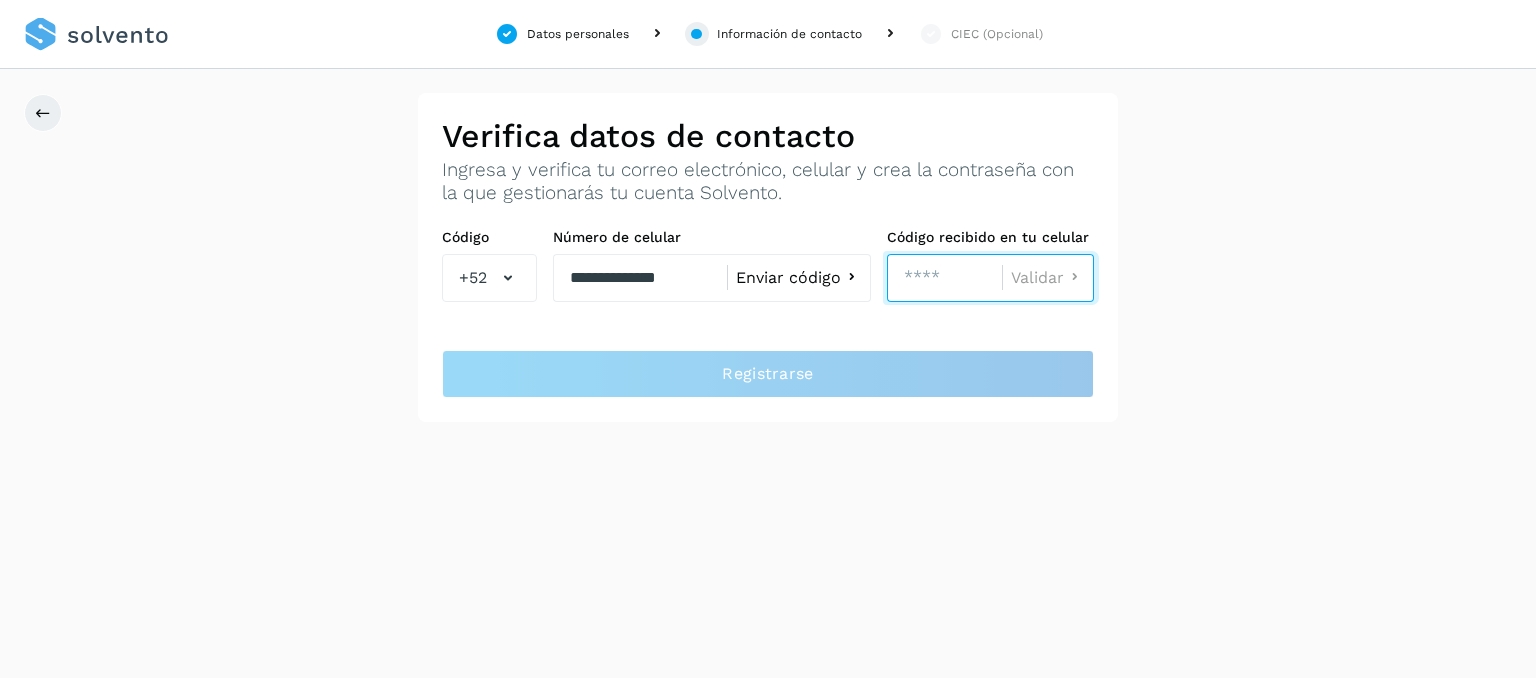 click at bounding box center (944, 278) 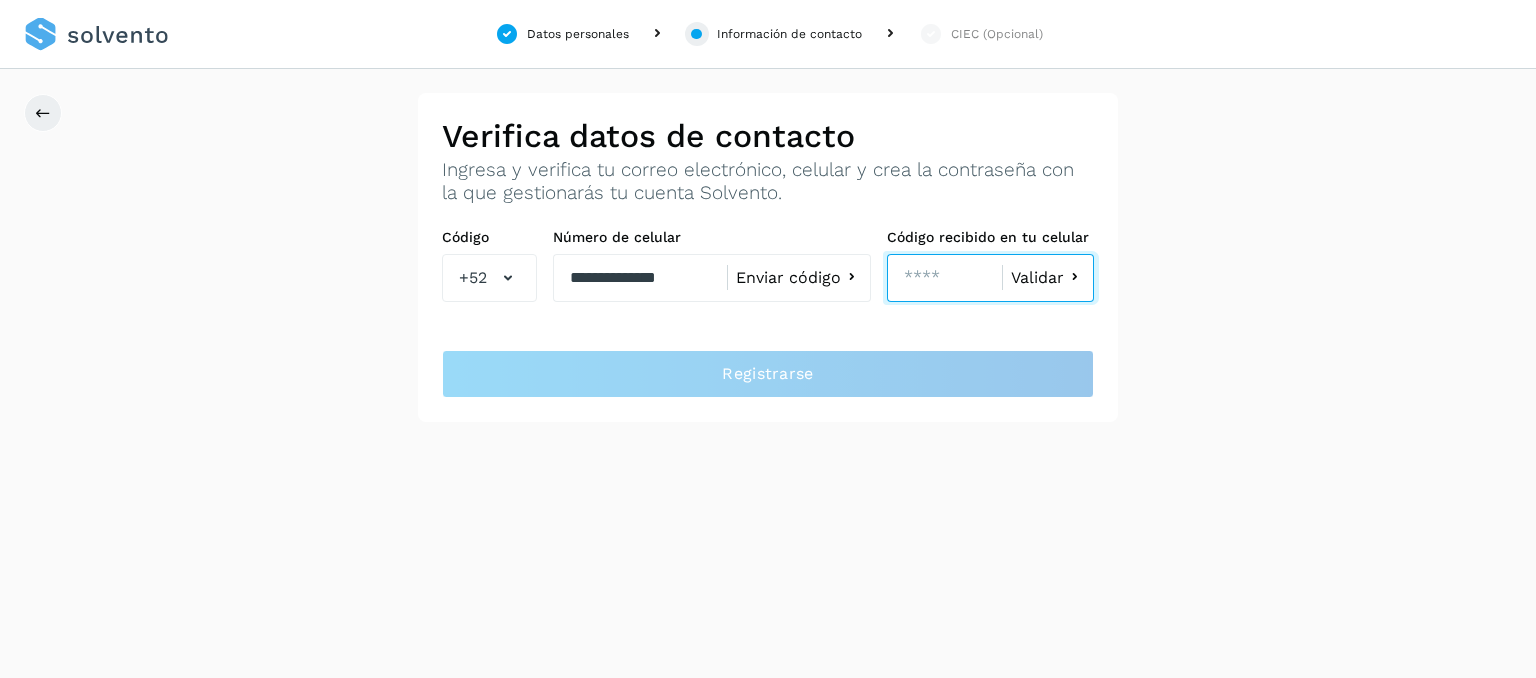 type on "****" 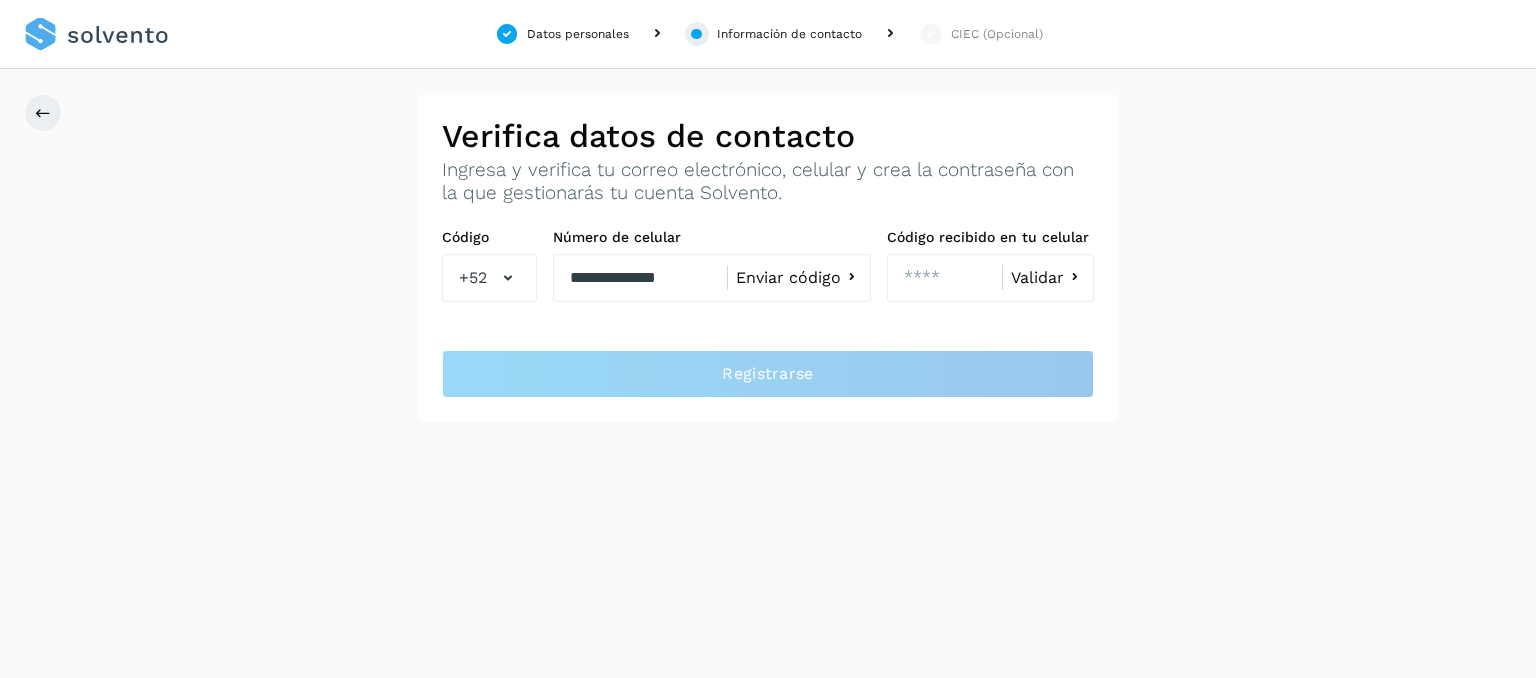 click on "Validar" 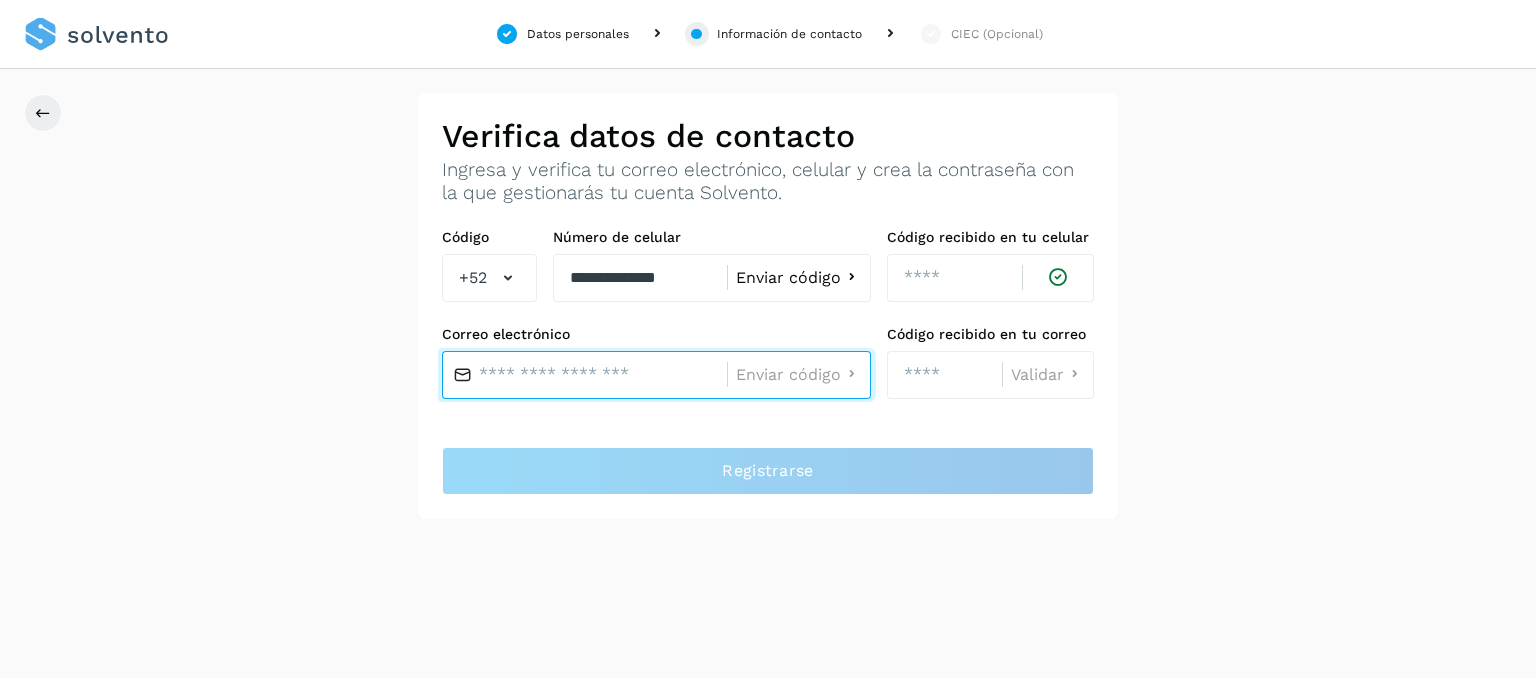 click at bounding box center (584, 375) 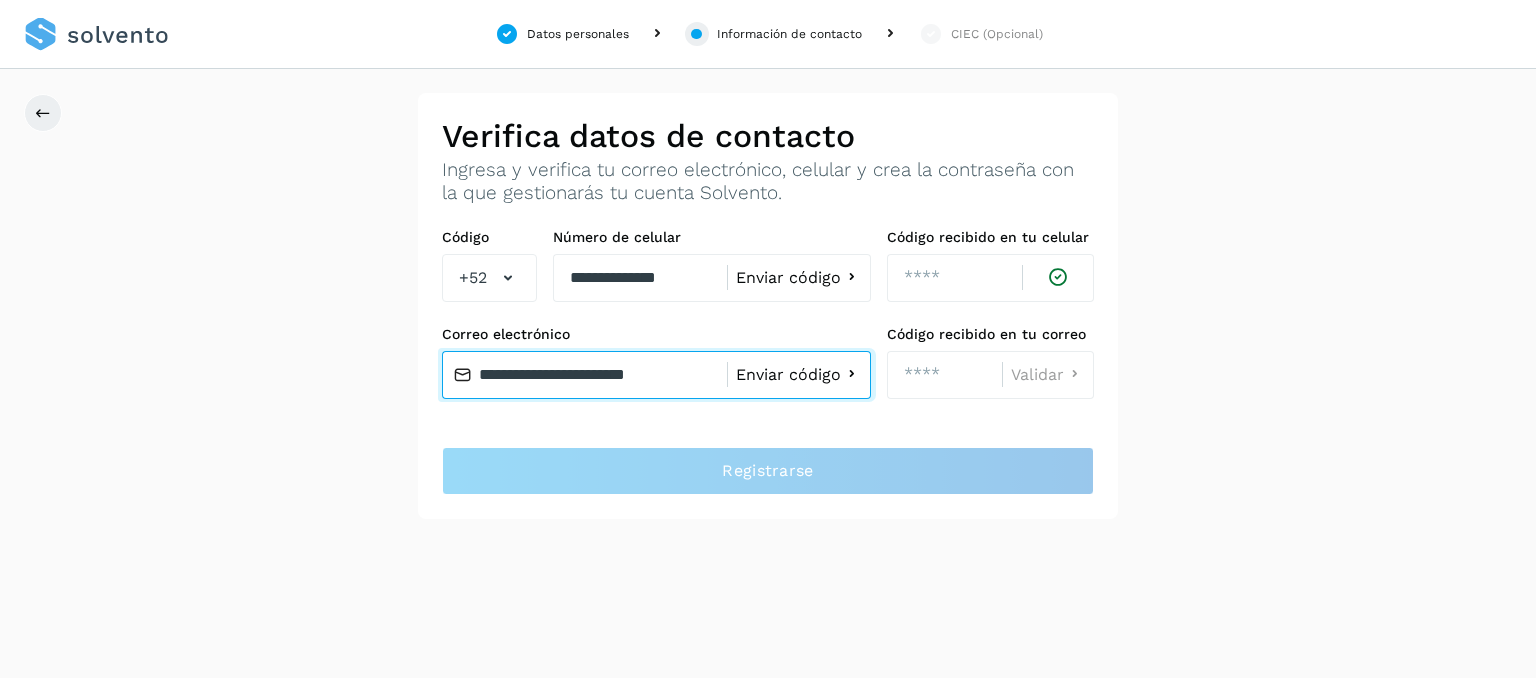scroll, scrollTop: 0, scrollLeft: 5, axis: horizontal 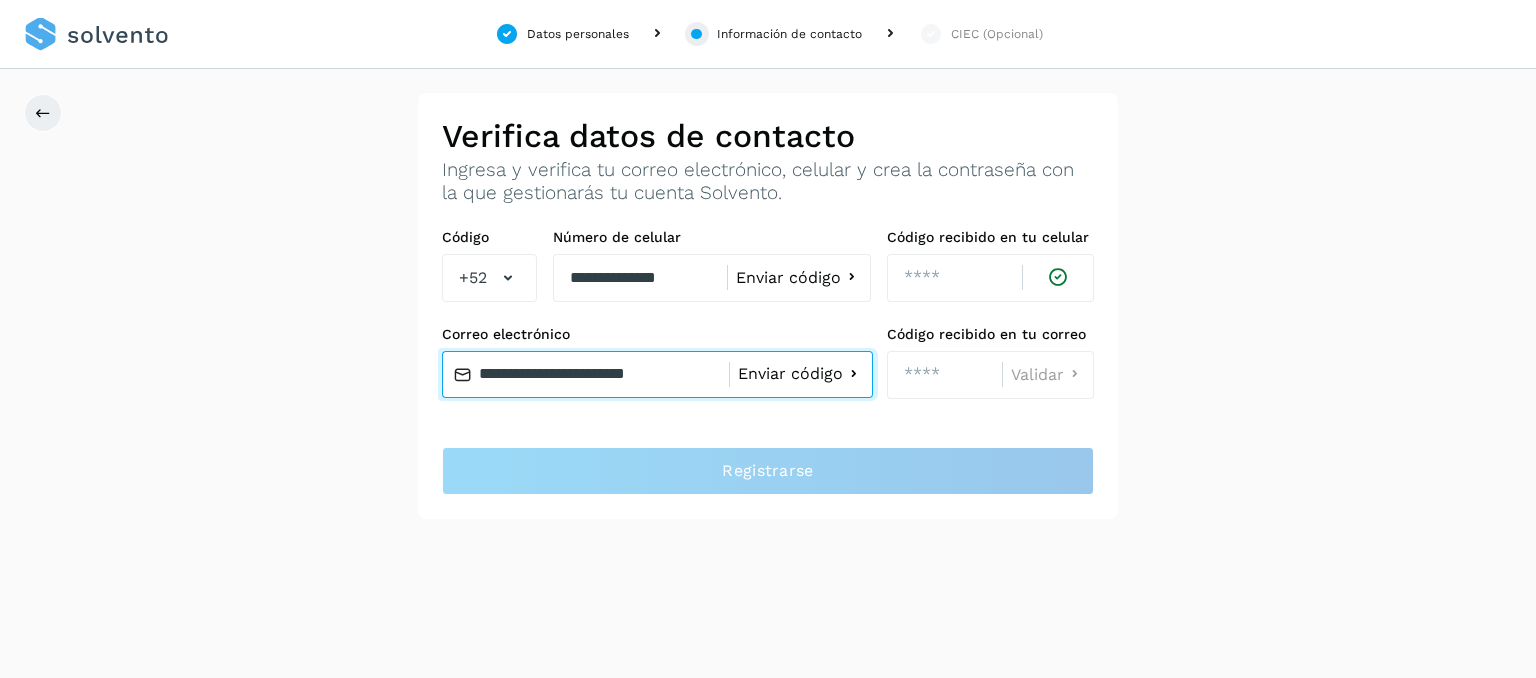 type on "**********" 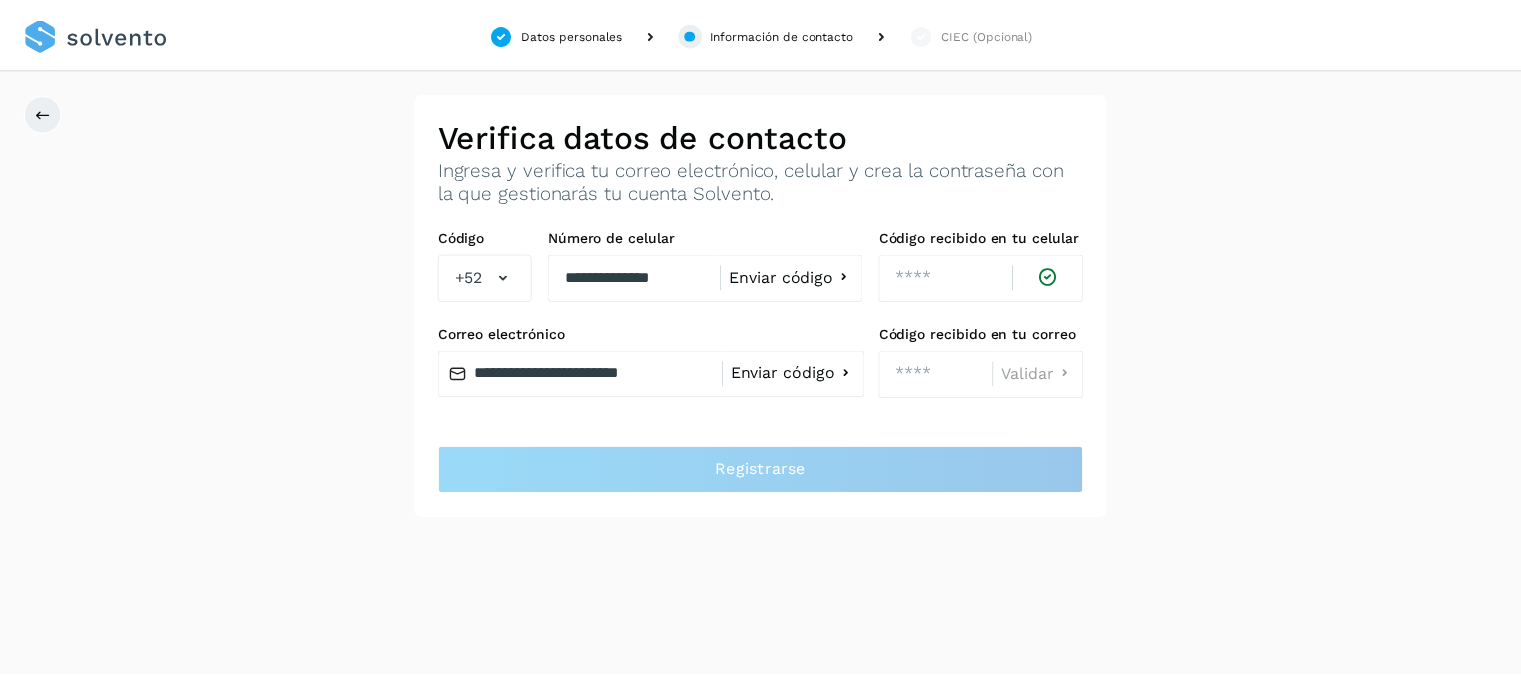 scroll, scrollTop: 0, scrollLeft: 0, axis: both 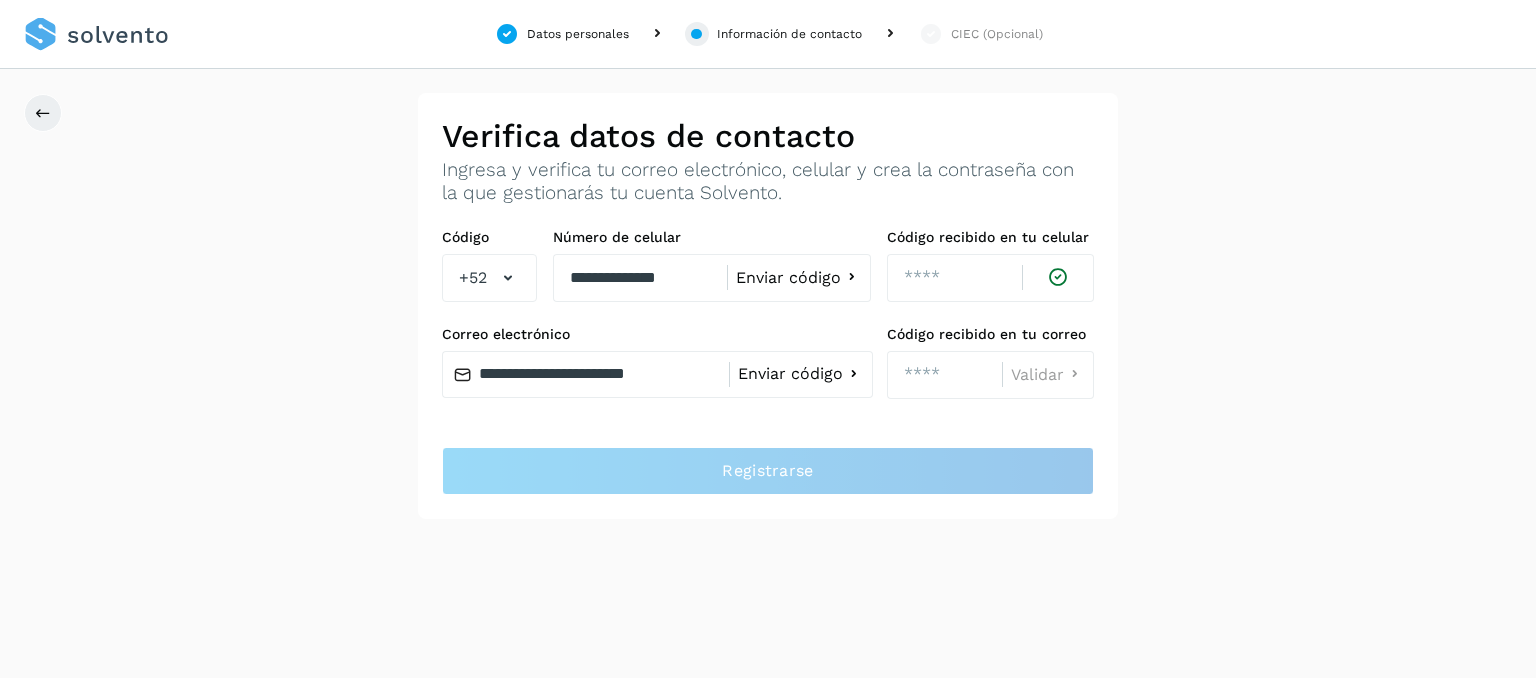 click on "Enviar código" 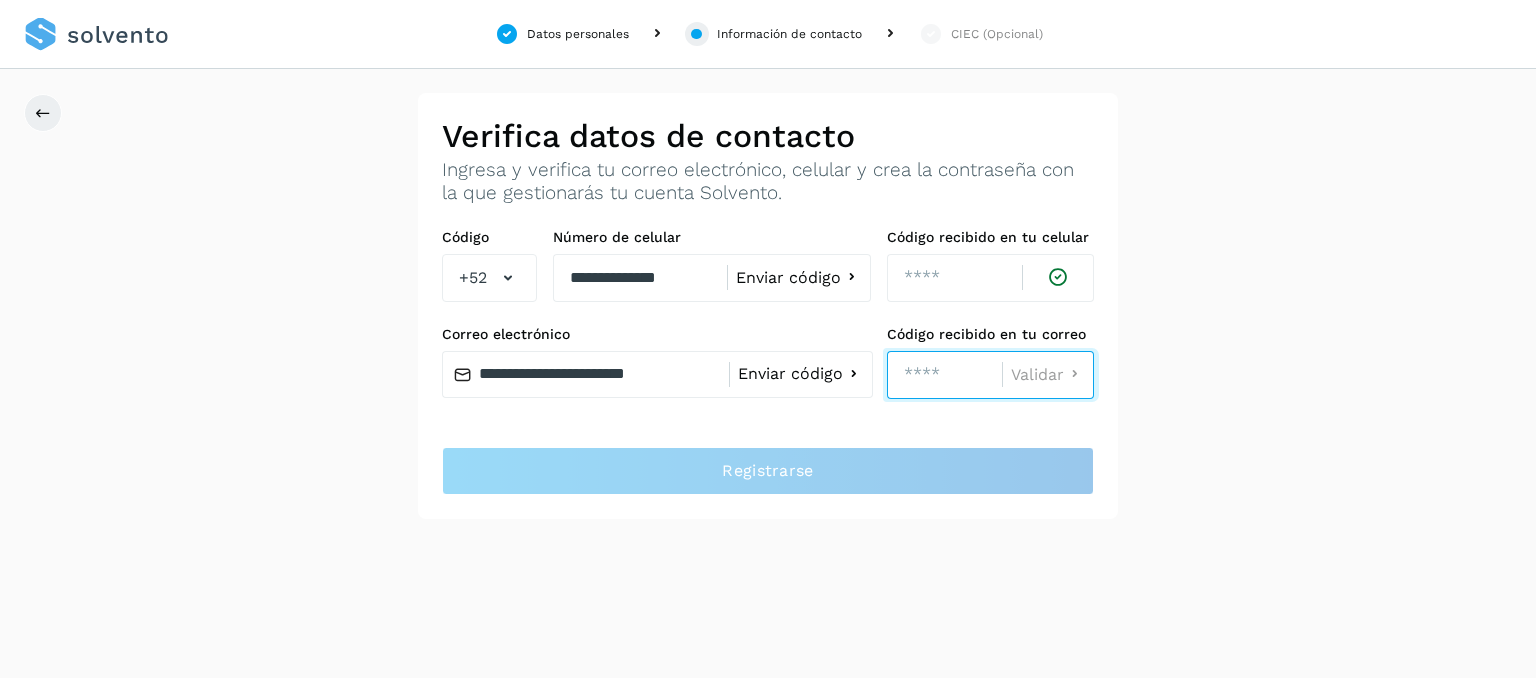 click at bounding box center (944, 375) 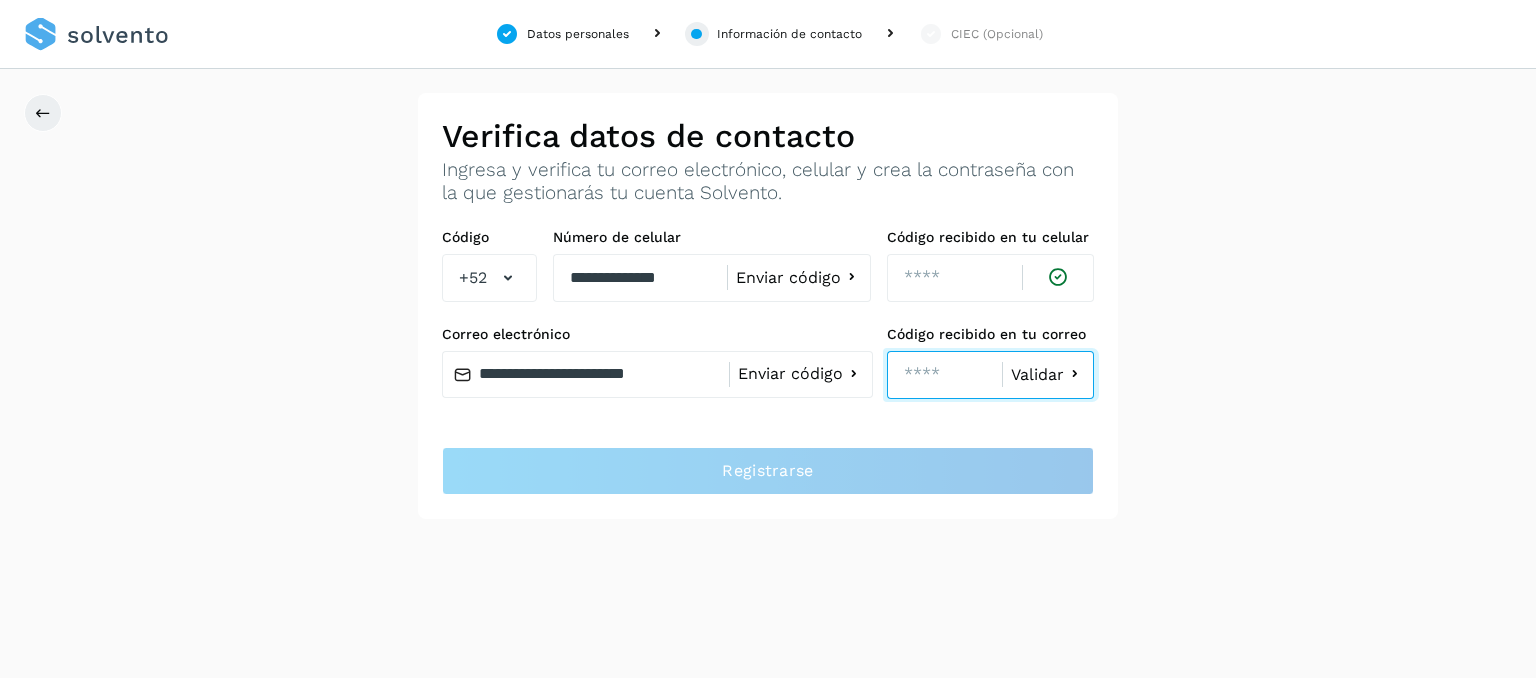 type on "****" 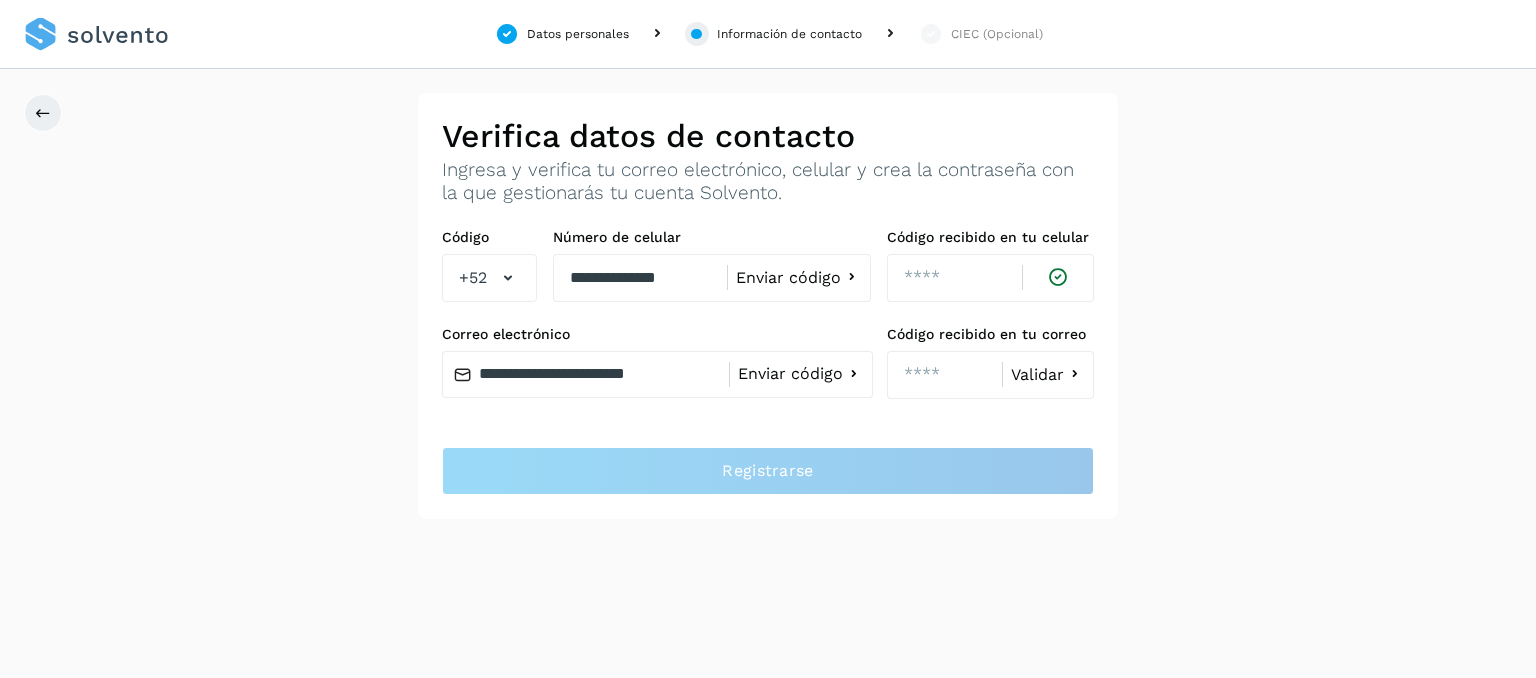 click on "Validar" 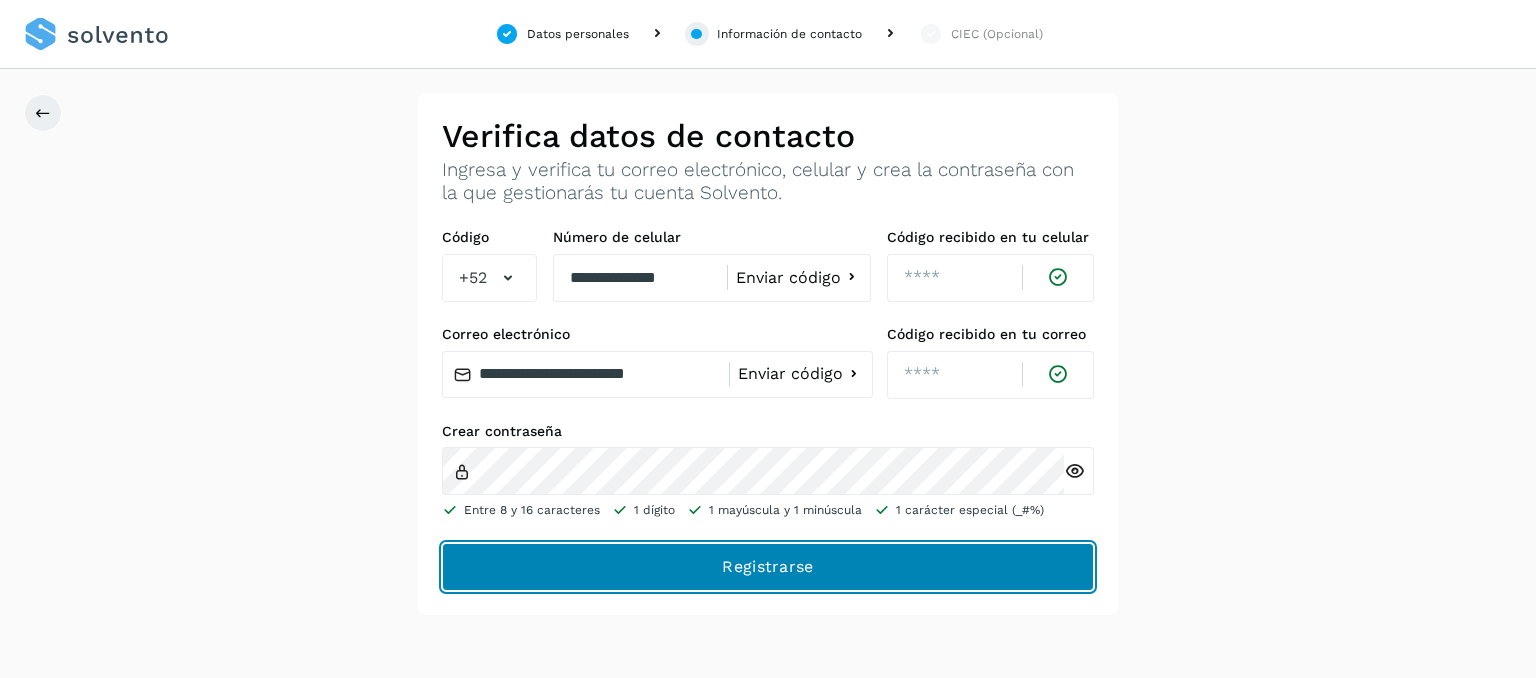 click on "Registrarse" 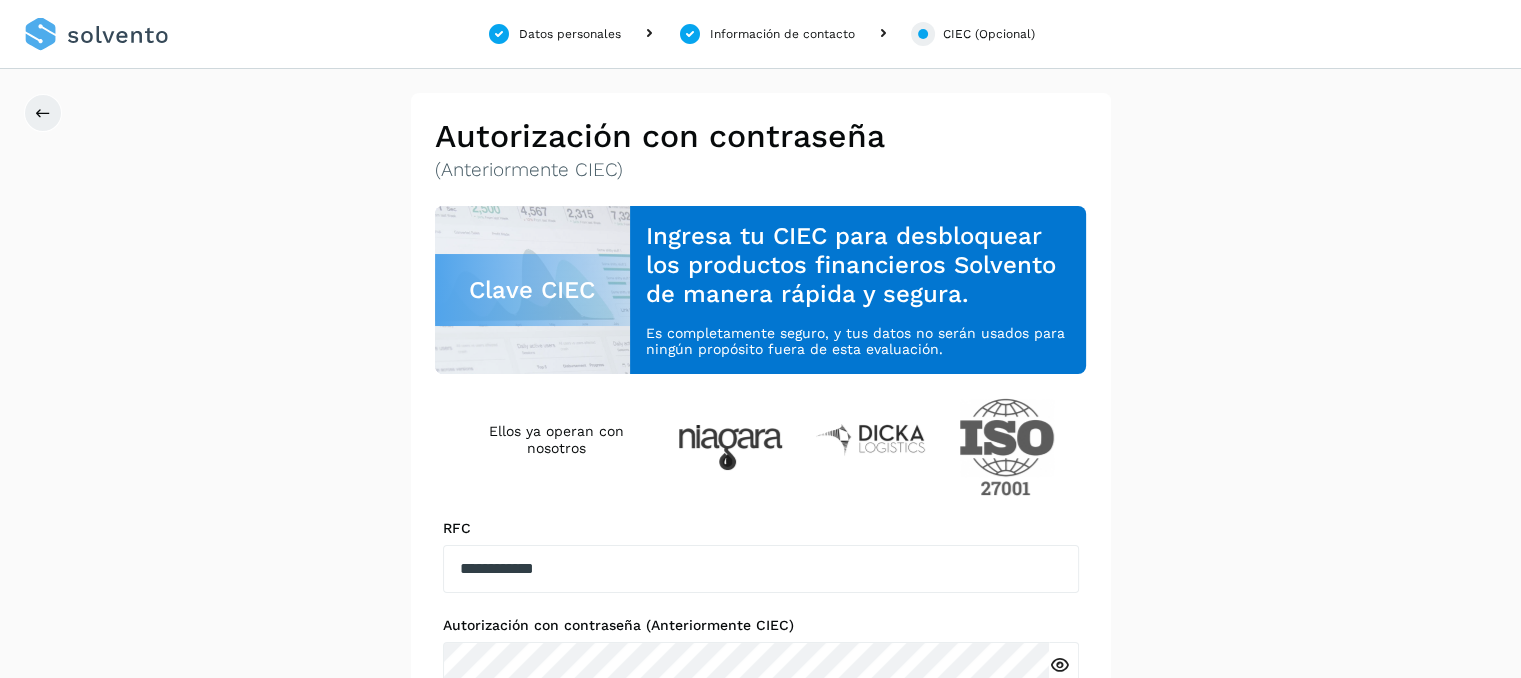 scroll, scrollTop: 160, scrollLeft: 0, axis: vertical 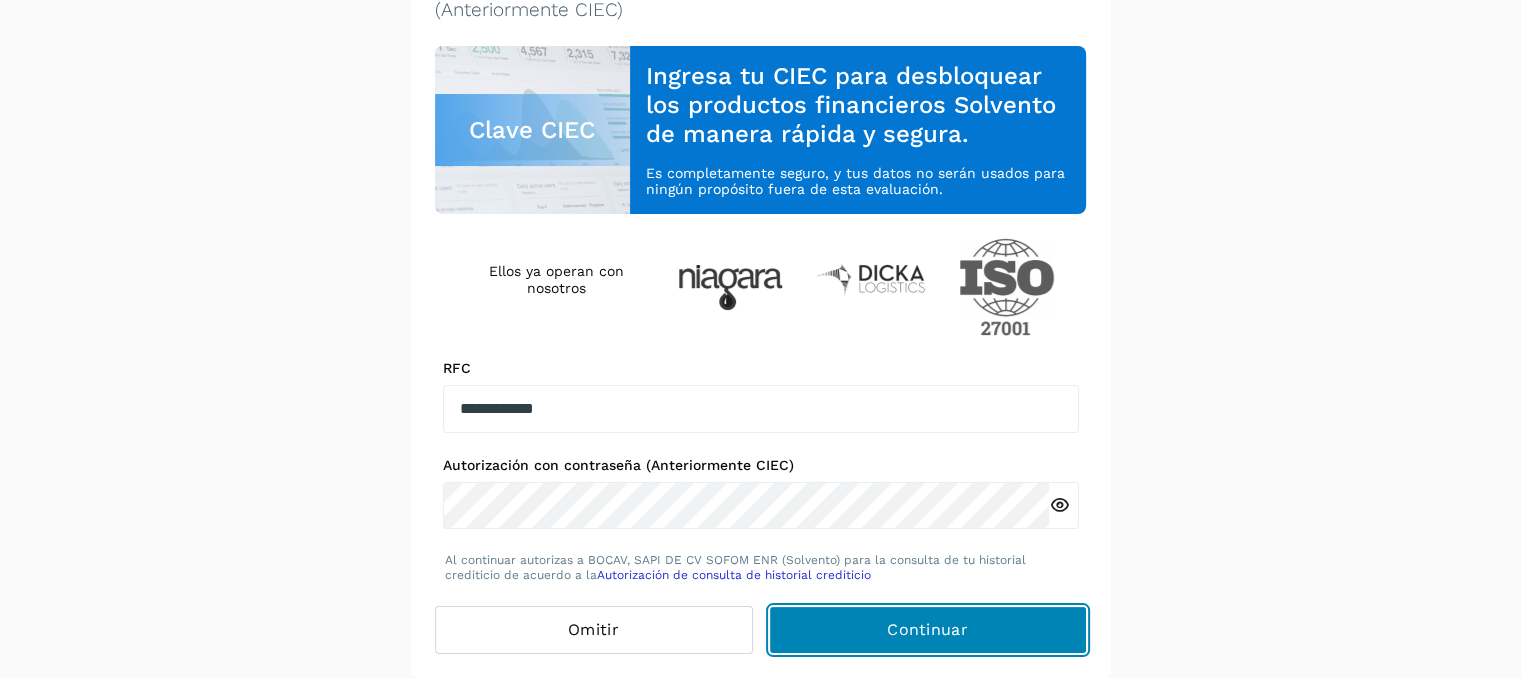 click on "Continuar" 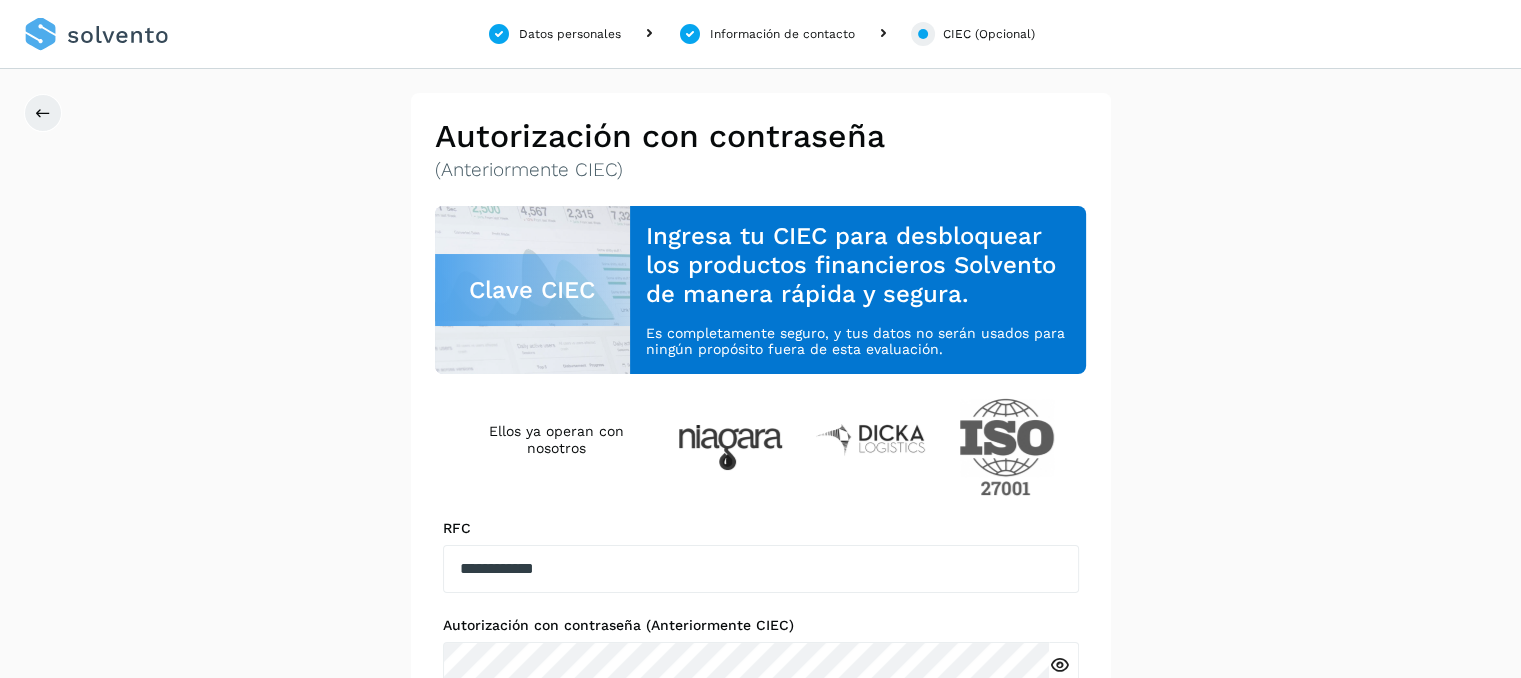 scroll, scrollTop: 160, scrollLeft: 0, axis: vertical 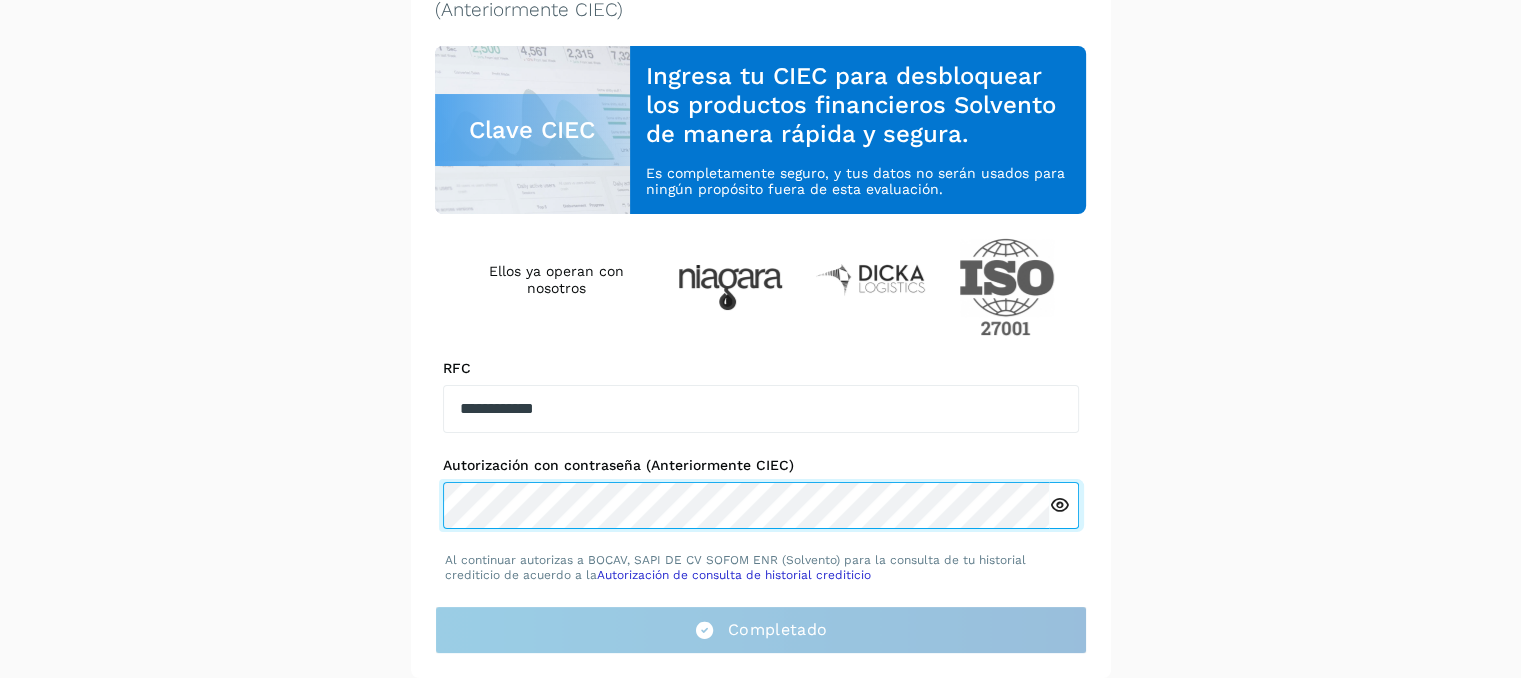 click on "Completa datos de registro Nombre  [FIRST] Apellido paterno  [LAST] Apellido materno  [LAST] RFC de la empresa  [RFC] Razón Social de la empresa  [COMPANY_NAME] Continuar ¿Tienes una cuenta? Inicia sesión Verifica datos de contacto Ingresa y verifica tu correo electrónico, celular y crea la contraseña con la que gestionarás tu cuenta Solvento. Código  +52 Número de celular  [PHONE] Enviar código Código recibido en tu celular  [CODE] Correo electrónico  [EMAIL] Enviar código Código recibido en tu correo  [CODE] Crear contraseña   Entre 8 y 16 caracteres  1 dígito  1 mayúscula y 1 minúscula  1 carácter especial (_#%)  Registrarse Autorización con contraseña (Anteriormente CIEC) Clave CIEC Ingresa tu CIEC para desbloquear los productos financieros Solvento de manera rápida y segura. Es completamente seguro, y tus datos no serán usados para ningún propósito fuera de esta evaluación. Ellos ya operan con nosotros RFC  [RFC] Completado" at bounding box center [760, 305] 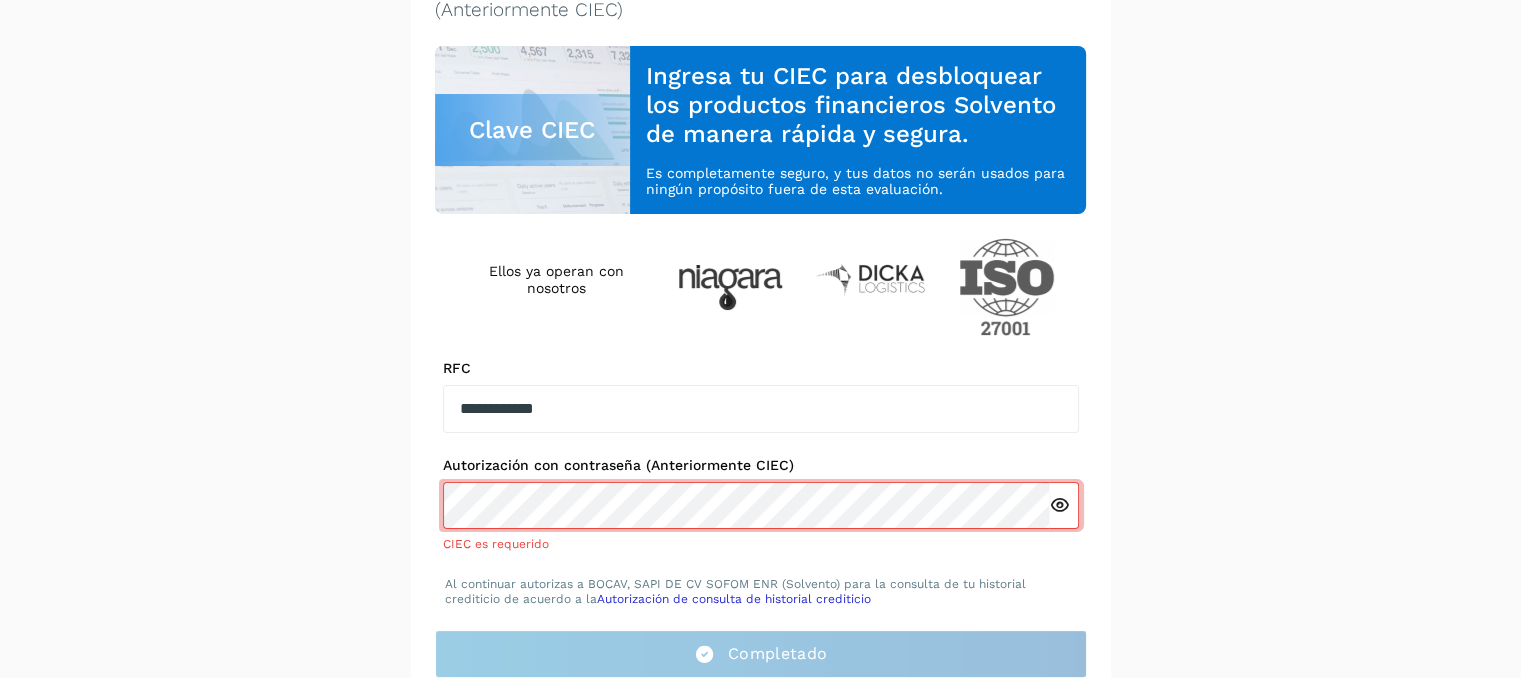 click on "Completa datos de registro Nombre  [FIRST] Apellido paterno  [LAST] Apellido materno  [LAST] RFC de la empresa  [RFC] Razón Social de la empresa  [COMPANY_NAME] Continuar ¿Tienes una cuenta? Inicia sesión Verifica datos de contacto Ingresa y verifica tu correo electrónico, celular y crea la contraseña con la que gestionarás tu cuenta Solvento. Código  +52 Número de celular  [PHONE] Enviar código Código recibido en tu celular  [CODE] Correo electrónico  [EMAIL] Enviar código Código recibido en tu correo  [CODE] Crear contraseña   Entre 8 y 16 caracteres  1 dígito  1 mayúscula y 1 minúscula  1 carácter especial (_#%)  Registrarse Autorización con contraseña (Anteriormente CIEC) Clave CIEC Ingresa tu CIEC para desbloquear los productos financieros Solvento de manera rápida y segura. Es completamente seguro, y tus datos no serán usados para ningún propósito fuera de esta evaluación. Ellos ya operan con nosotros RFC  [RFC] CIEC es requerido Completado" at bounding box center [760, 317] 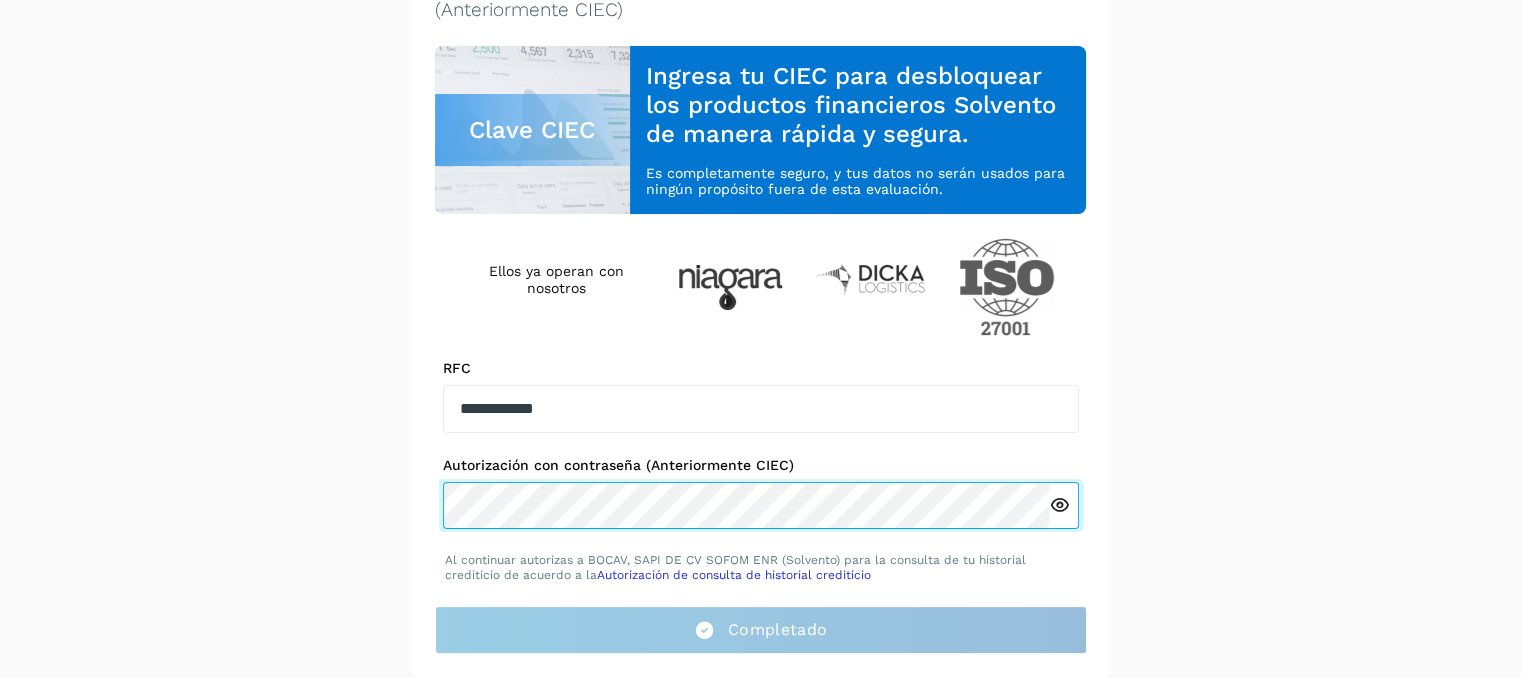 scroll, scrollTop: 160, scrollLeft: 0, axis: vertical 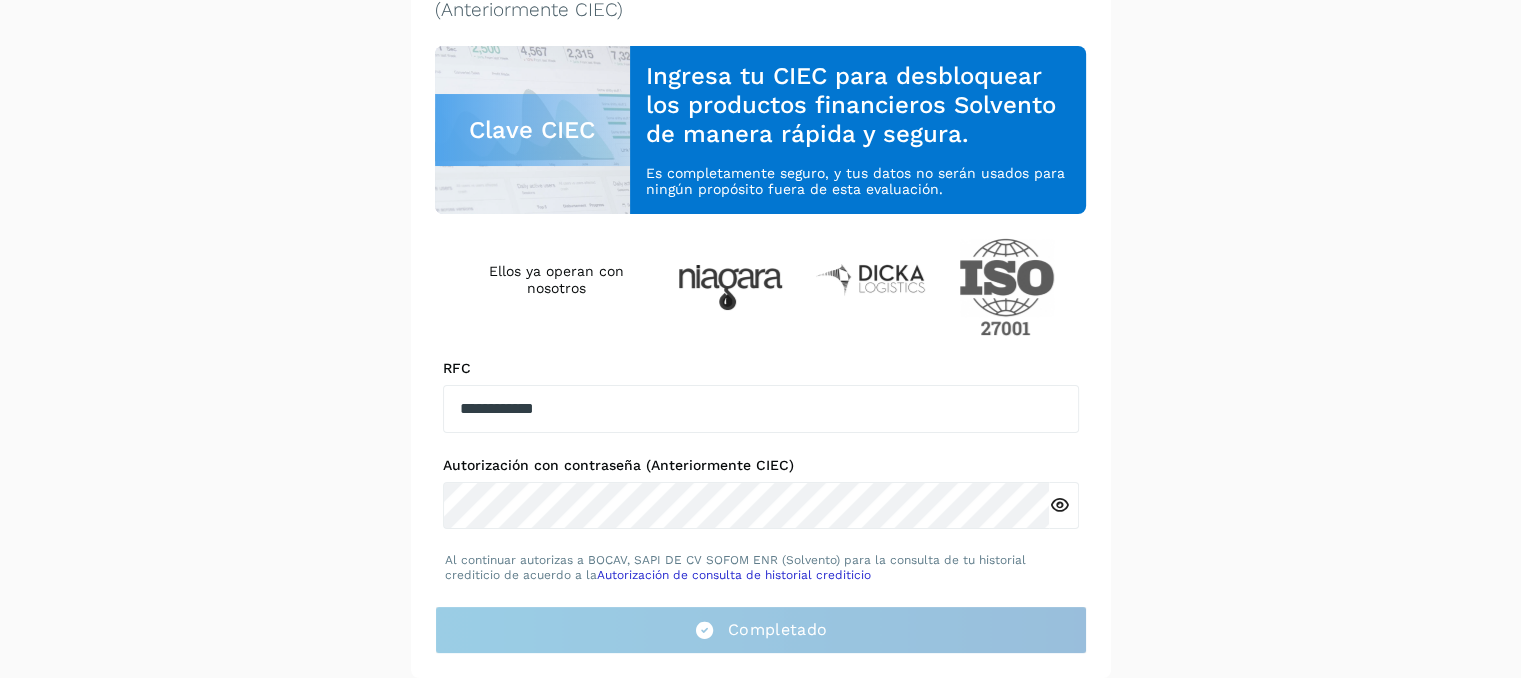 click on "Completa datos de registro Nombre  [FIRST] Apellido paterno  [LAST] Apellido materno  [LAST] RFC de la empresa  [RFC] Razón Social de la empresa  [COMPANY_NAME] Continuar ¿Tienes una cuenta? Inicia sesión Verifica datos de contacto Ingresa y verifica tu correo electrónico, celular y crea la contraseña con la que gestionarás tu cuenta Solvento. Código  +52 Número de celular  [PHONE] Enviar código Código recibido en tu celular  [CODE] Correo electrónico  [EMAIL] Enviar código Código recibido en tu correo  [CODE] Crear contraseña   Entre 8 y 16 caracteres  1 dígito  1 mayúscula y 1 minúscula  1 carácter especial (_#%)  Registrarse Autorización con contraseña (Anteriormente CIEC) Clave CIEC Ingresa tu CIEC para desbloquear los productos financieros Solvento de manera rápida y segura. Es completamente seguro, y tus datos no serán usados para ningún propósito fuera de esta evaluación. Ellos ya operan con nosotros RFC  [RFC] Completado" at bounding box center [760, 305] 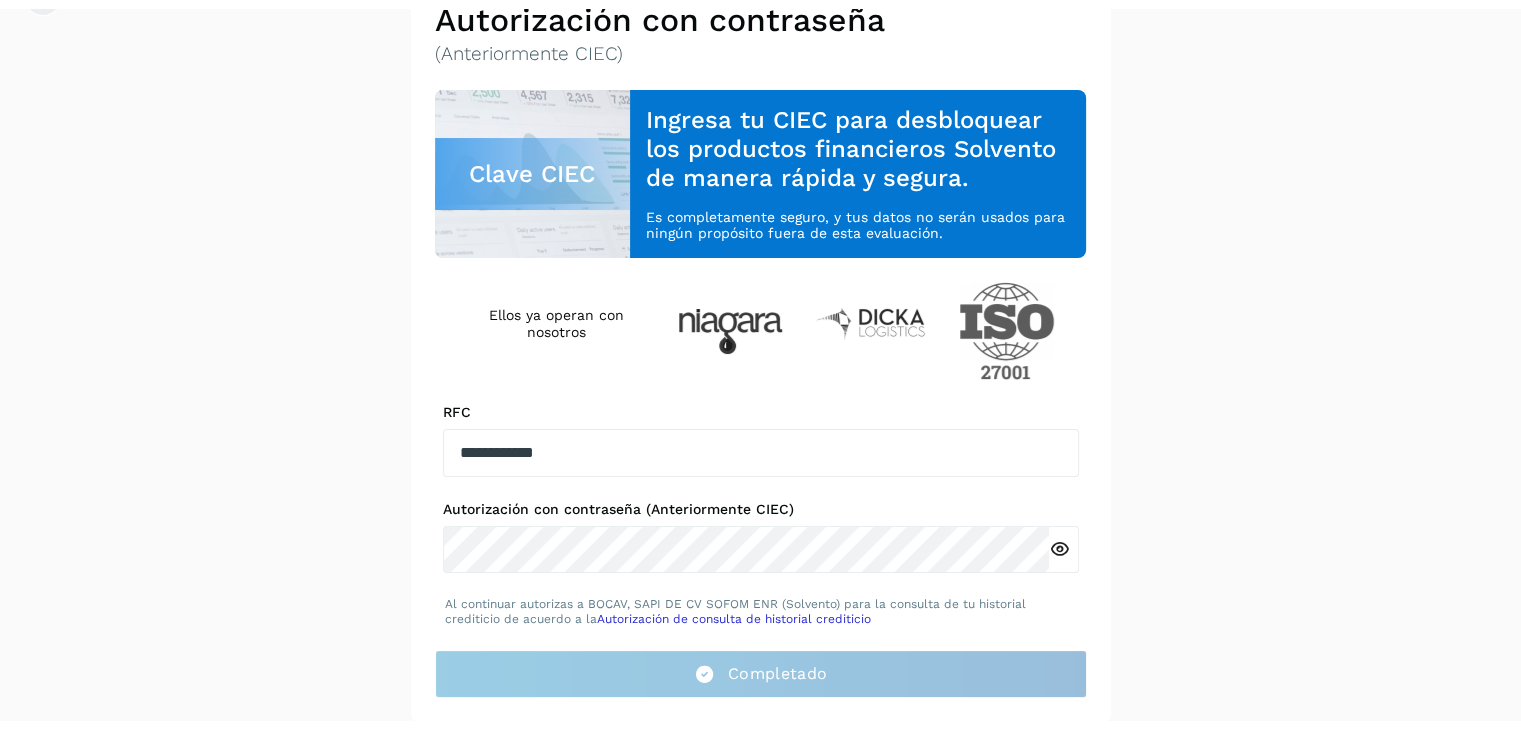 scroll, scrollTop: 108, scrollLeft: 0, axis: vertical 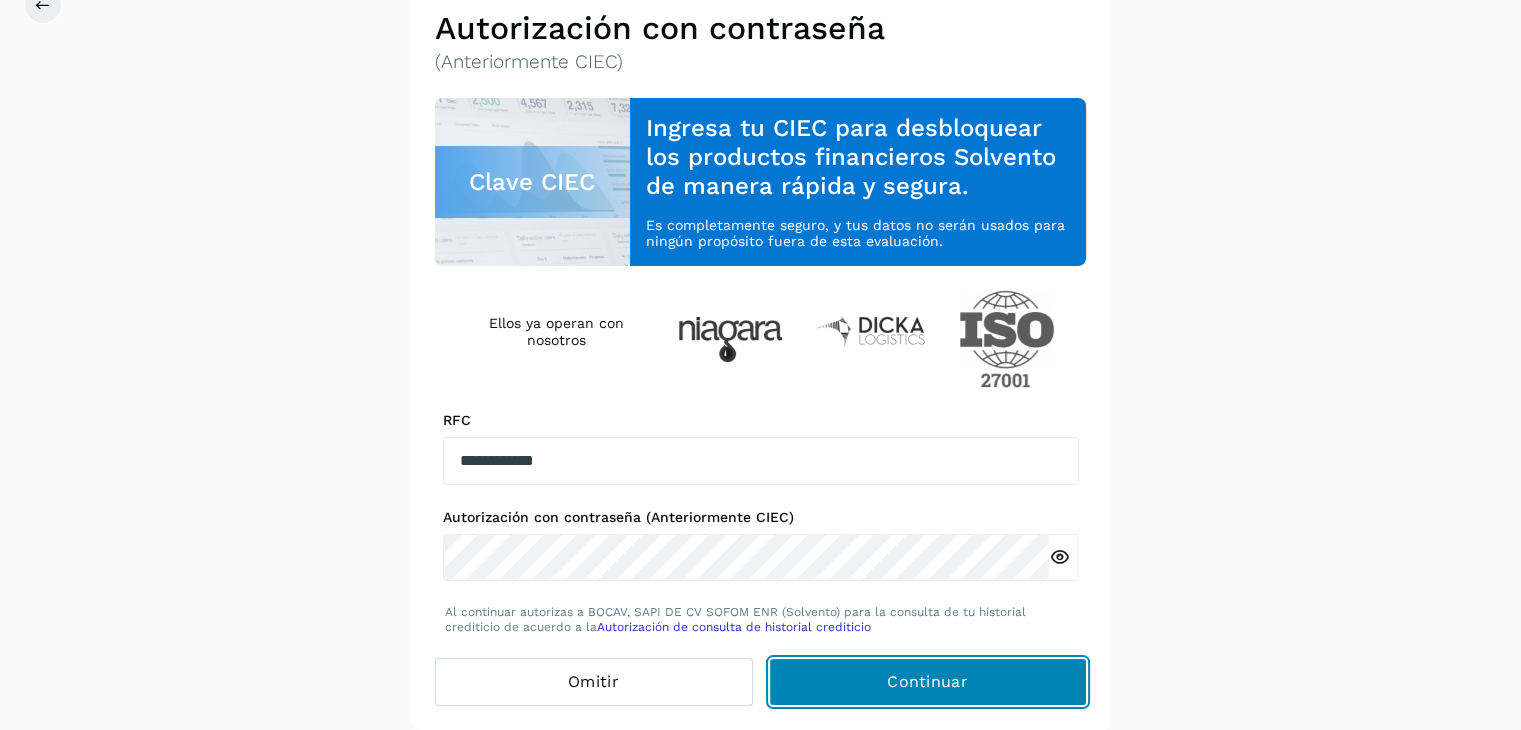 click on "Continuar" 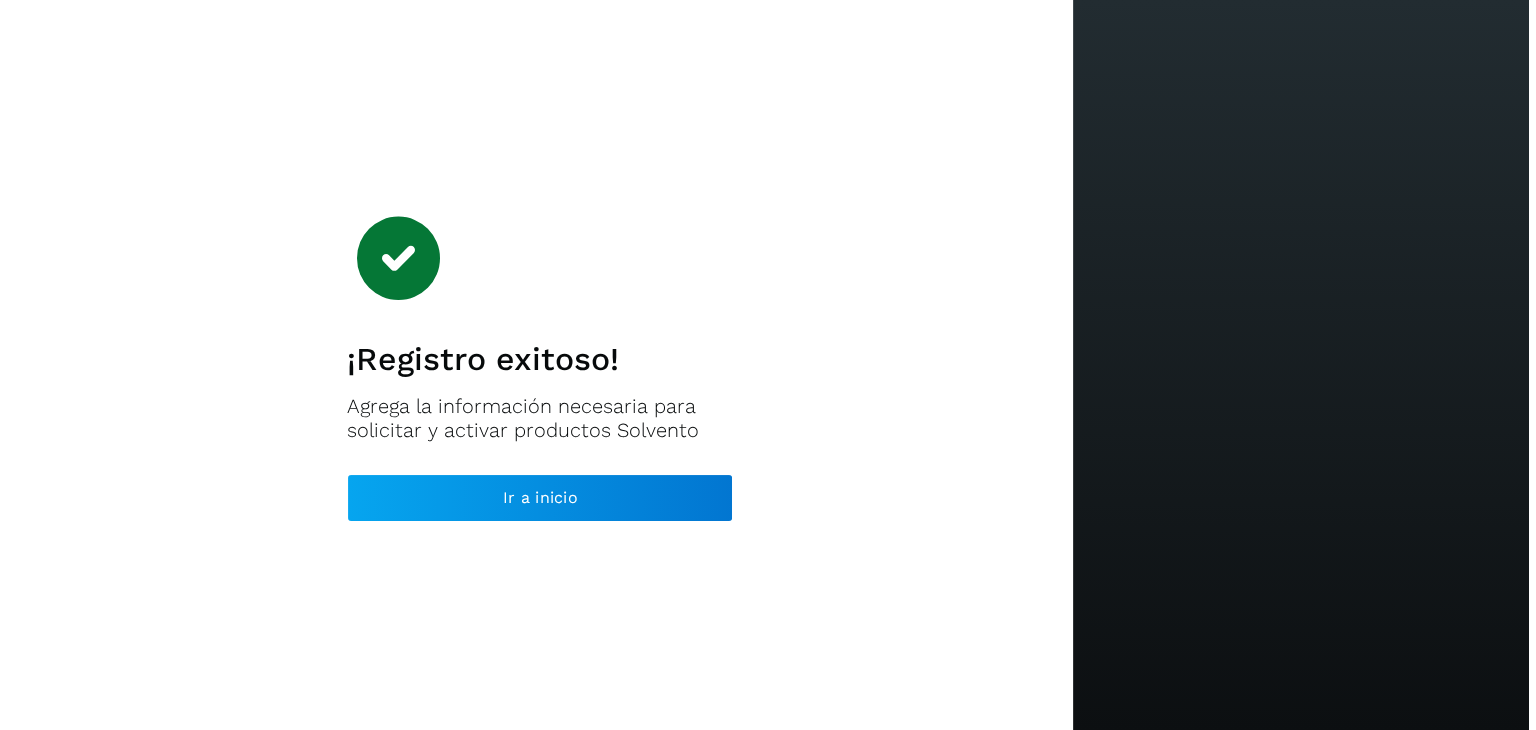 scroll, scrollTop: 0, scrollLeft: 0, axis: both 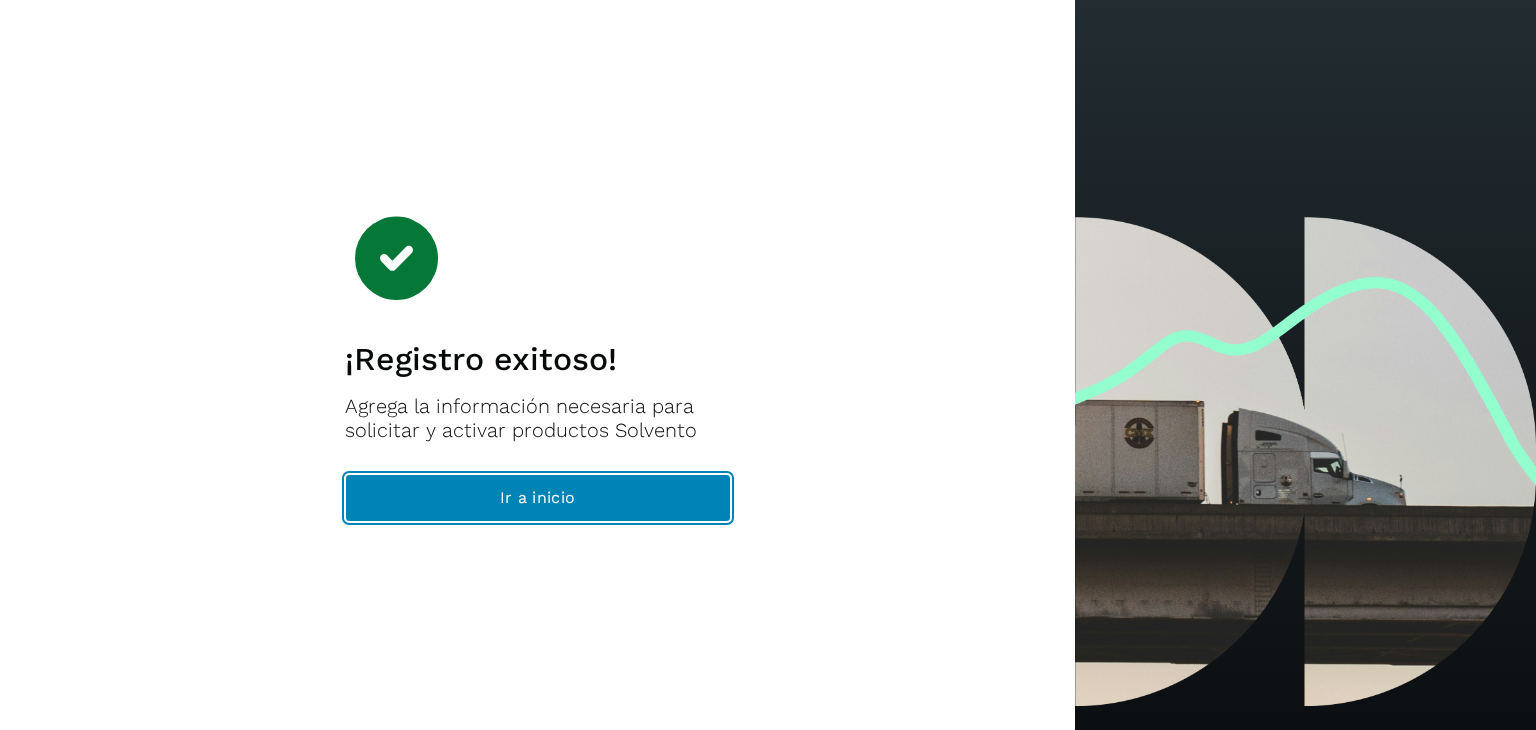 click on "Ir a inicio" 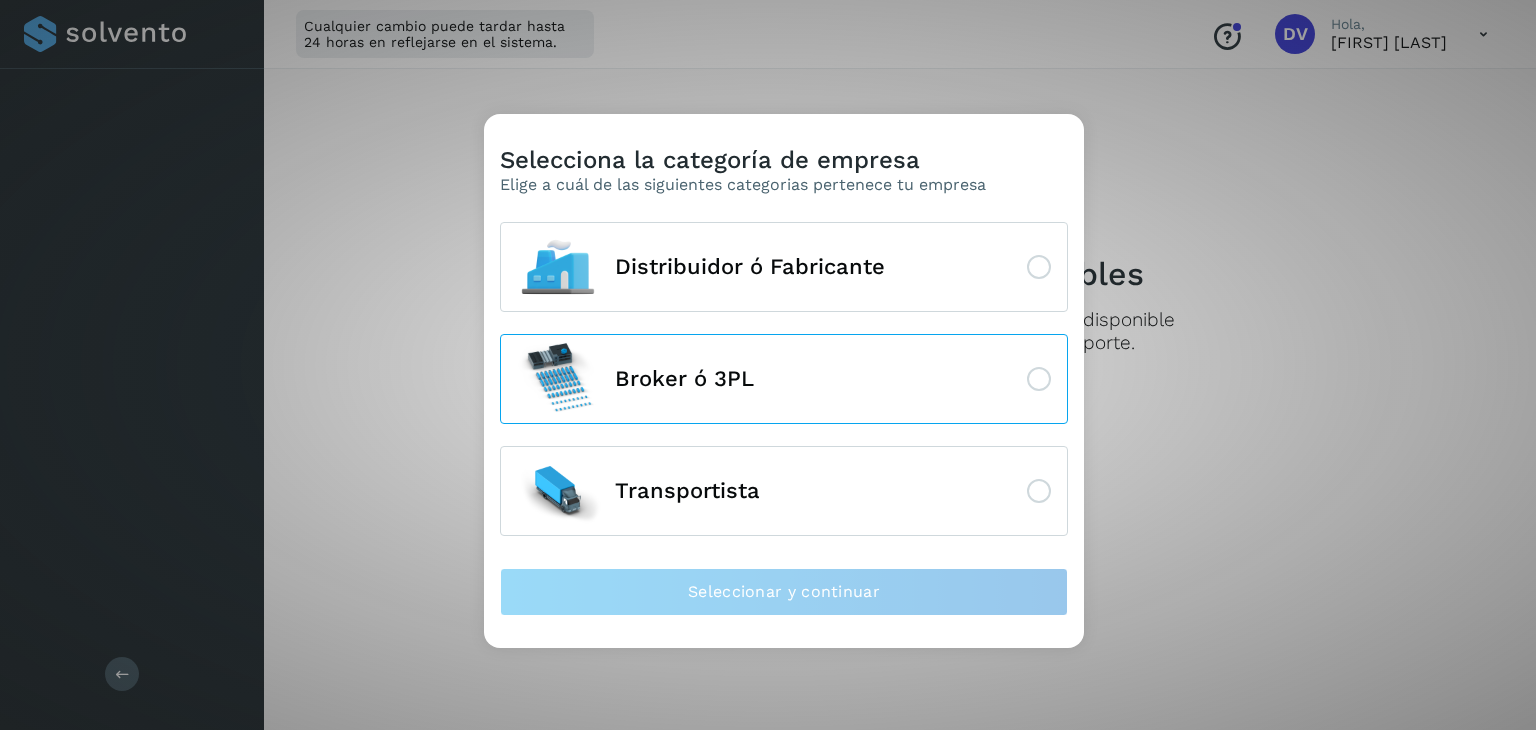 click on "Broker ó 3PL" at bounding box center [784, 379] 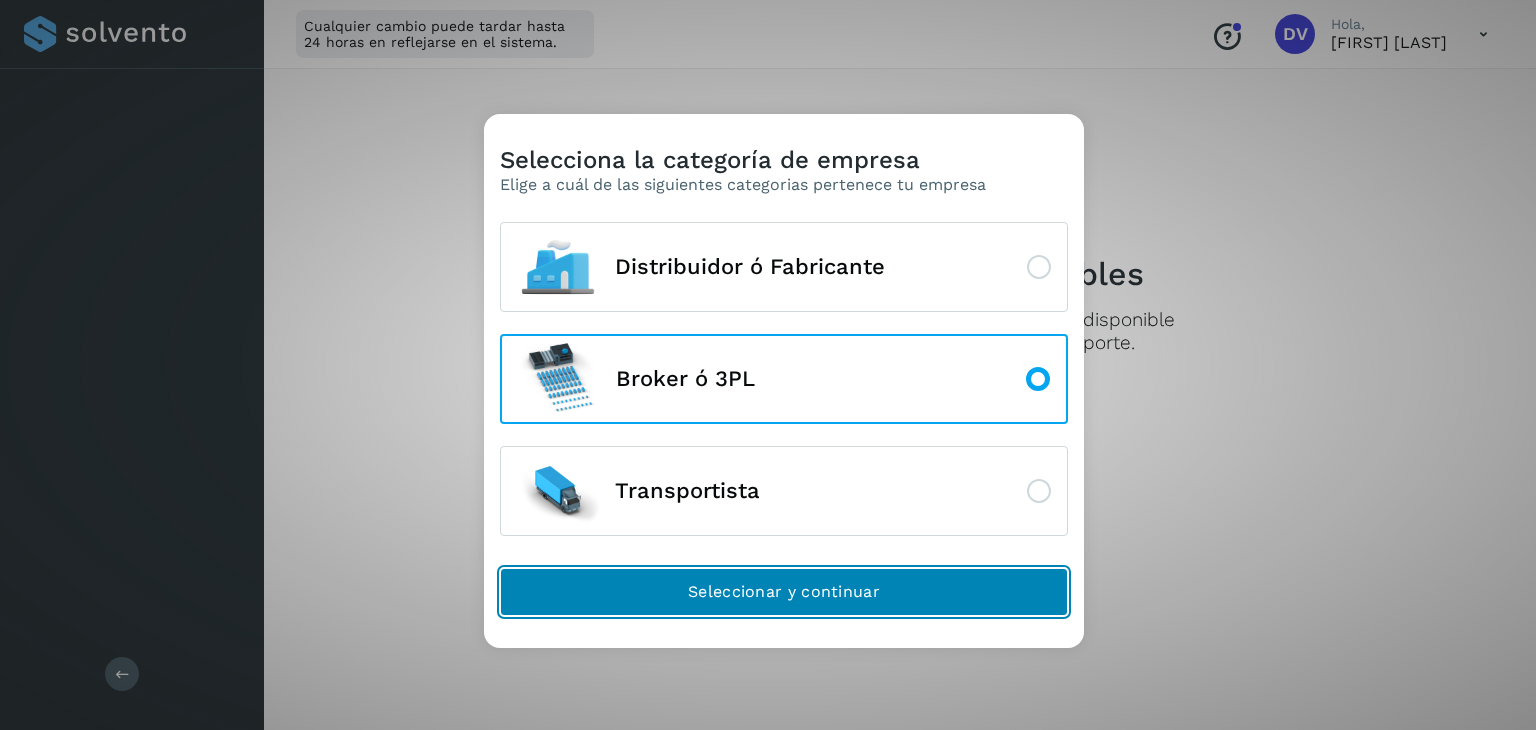 click on "Seleccionar y continuar" 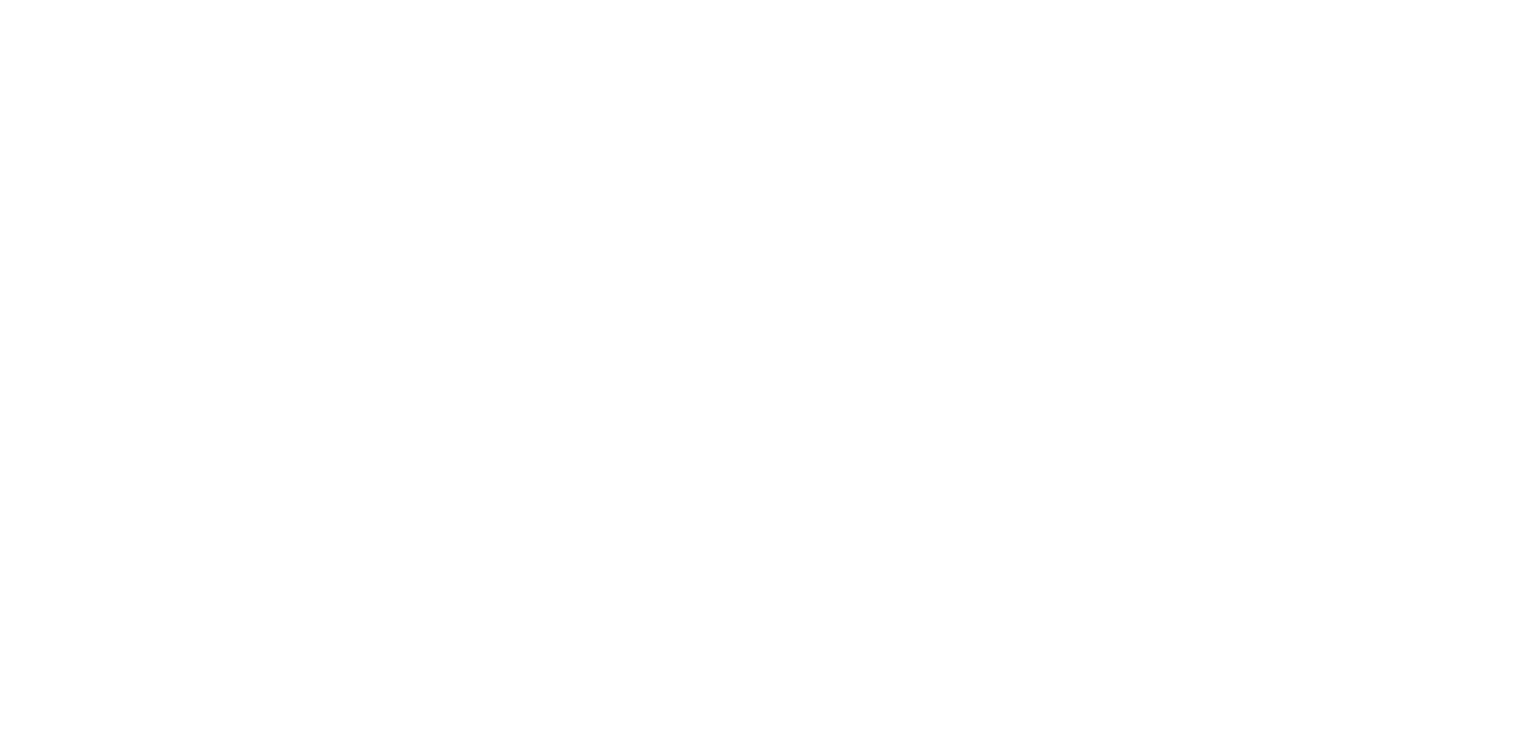 scroll, scrollTop: 0, scrollLeft: 0, axis: both 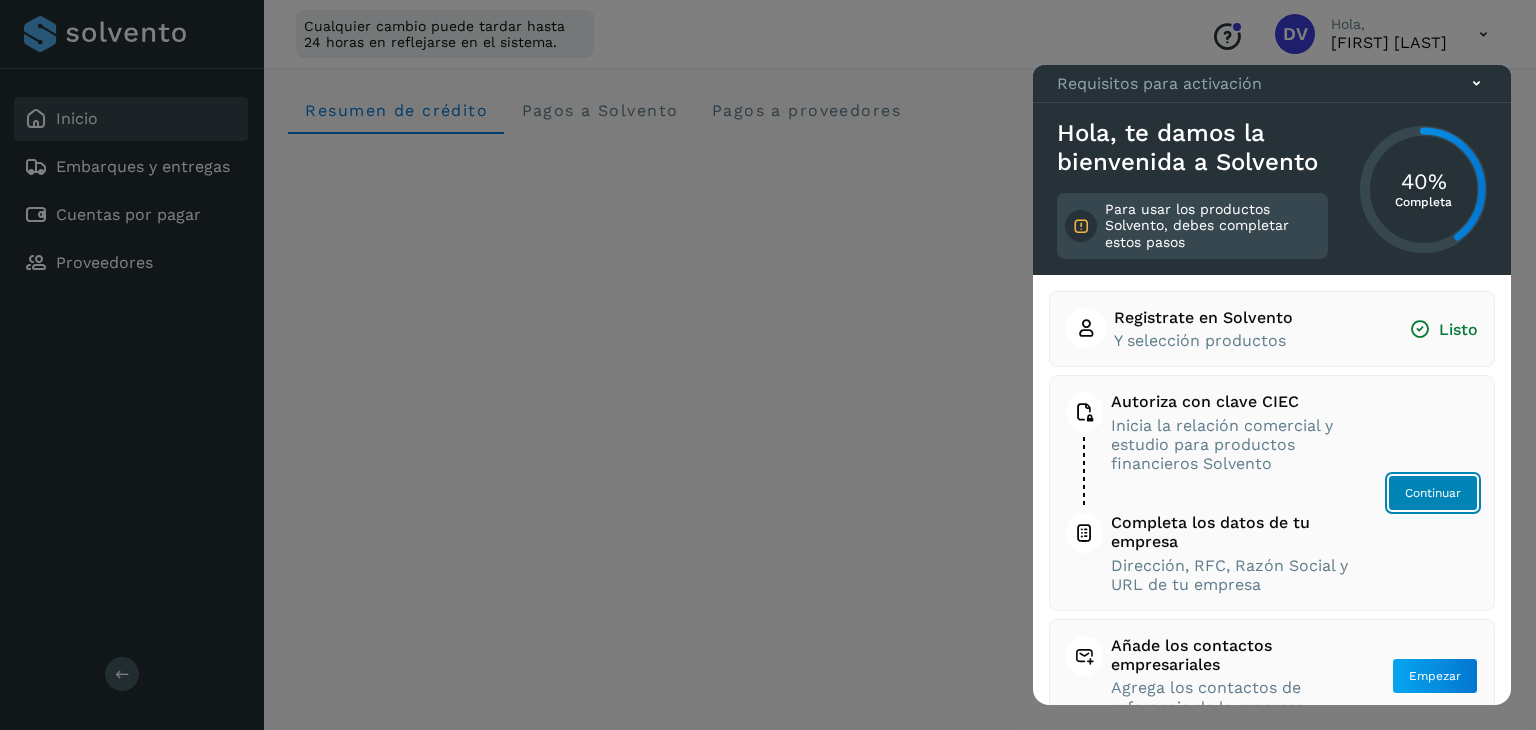 click on "Continuar" 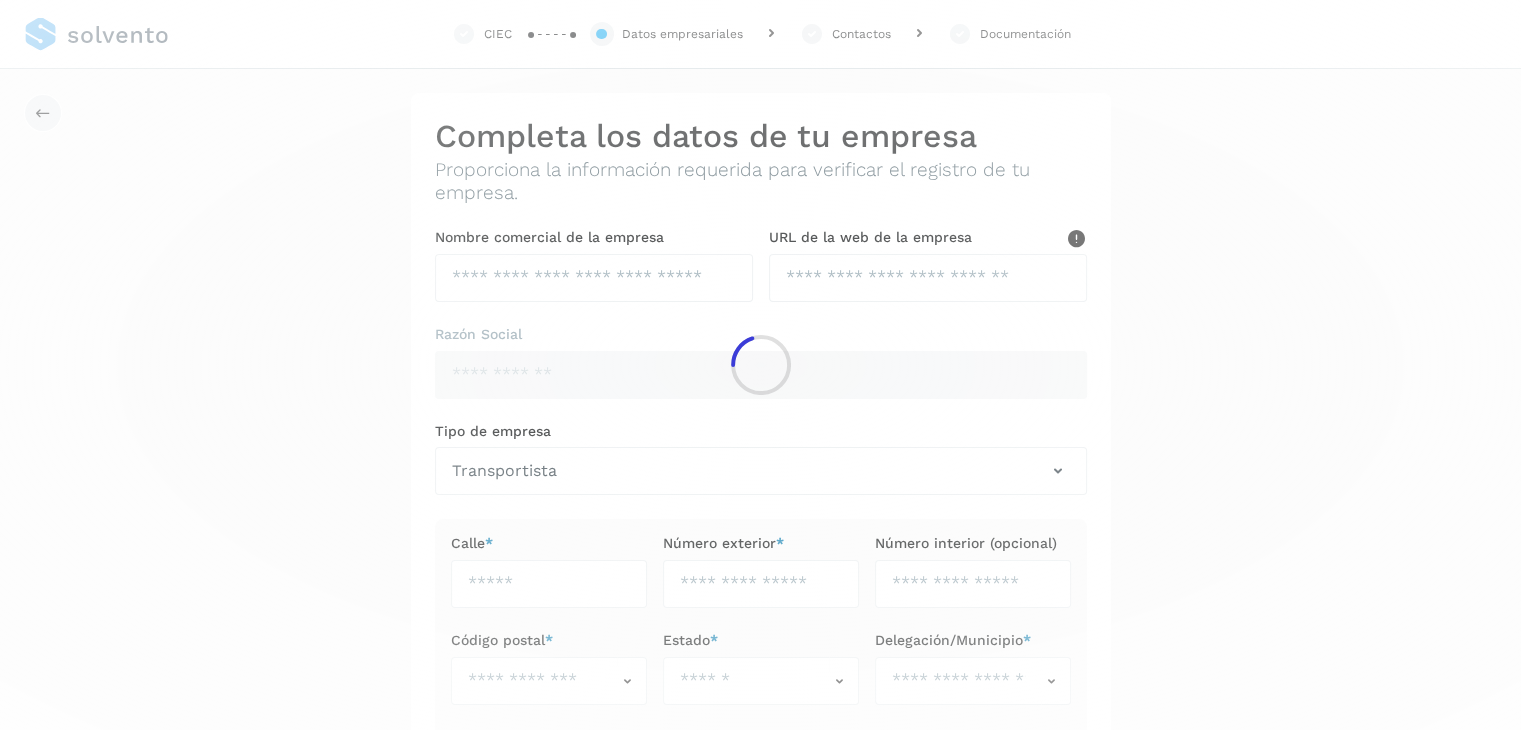 type on "**********" 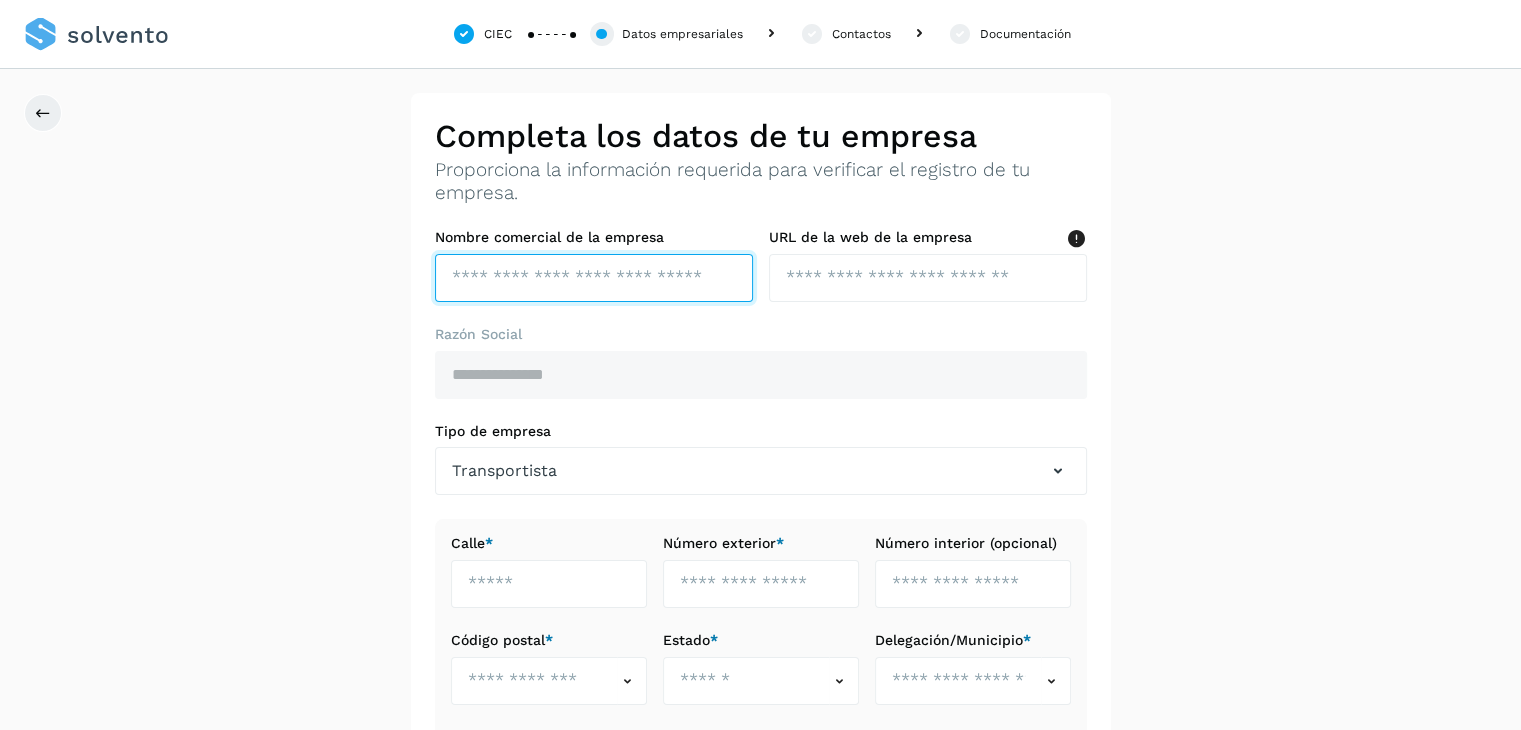 click at bounding box center [594, 278] 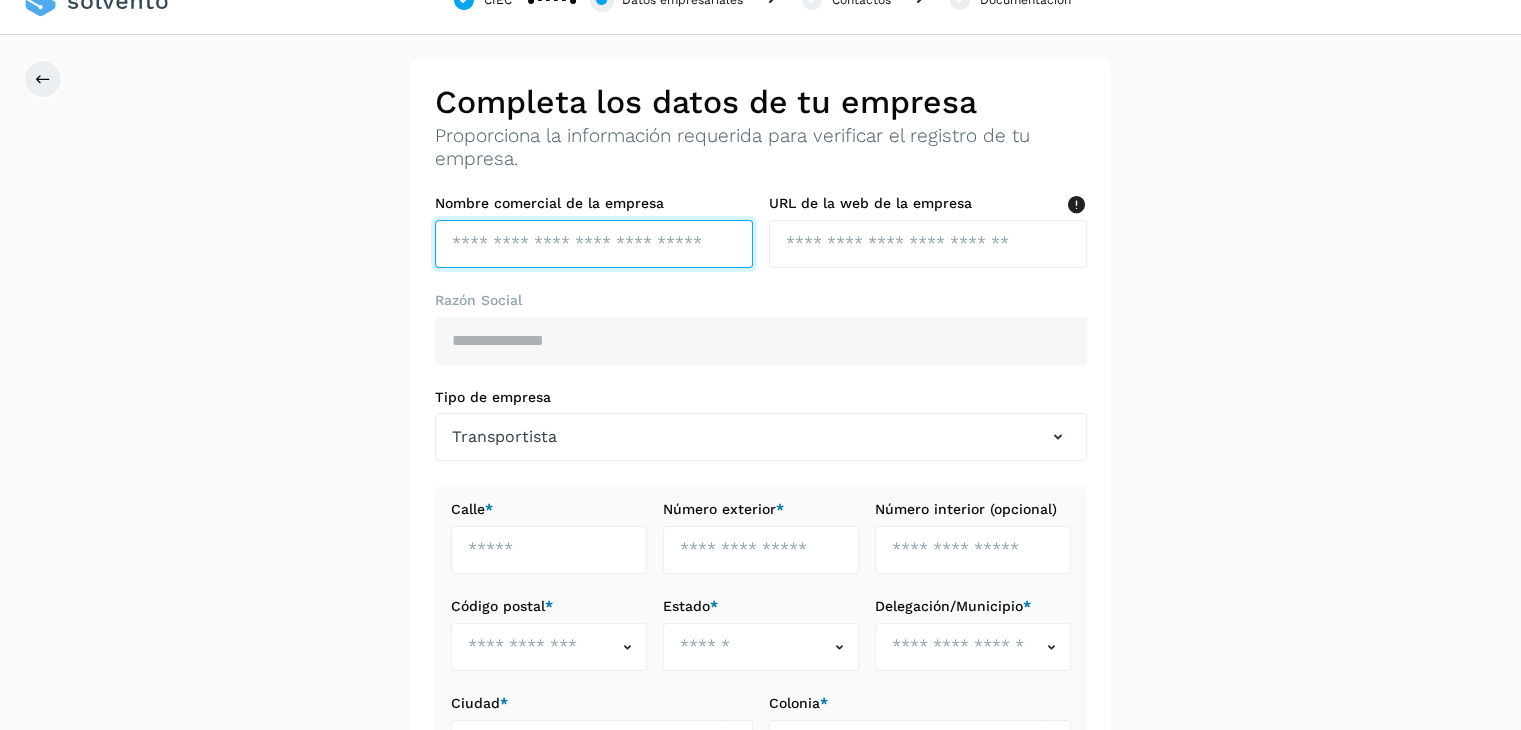 scroll, scrollTop: 0, scrollLeft: 0, axis: both 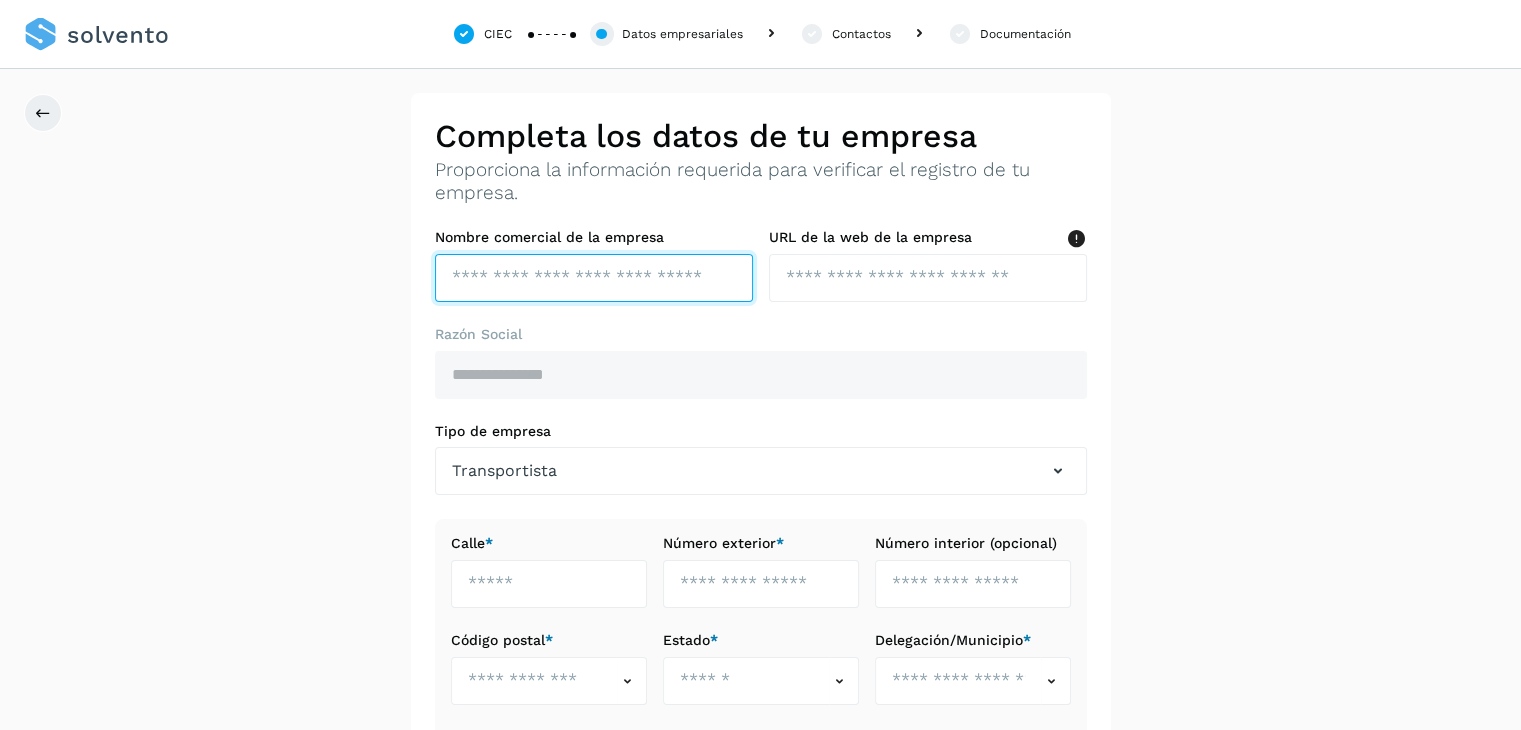 click at bounding box center [594, 278] 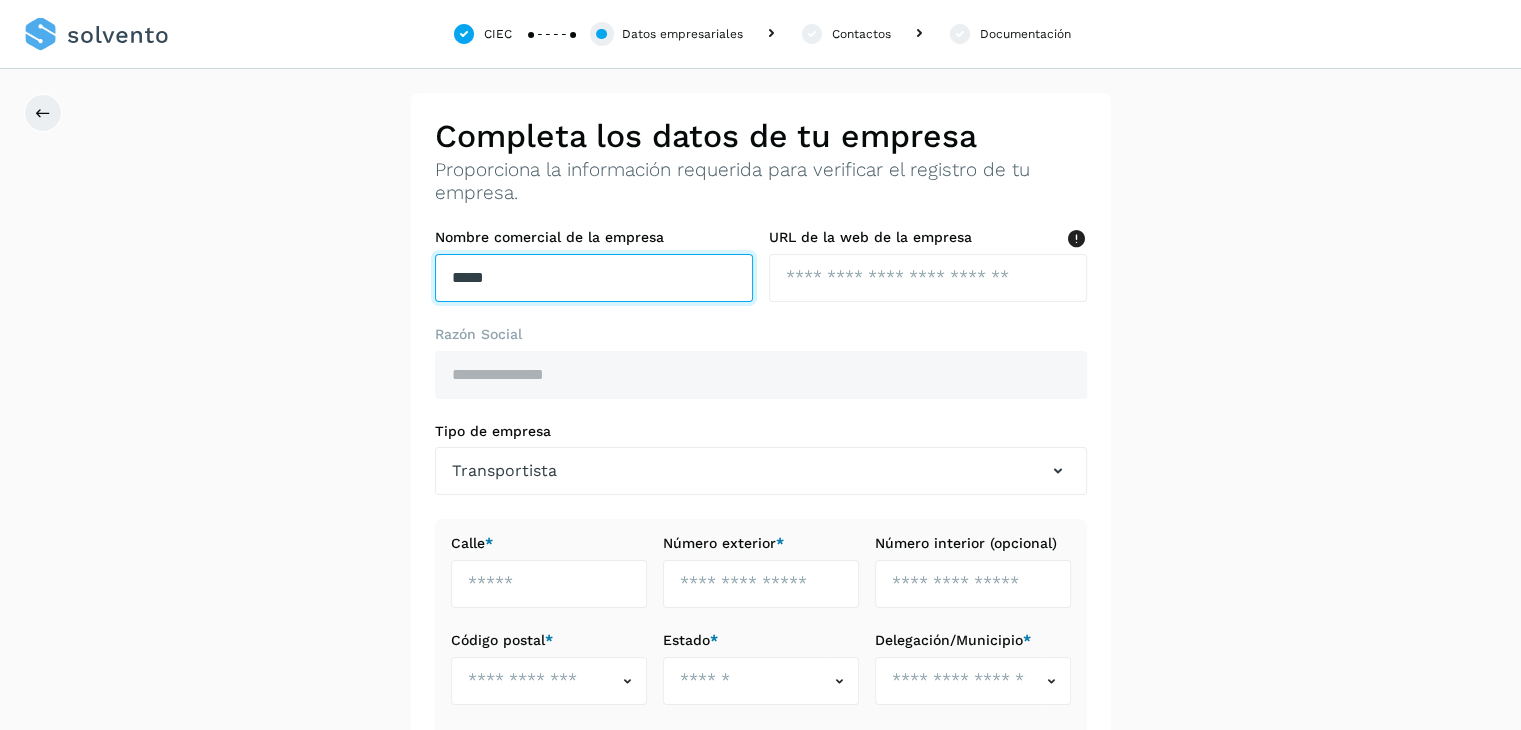type on "*****" 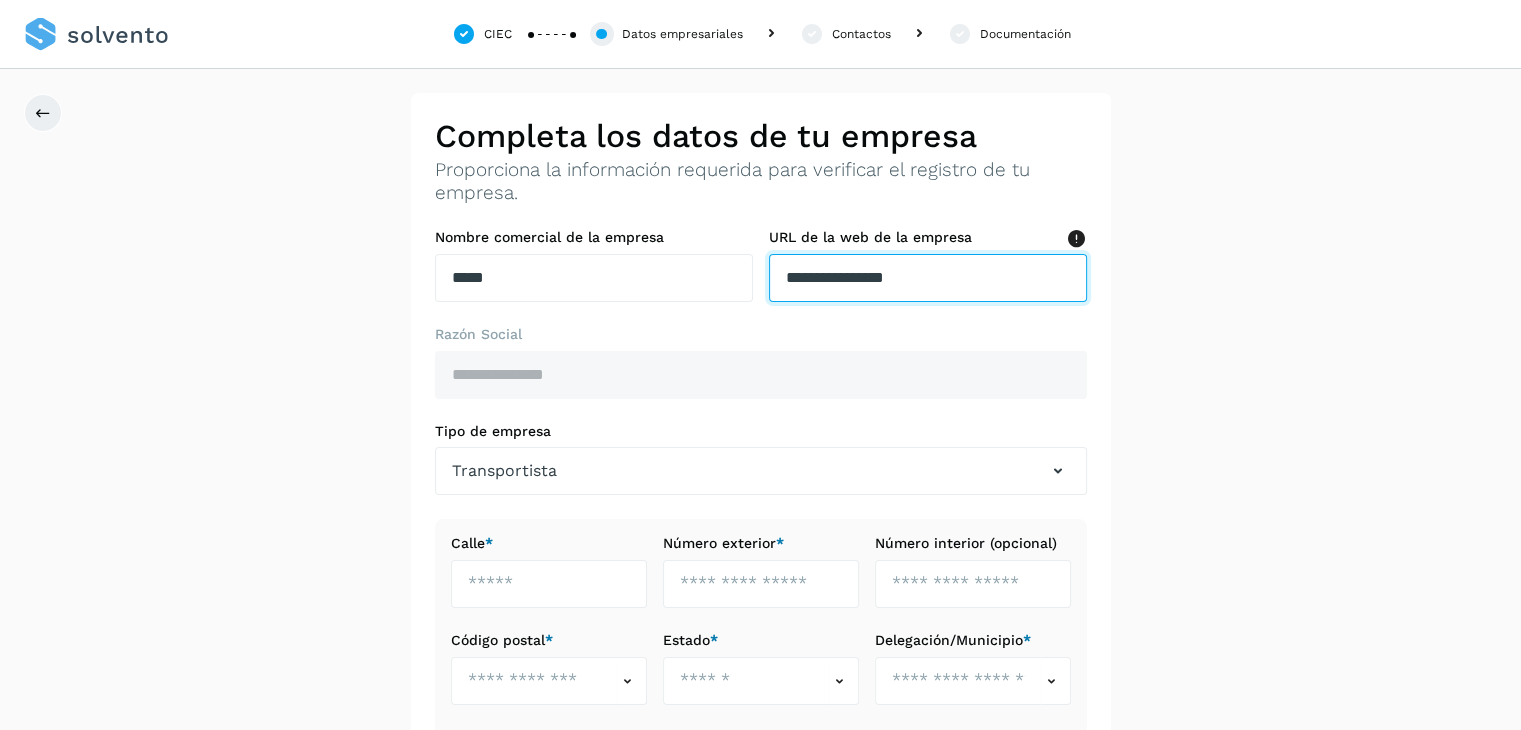 type on "**********" 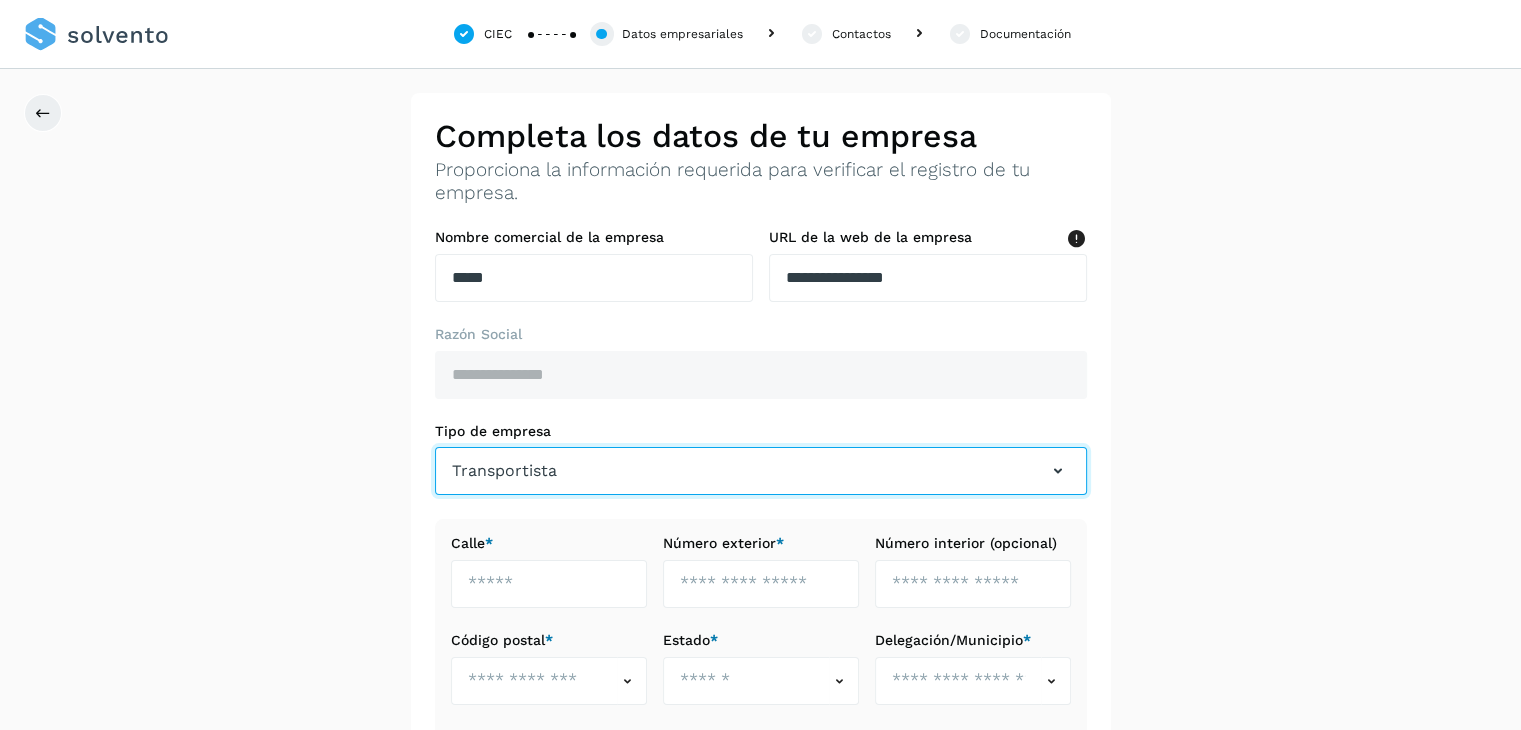 type 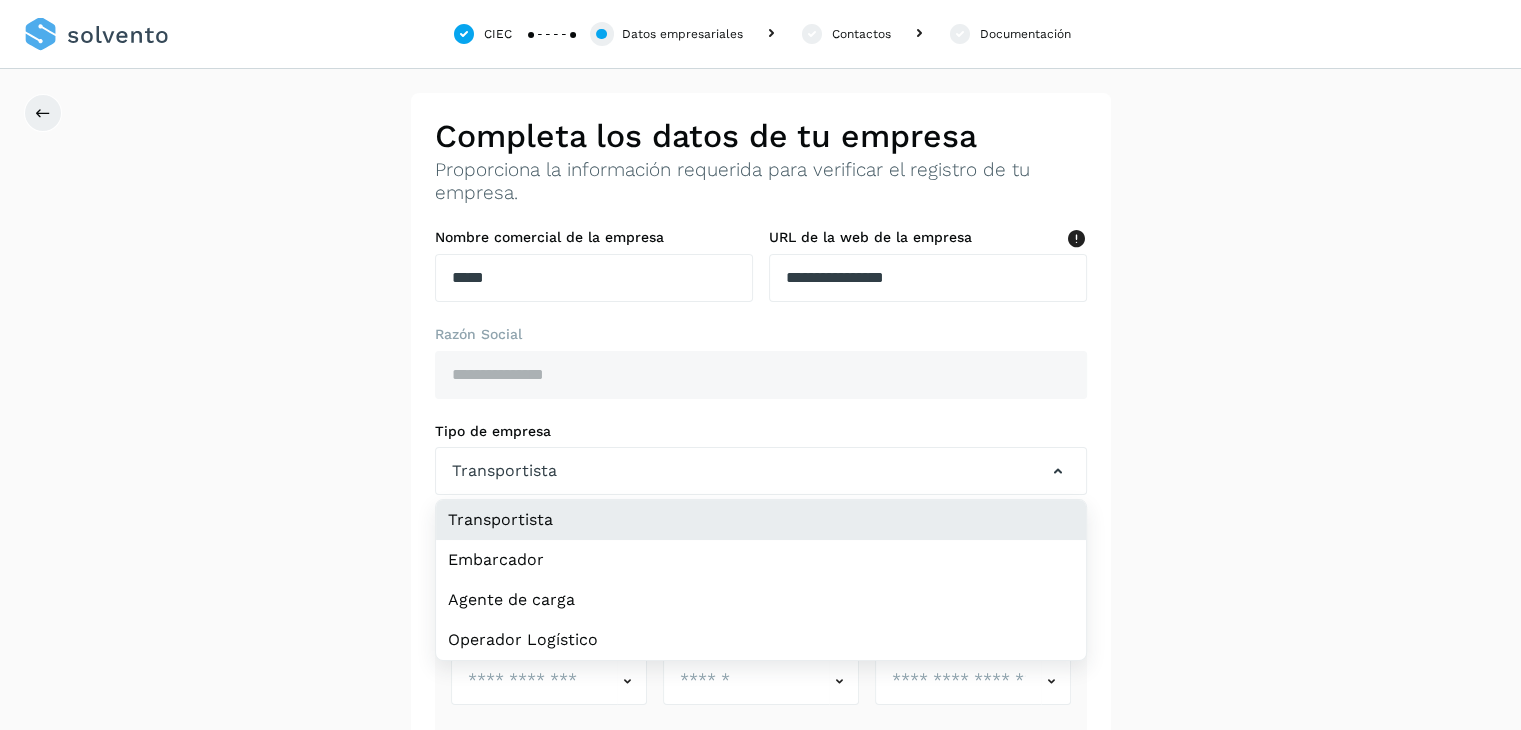 click on "**********" at bounding box center (760, 522) 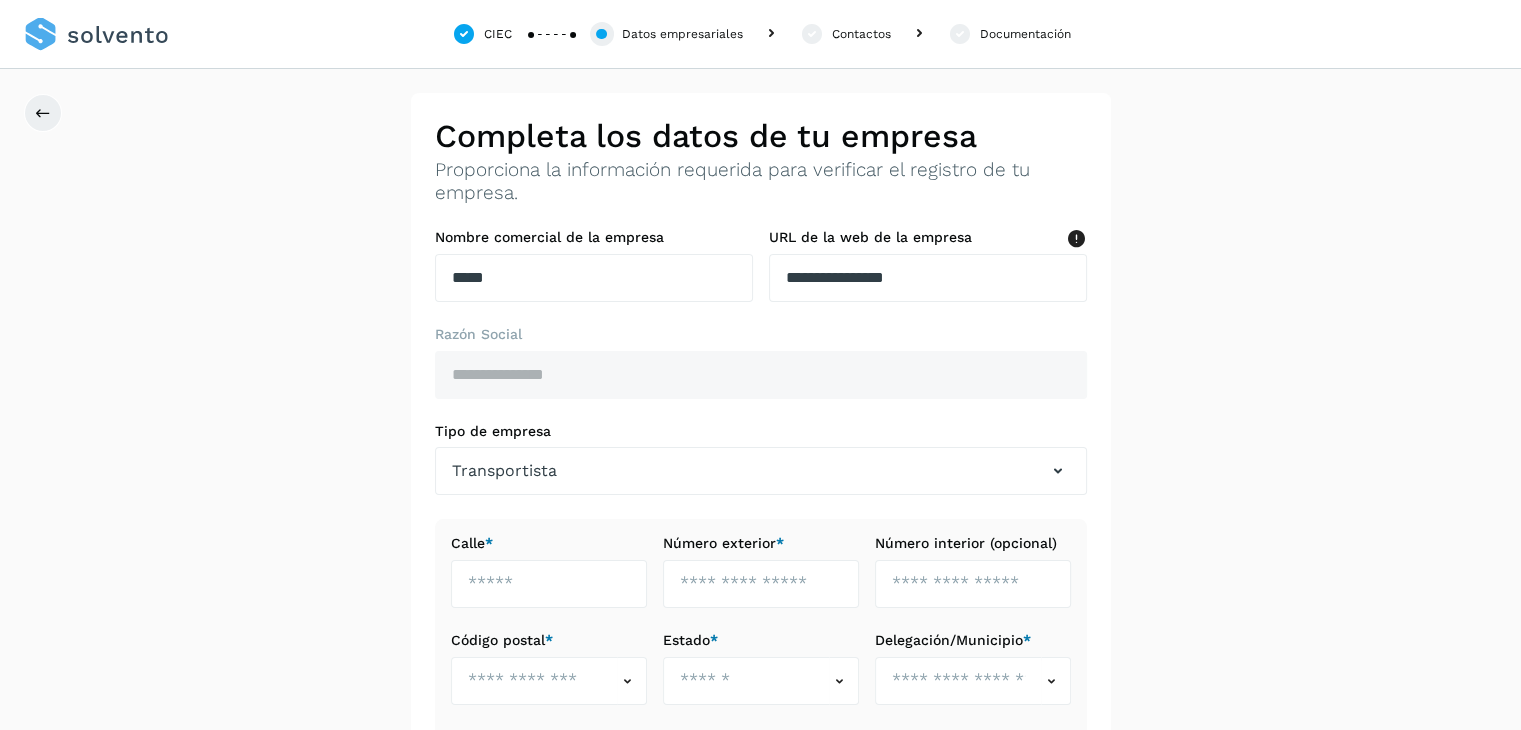 scroll, scrollTop: 200, scrollLeft: 0, axis: vertical 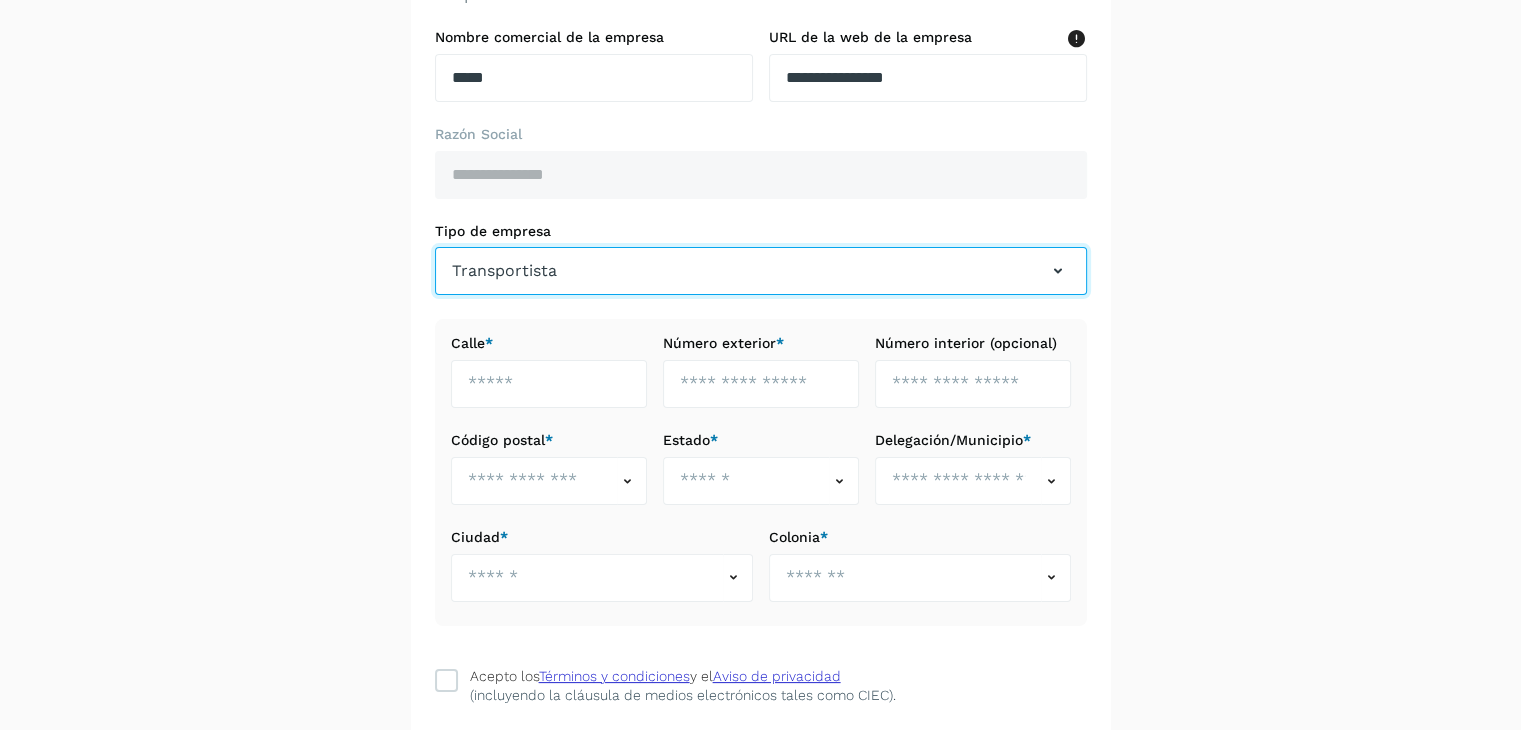 click on "Transportista" at bounding box center [761, 271] 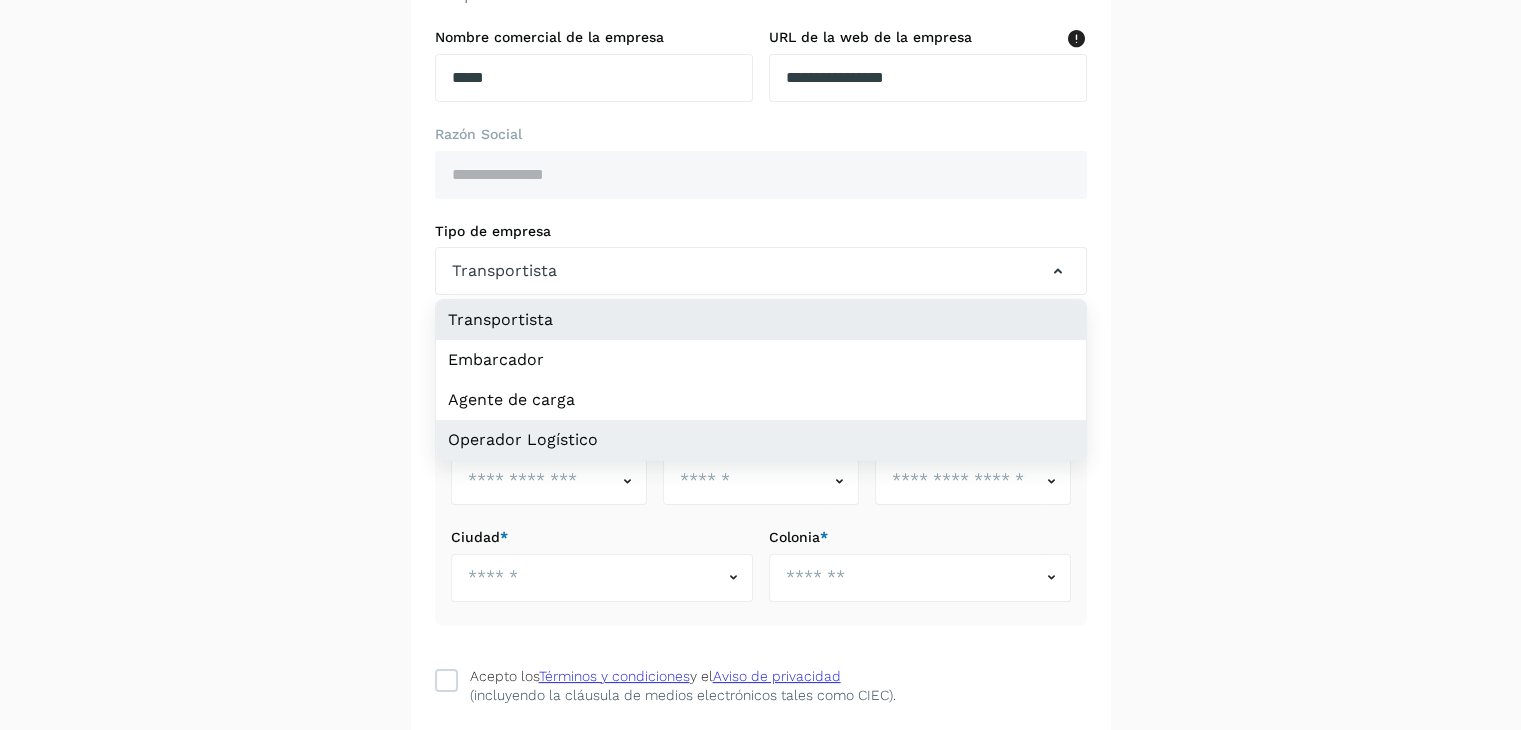 click on "Operador Logístico" 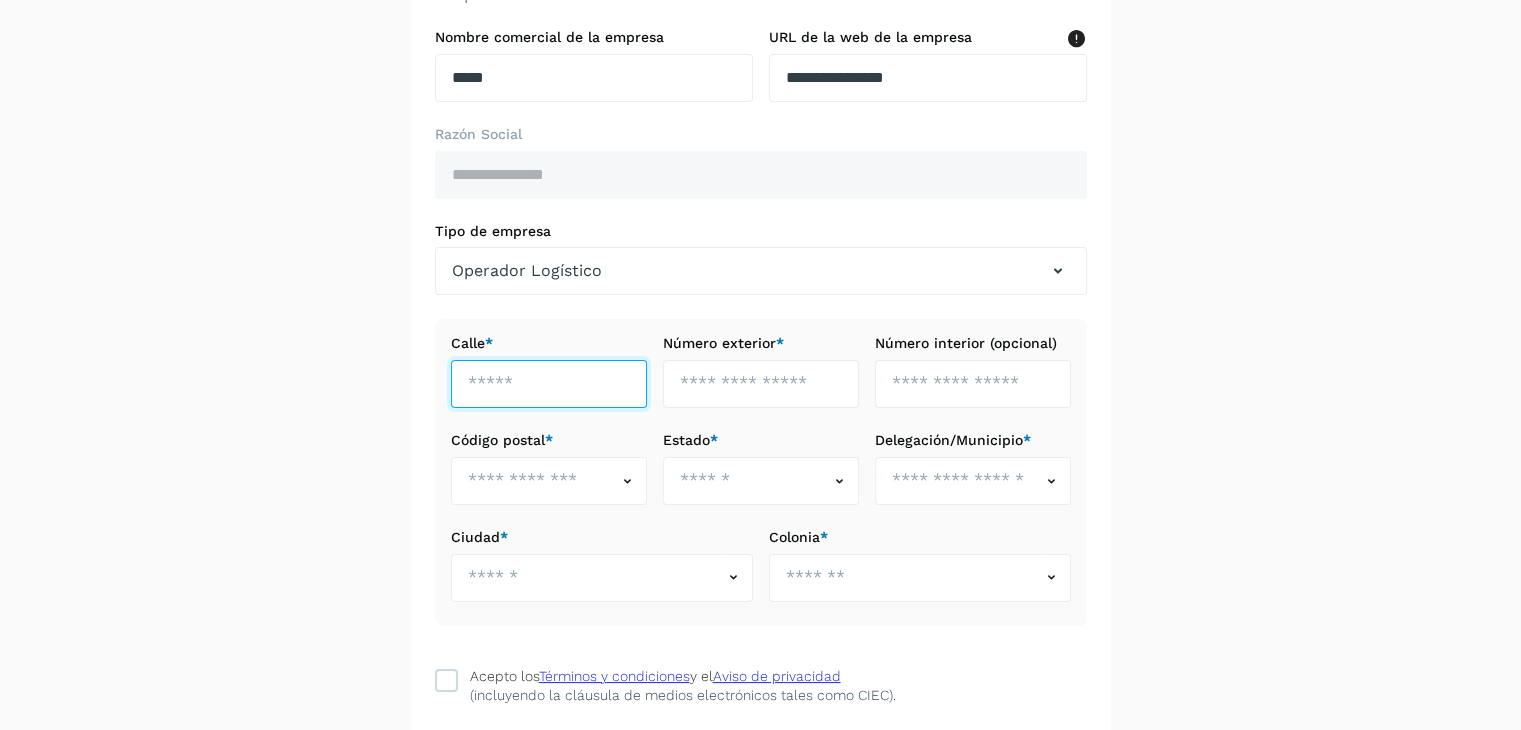 click at bounding box center [549, 384] 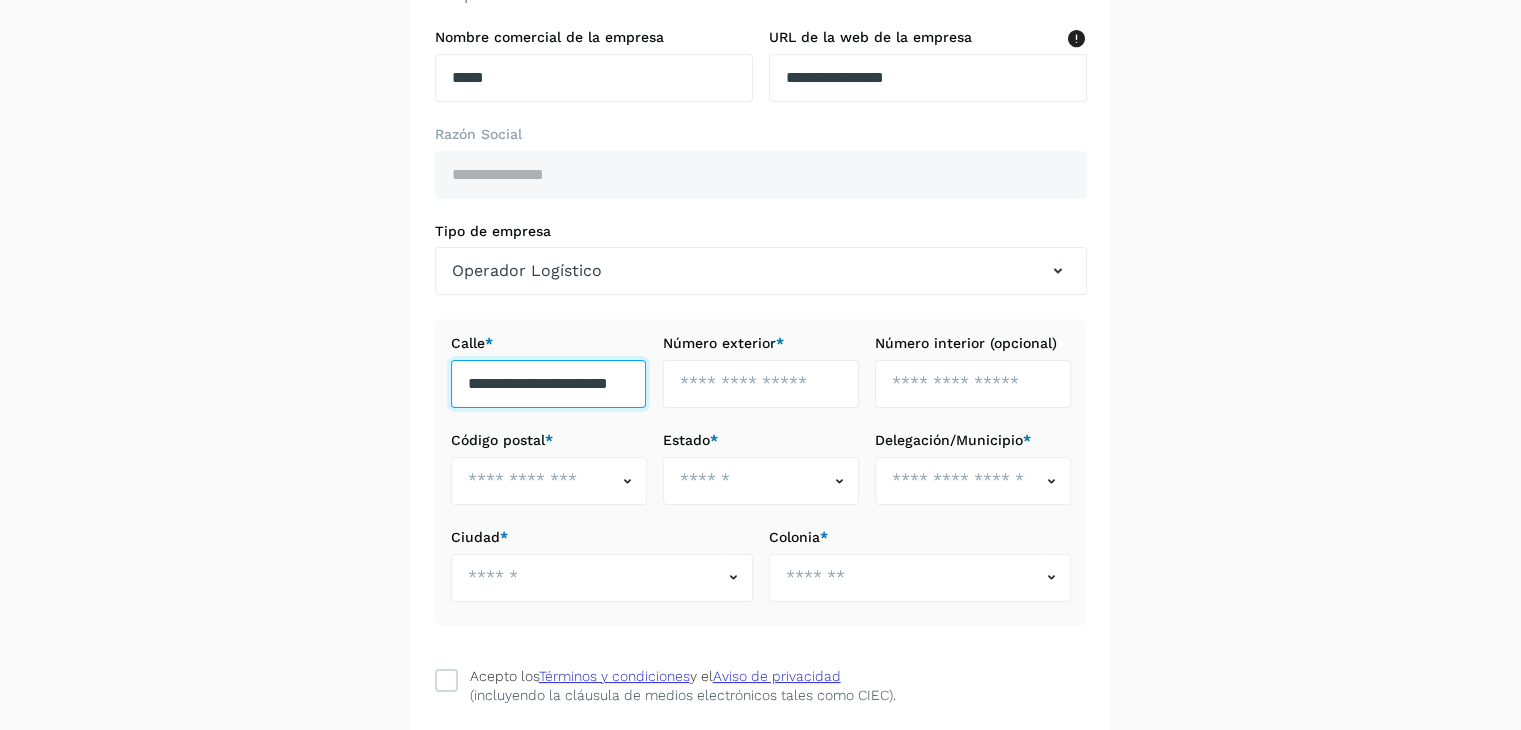 scroll, scrollTop: 0, scrollLeft: 45, axis: horizontal 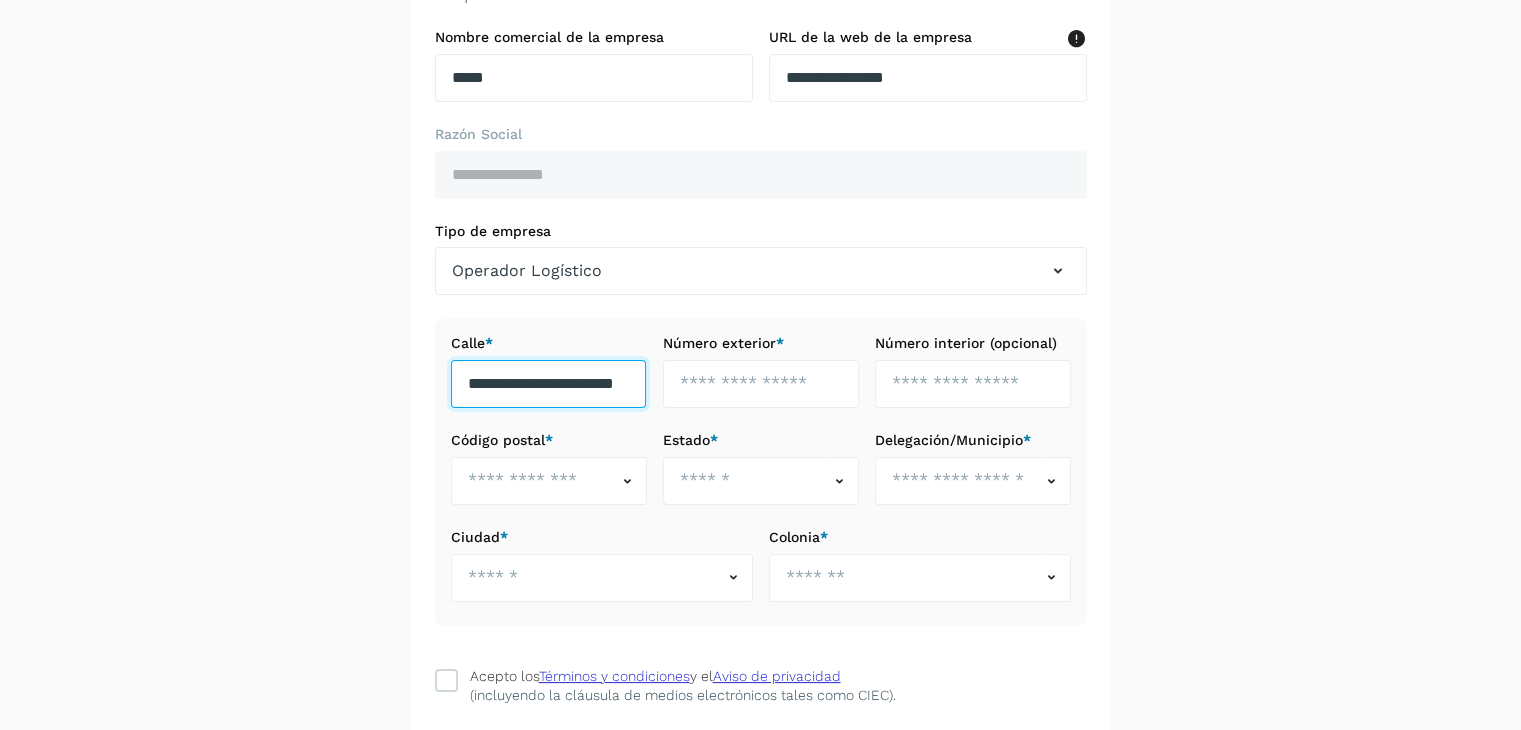 type on "**********" 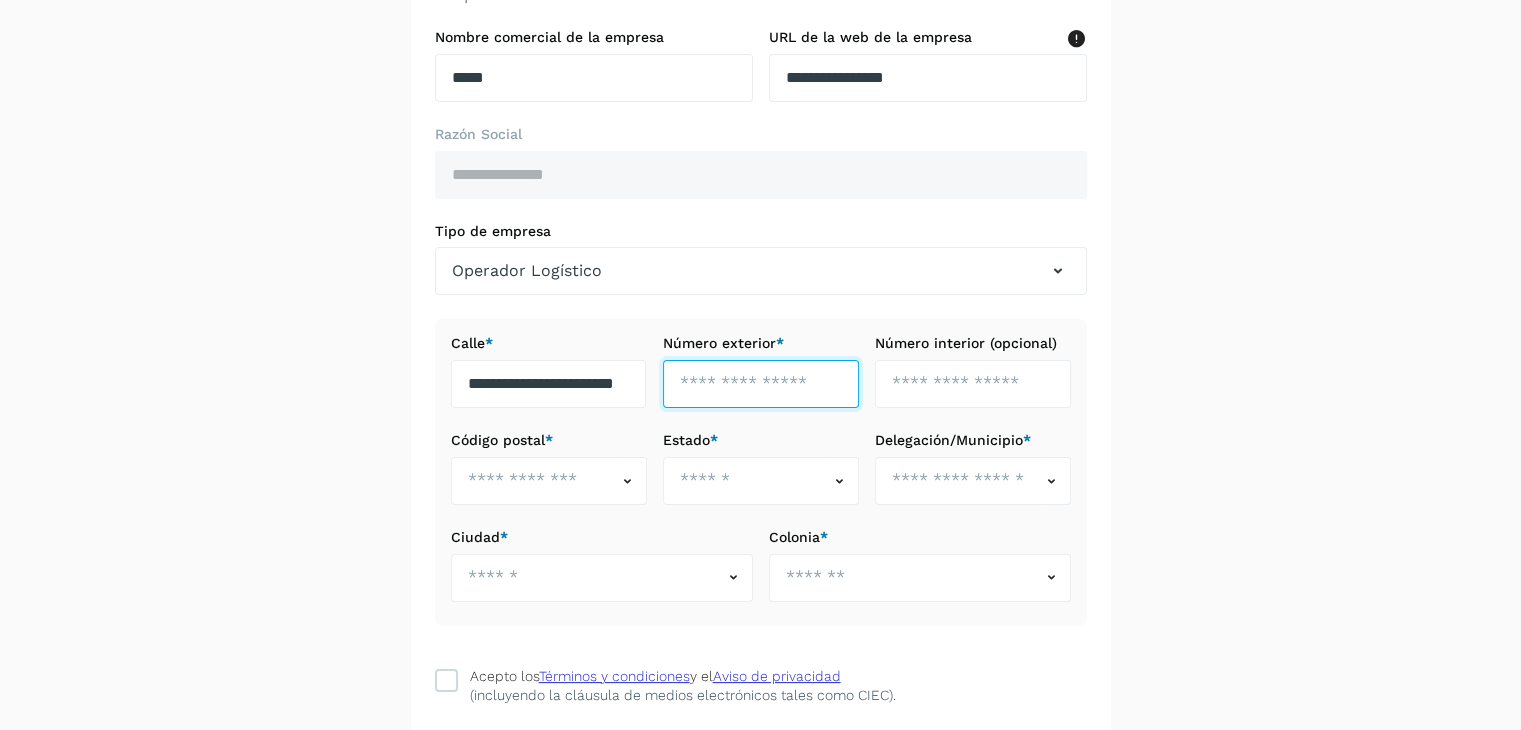scroll, scrollTop: 0, scrollLeft: 0, axis: both 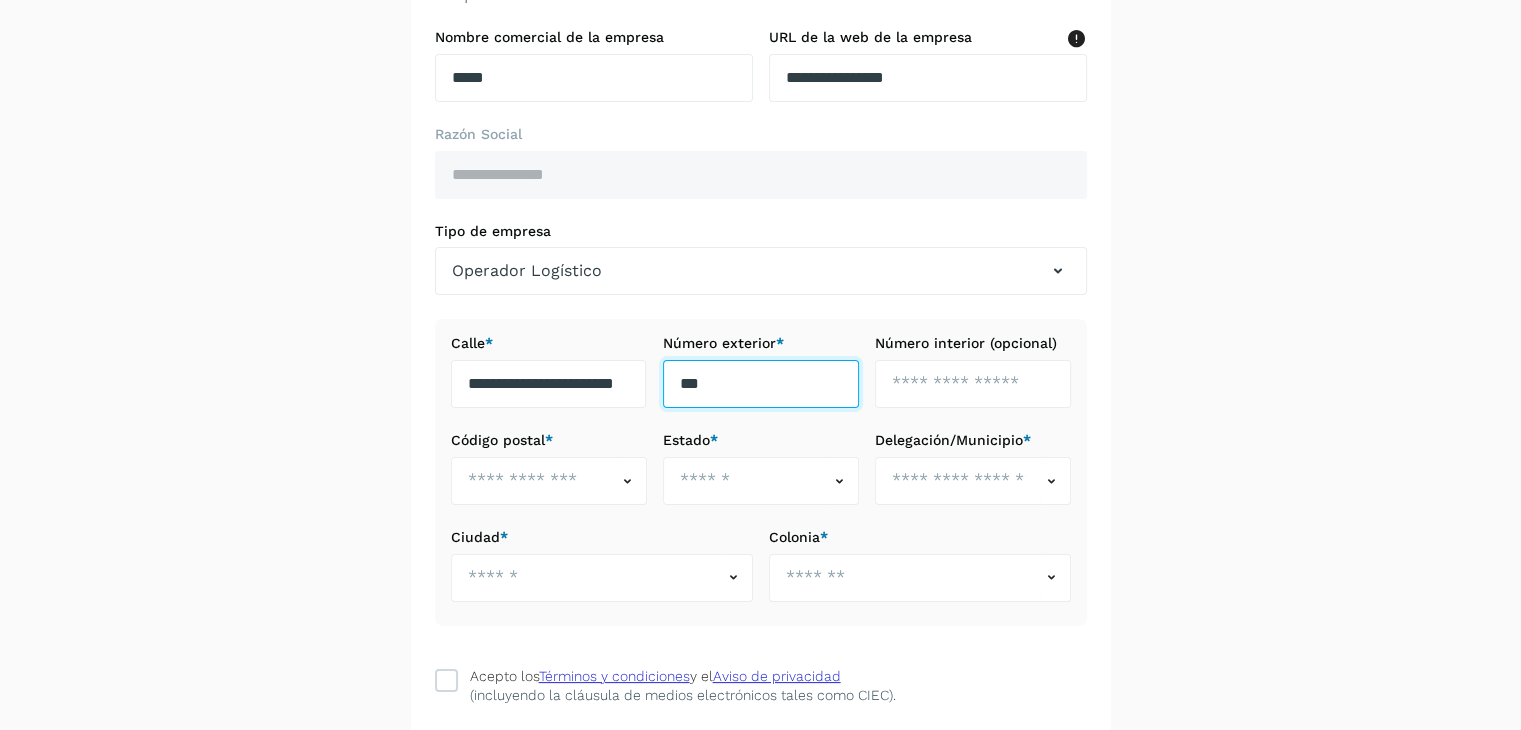 type on "***" 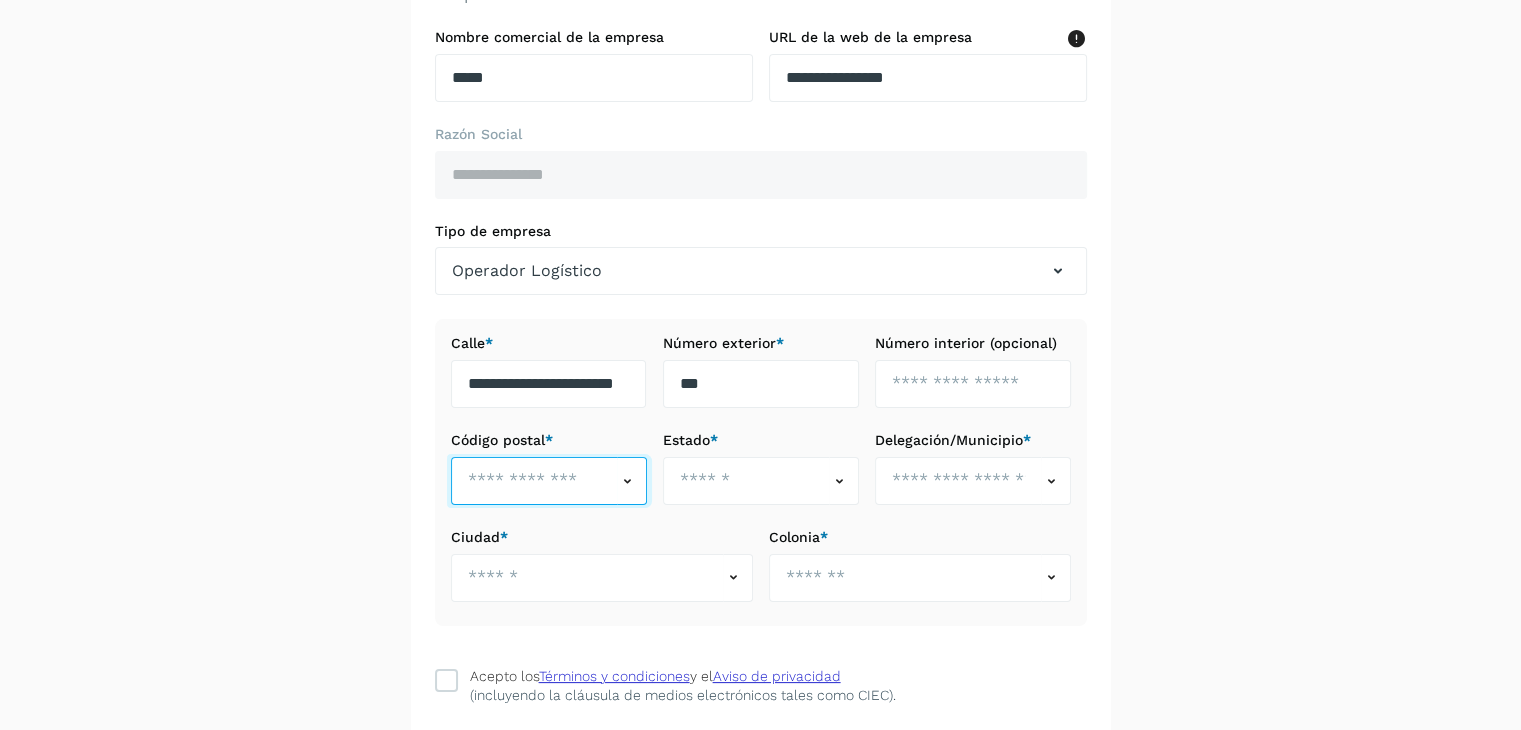 type on "*****" 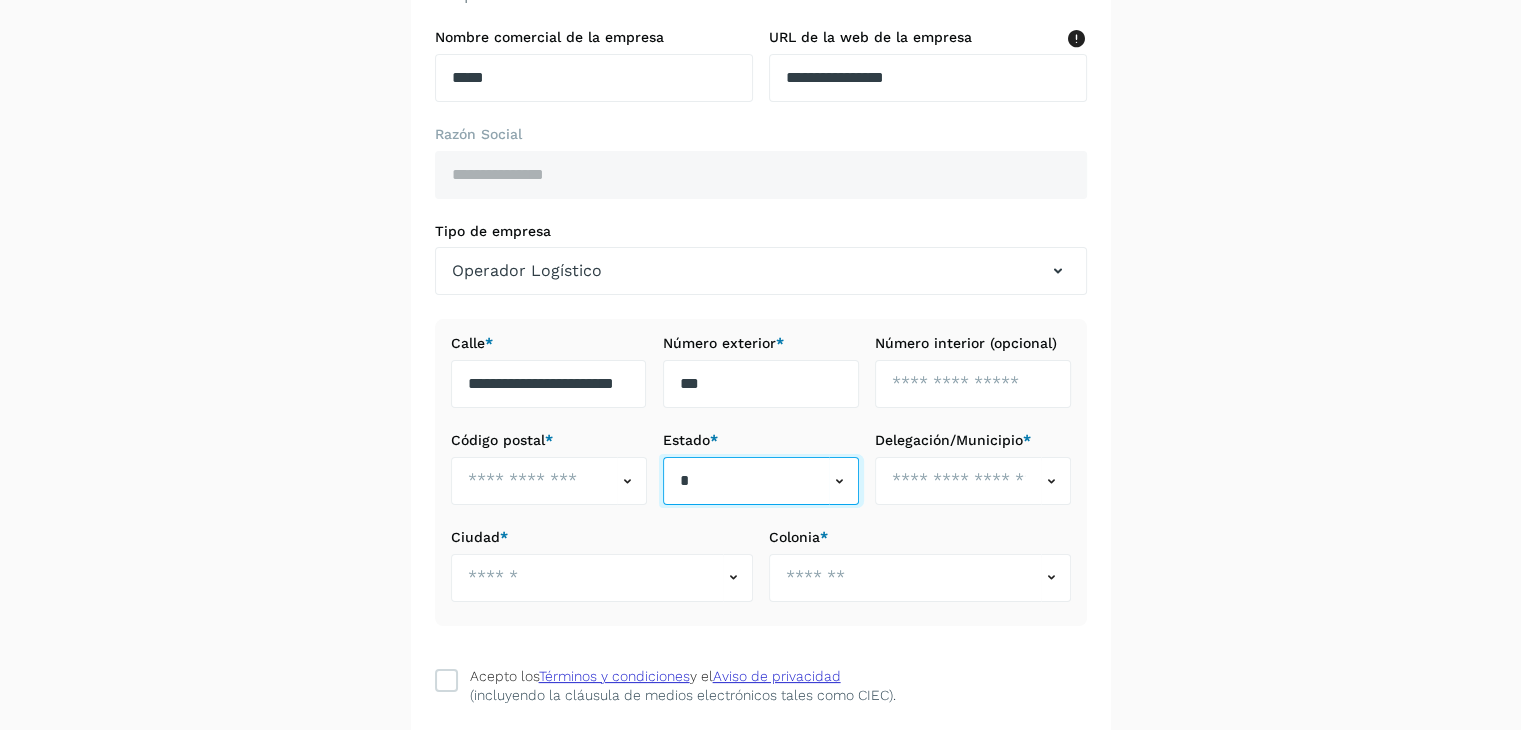 type on "*" 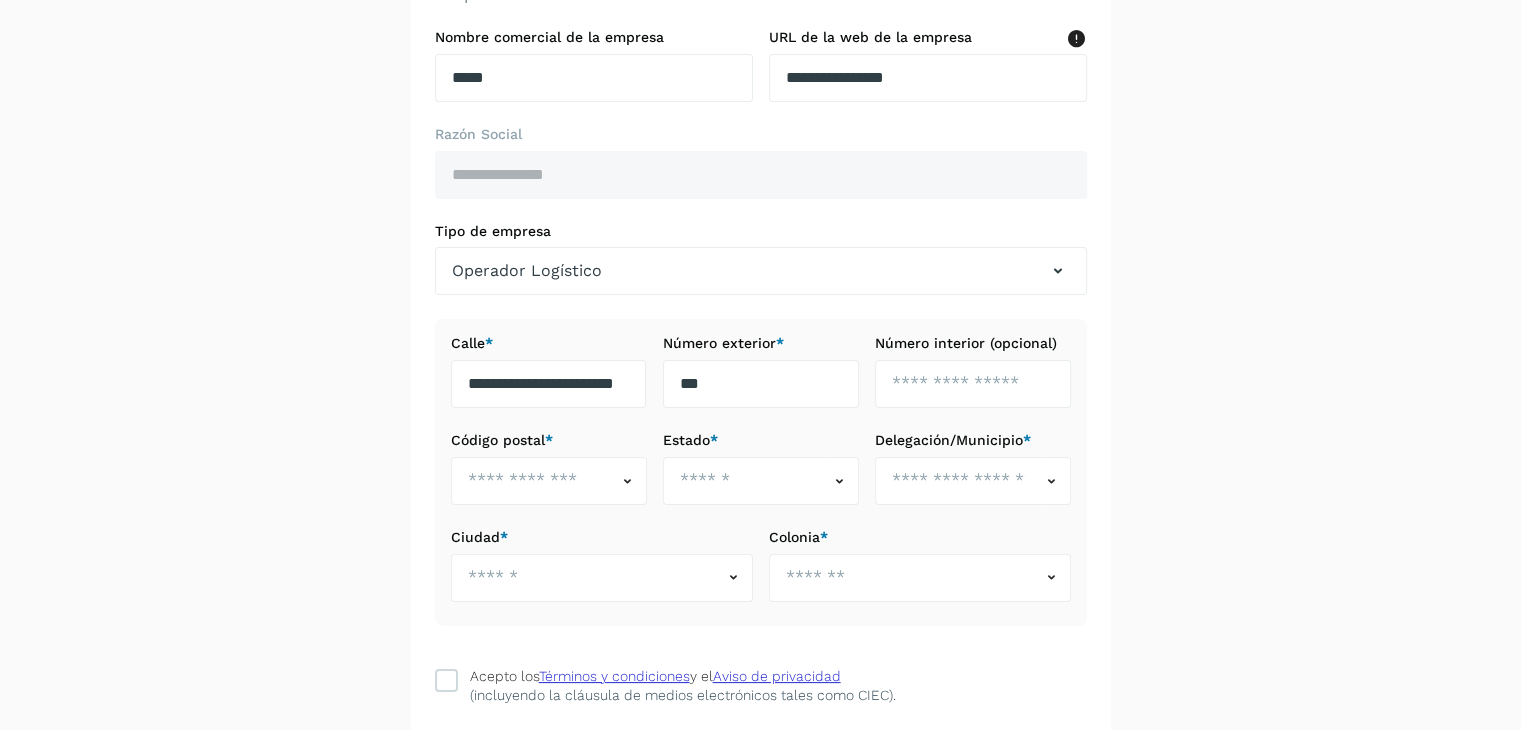 click 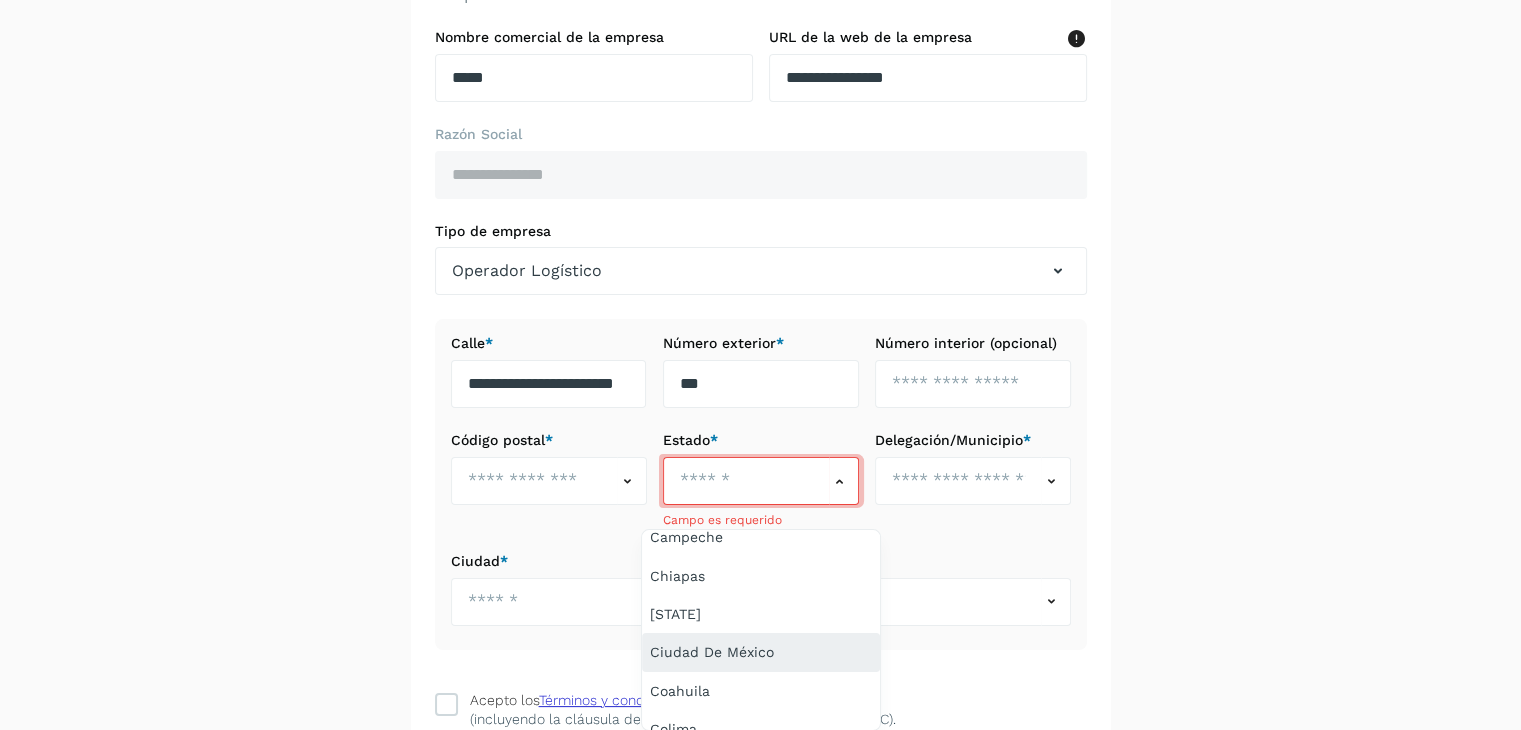 scroll, scrollTop: 300, scrollLeft: 0, axis: vertical 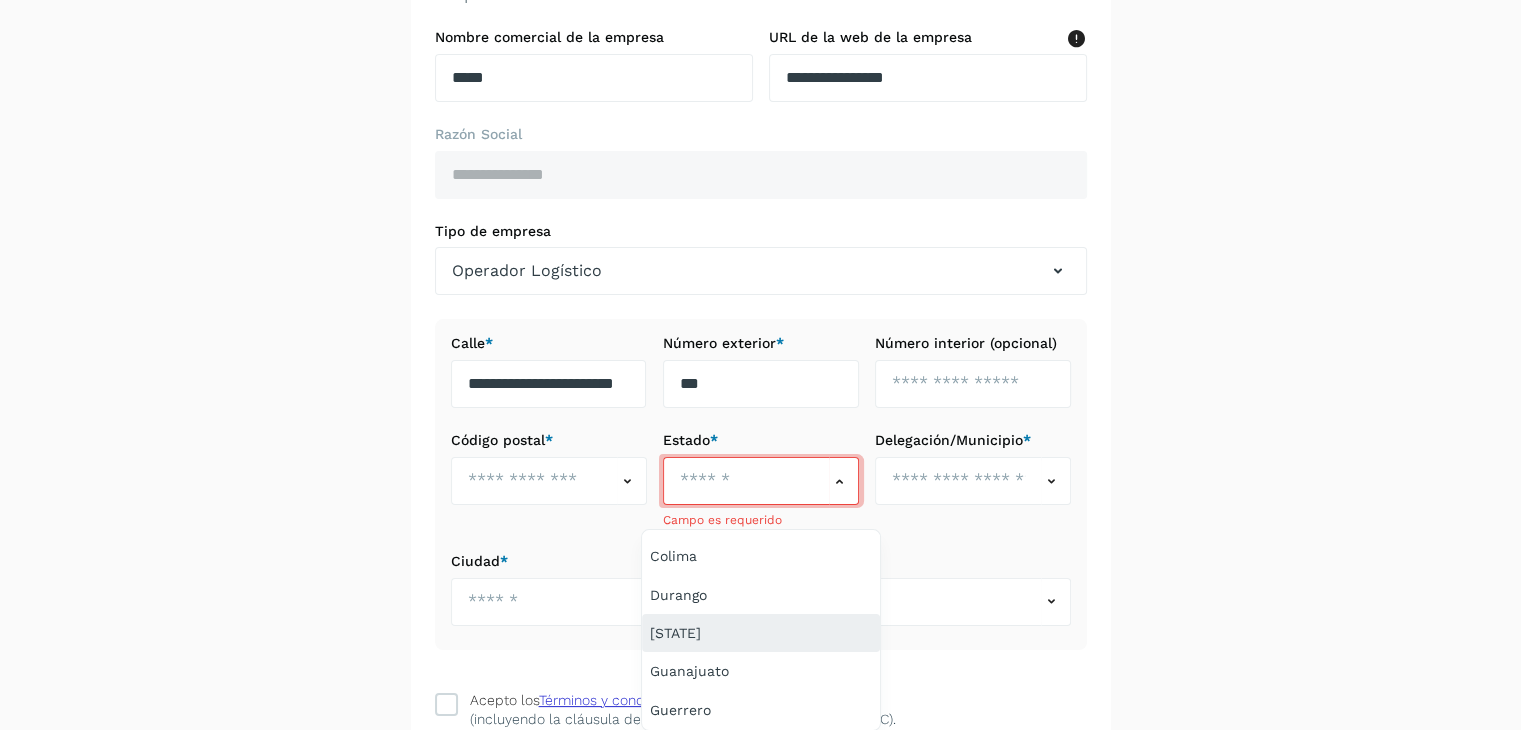 click on "Estado de México" 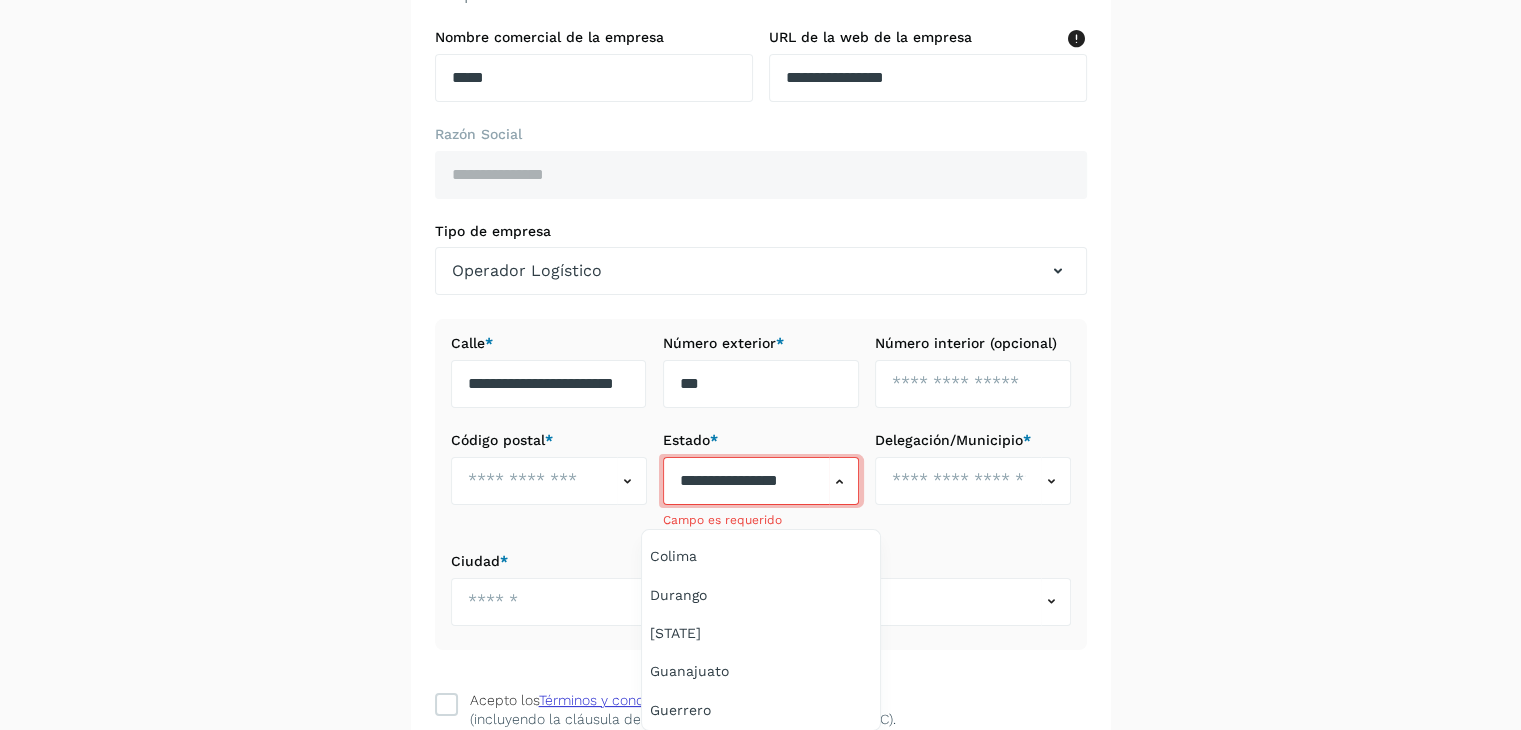 scroll, scrollTop: 0, scrollLeft: 0, axis: both 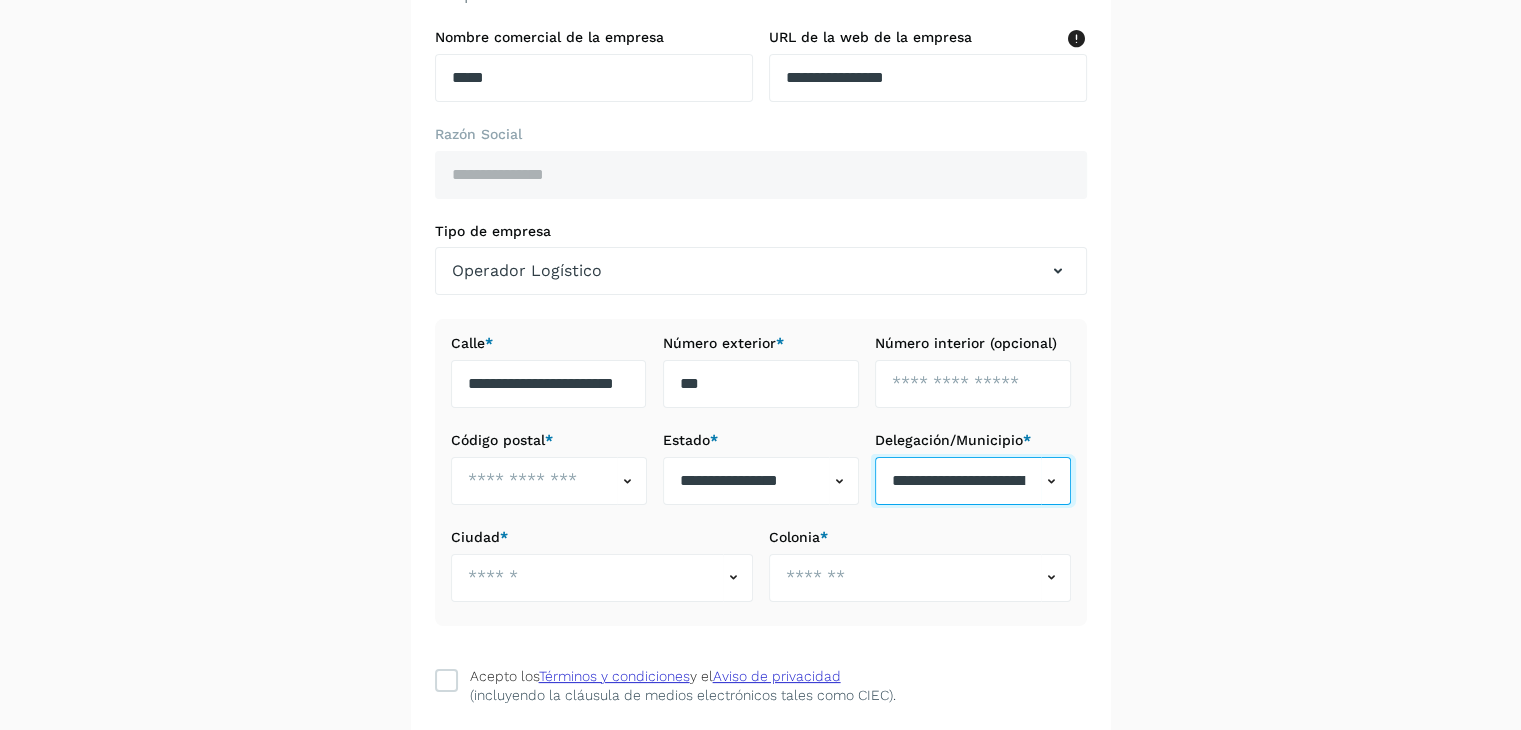 click on "**********" at bounding box center (958, 481) 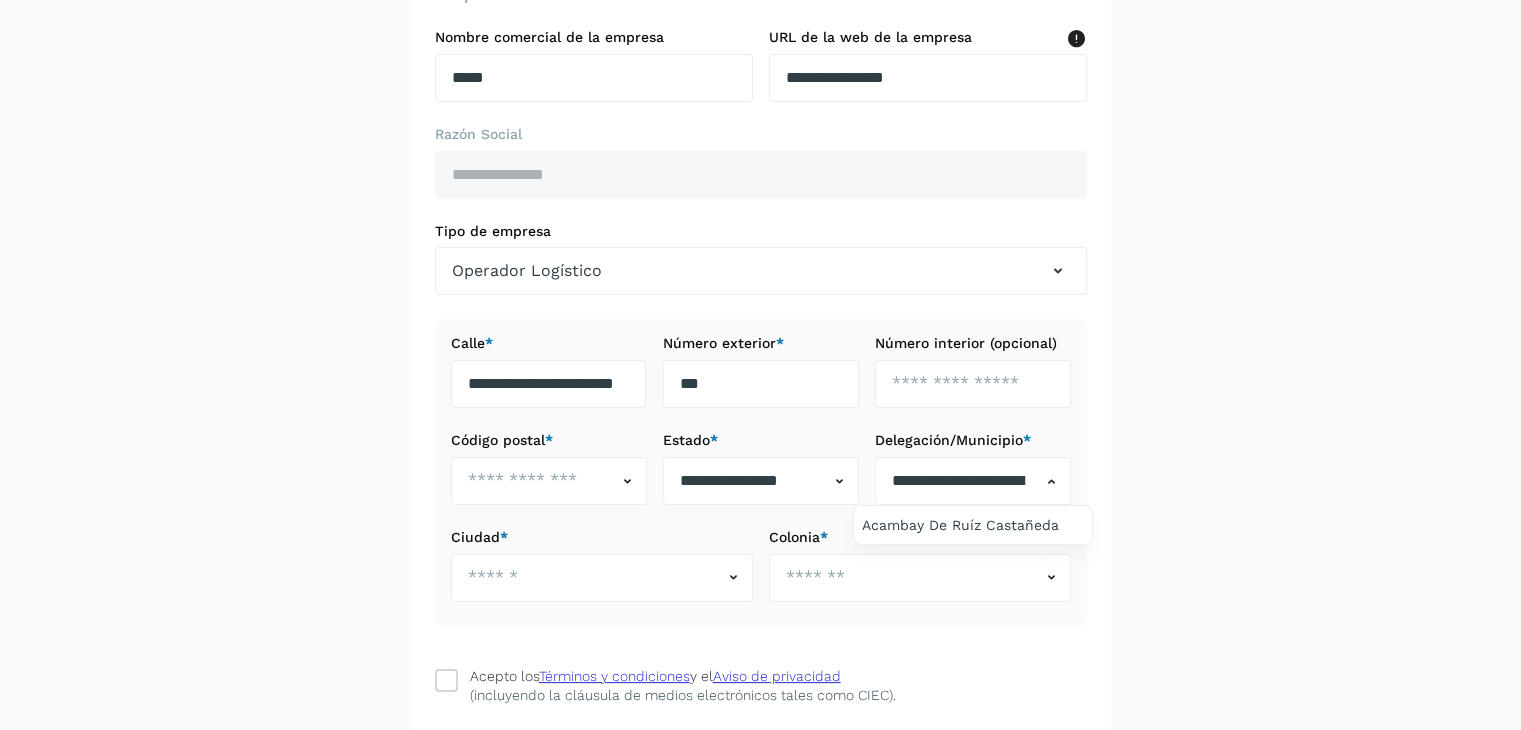 click at bounding box center [760, 365] 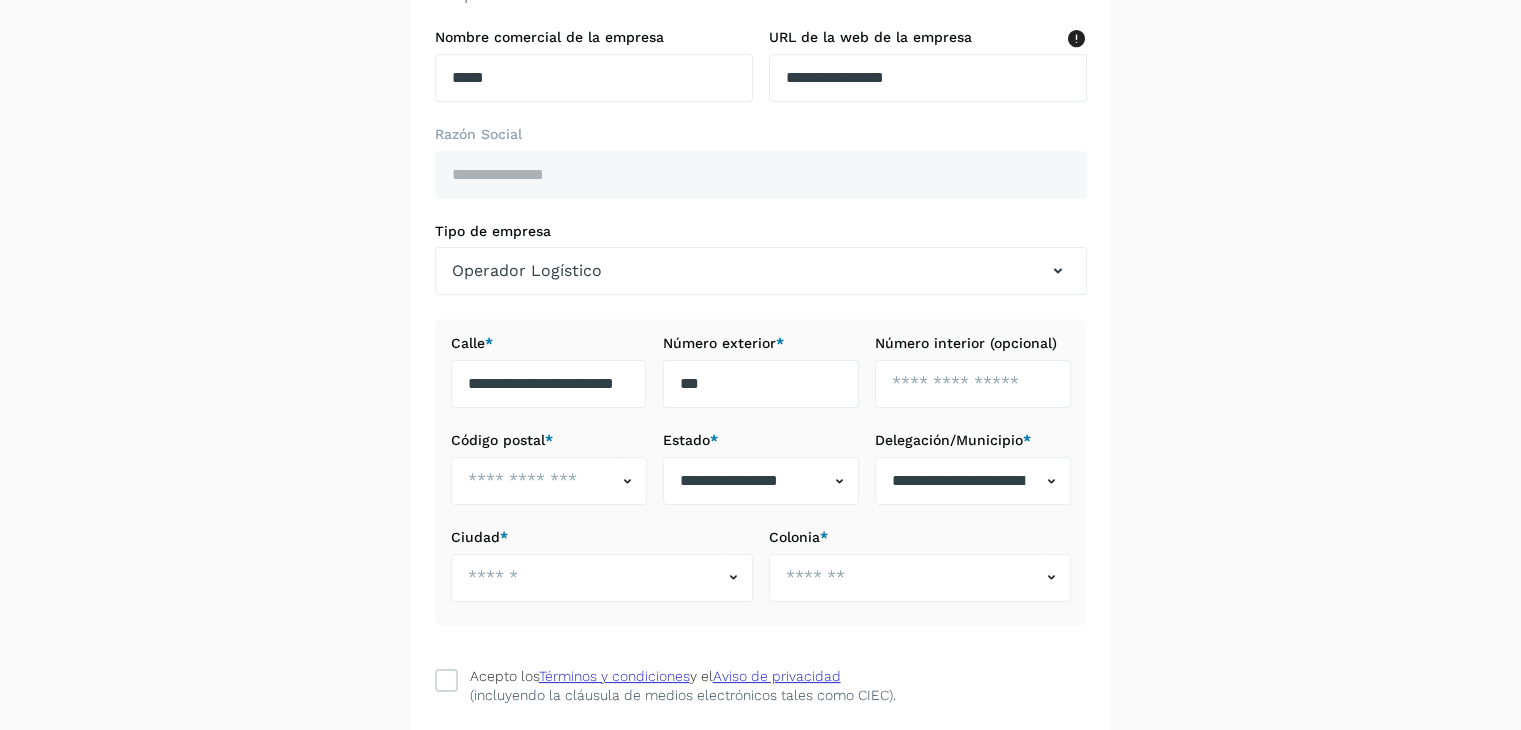click on "**********" at bounding box center (760, 322) 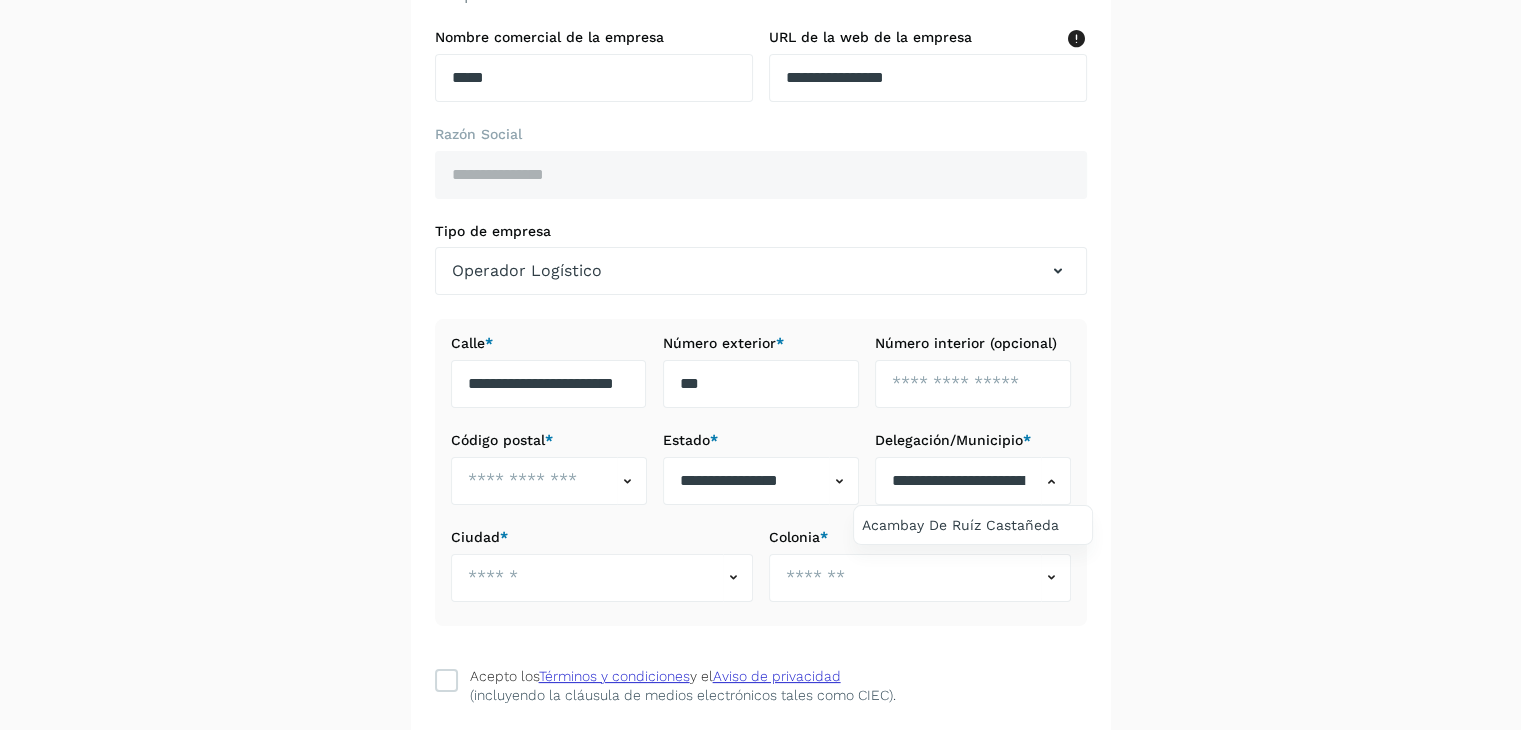 click at bounding box center [760, 365] 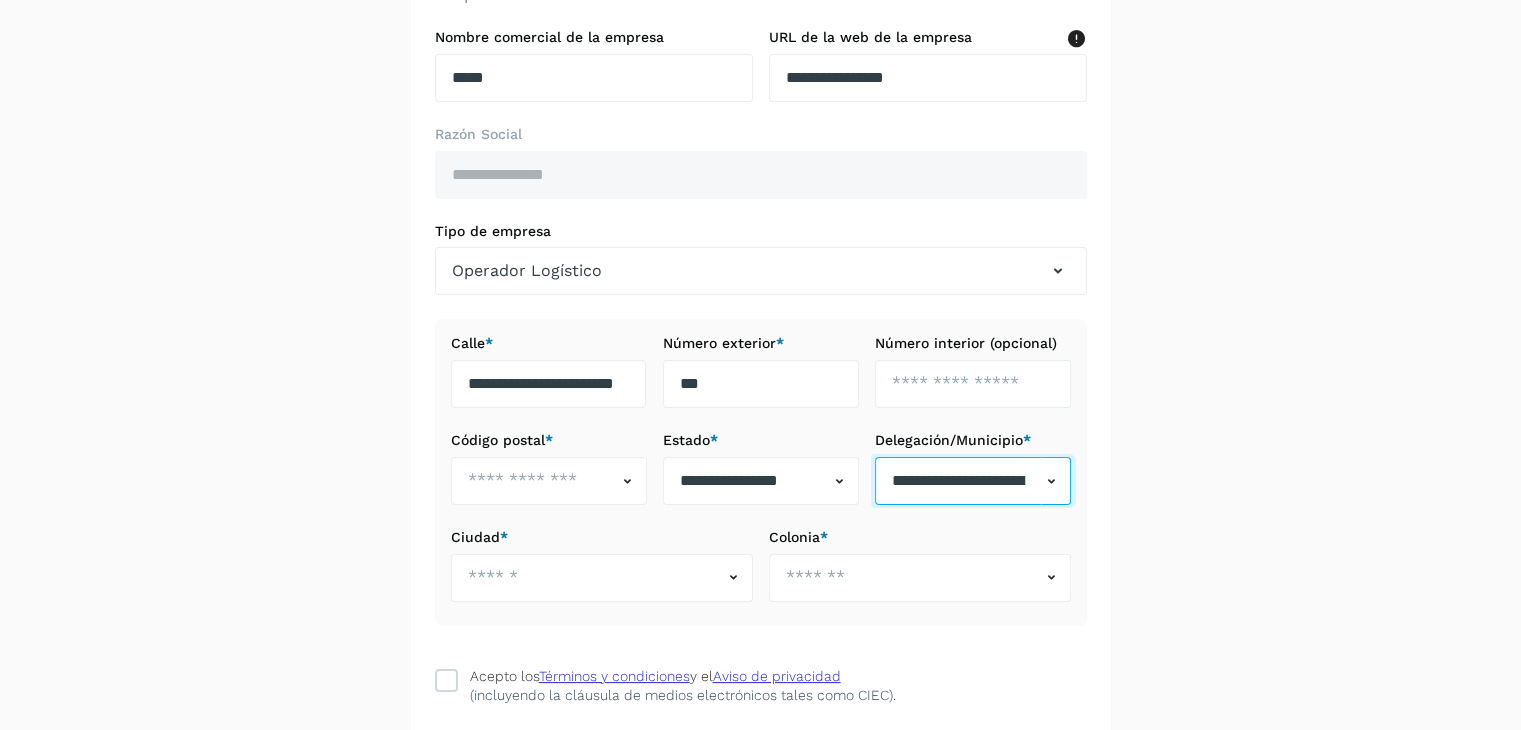 click on "**********" at bounding box center (958, 481) 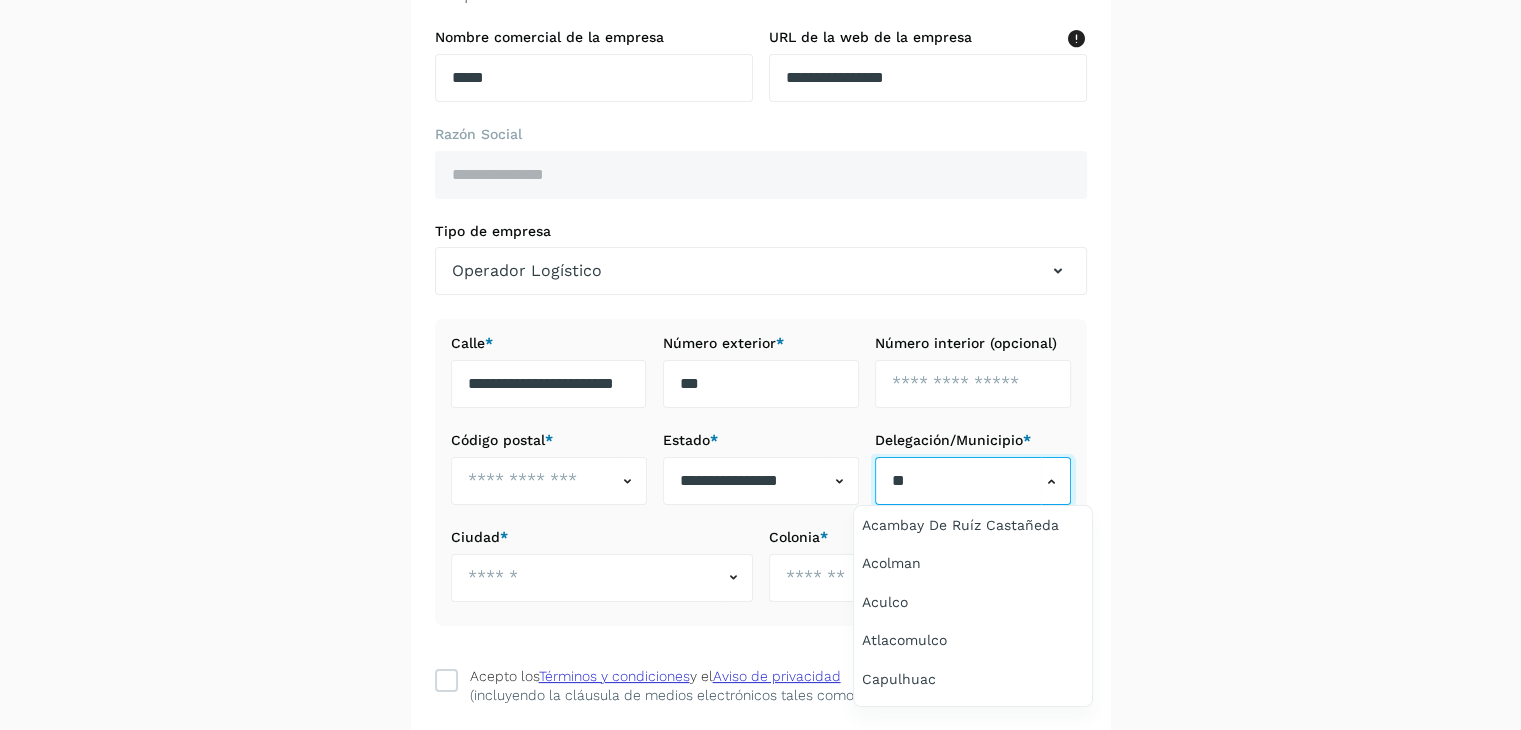type on "*" 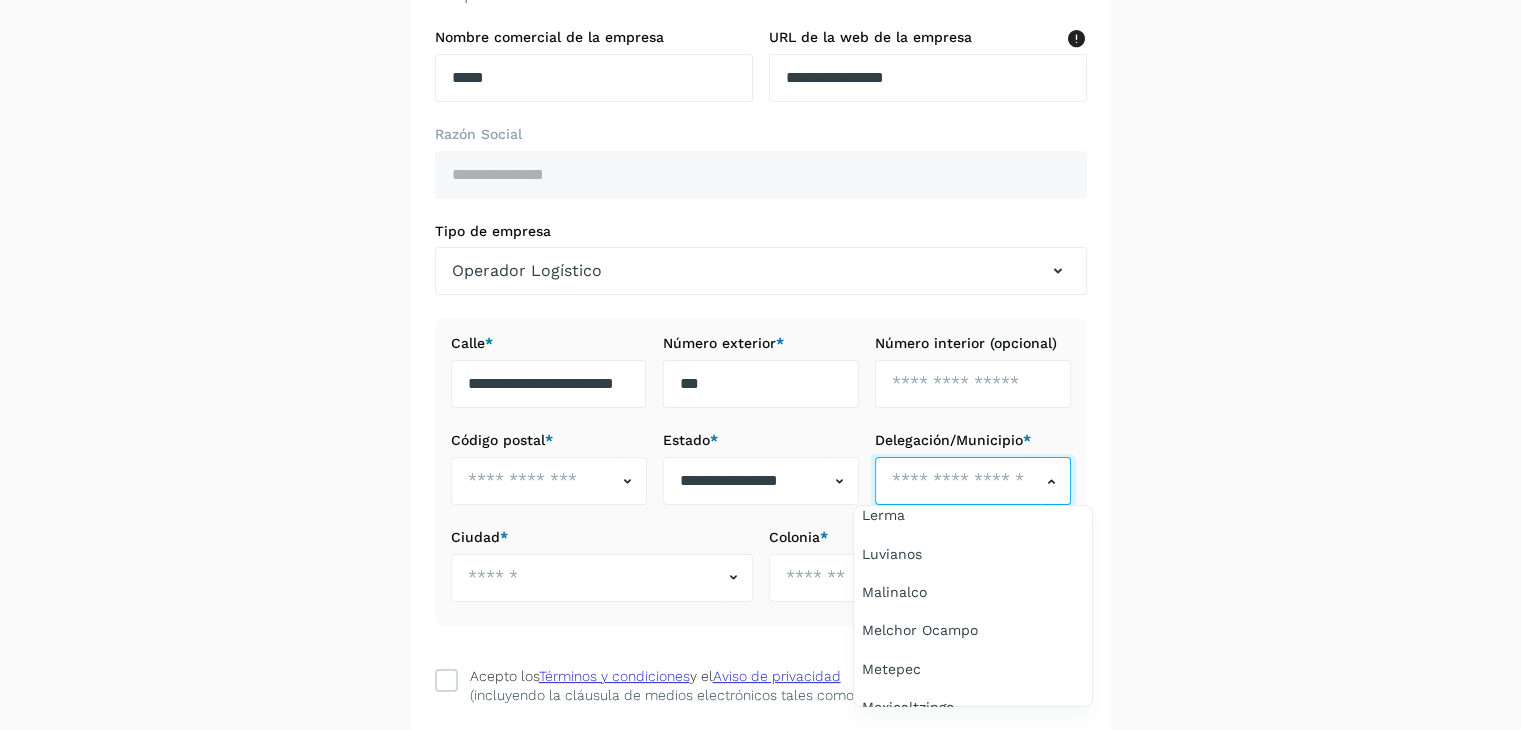 scroll, scrollTop: 2100, scrollLeft: 0, axis: vertical 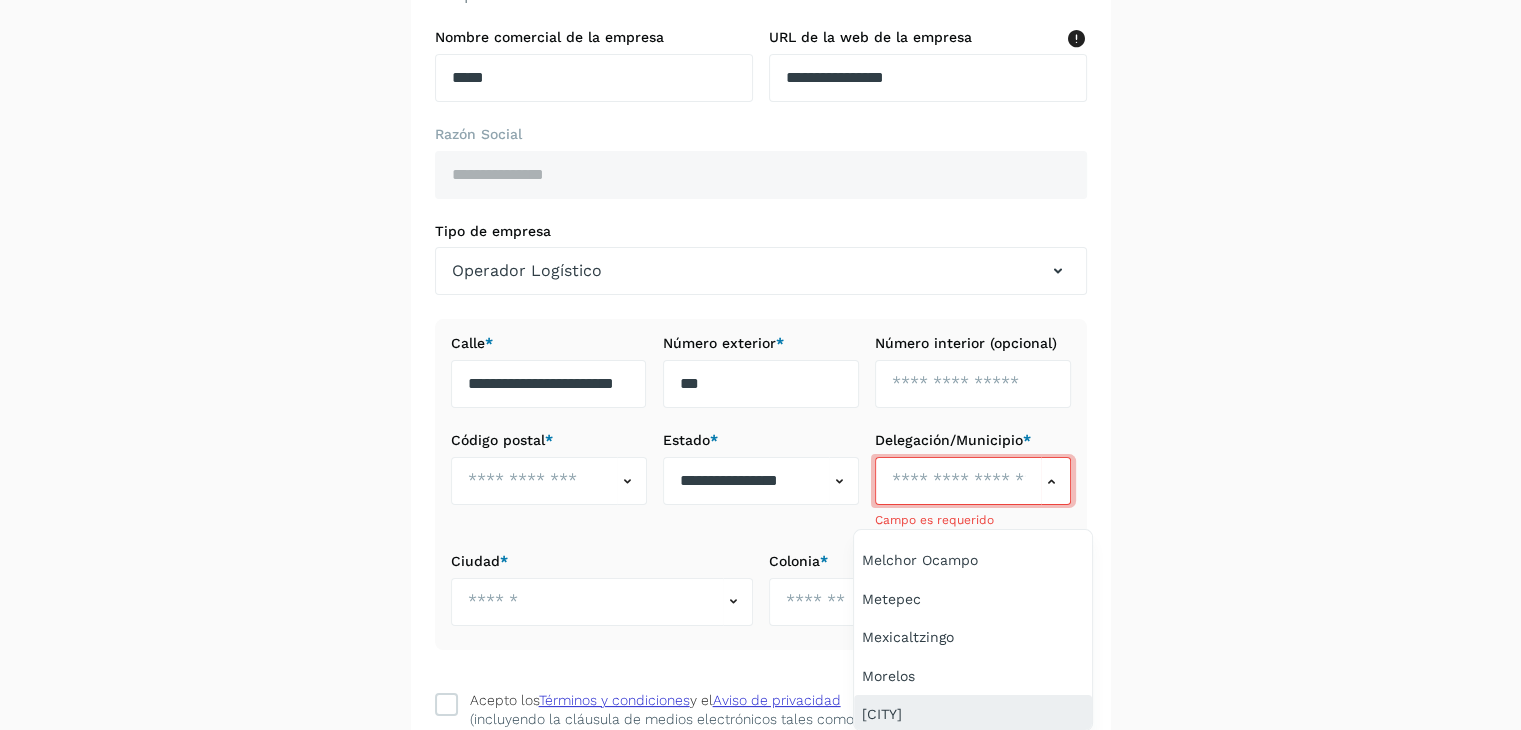 click on "Acambay de Ruíz Castañeda Acolman Aculco Almoloya de Alquisiras Almoloya de Juárez Almoloya del Río Amanalco Amatepec Amecameca Apaxco Atenco Atizapán Atizapán de Zaragoza Atlacomulco Atlautla Axapusco Ayapango Calimaya Capulhuac Chalco Chapa de Mota Chapultepec Chiautla Chicoloapan Chiconcuac Chimalhuacán Coacalco de Berriozábal Coatepec Harinas Cocotitlán Coyotepec Cuautitlán Cuautitlán Izcalli Donato Guerra Ecatepec de Morelos Ecatzingo El Oro Huehuetoca Hueypoxtla Huixquilucan Isidro Fabela Ixtapaluca Ixtapan de la Sal Ixtapan del Oro Ixtlahuaca Jaltenco Jilotepec Jilotzingo Jiquipilco Jocotitlán Joquicingo Juchitepec La Paz Lerma Luvianos Malinalco Melchor Ocampo Metepec Mexicaltzingo Morelos Naucalpan de Juárez Nextlalpan Nezahualcóyotl Nicolás Romero Nopaltepec Ocoyoacac Ocuilan Otumba Otzoloapan Otzolotepec Ozumba Papalotla Polotitlán Rayón San Antonio la Isla San Felipe del Progreso San José del Rincón San Martín de las Pirámides San Mateo Atenco San Simón de Guerrero Sultepec" 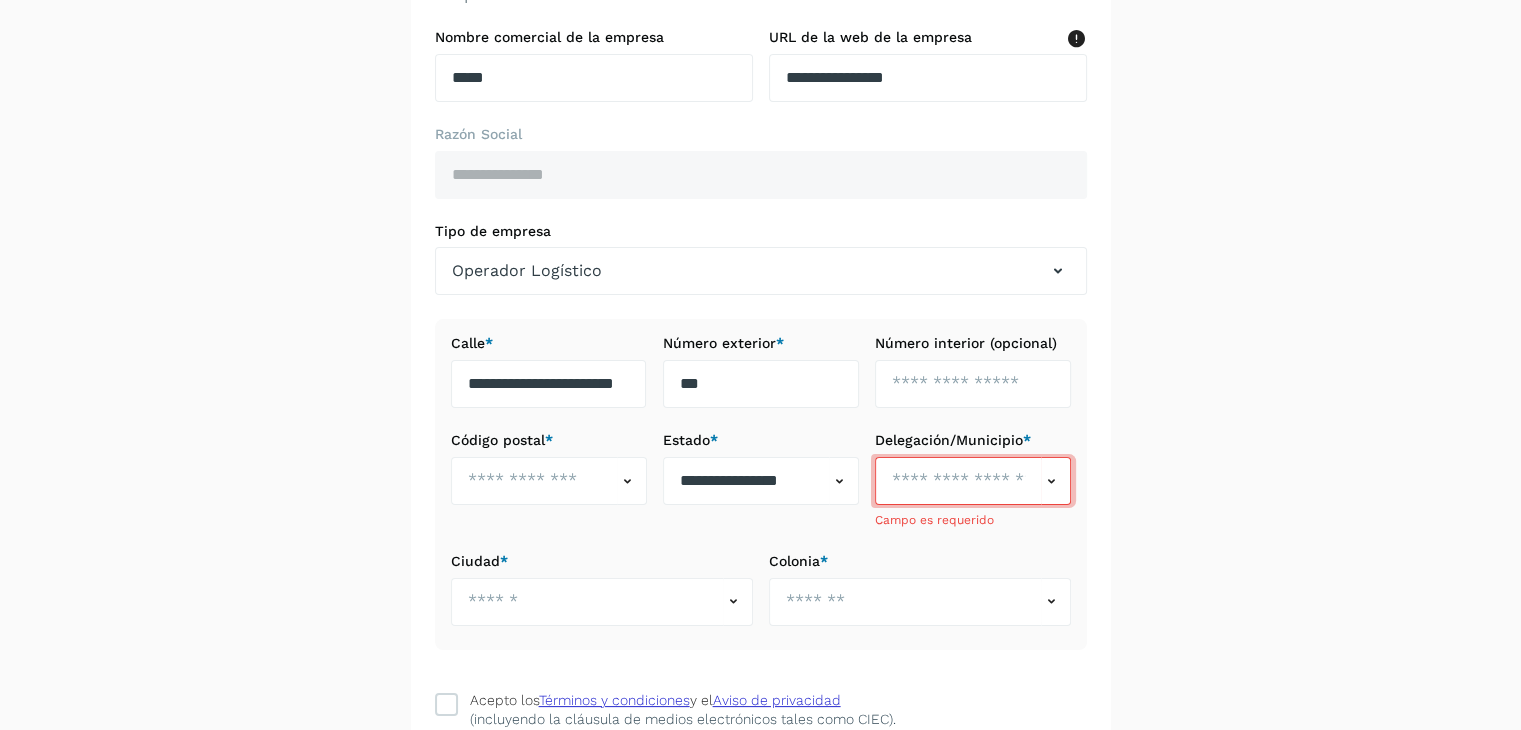 click on "**********" at bounding box center [760, 334] 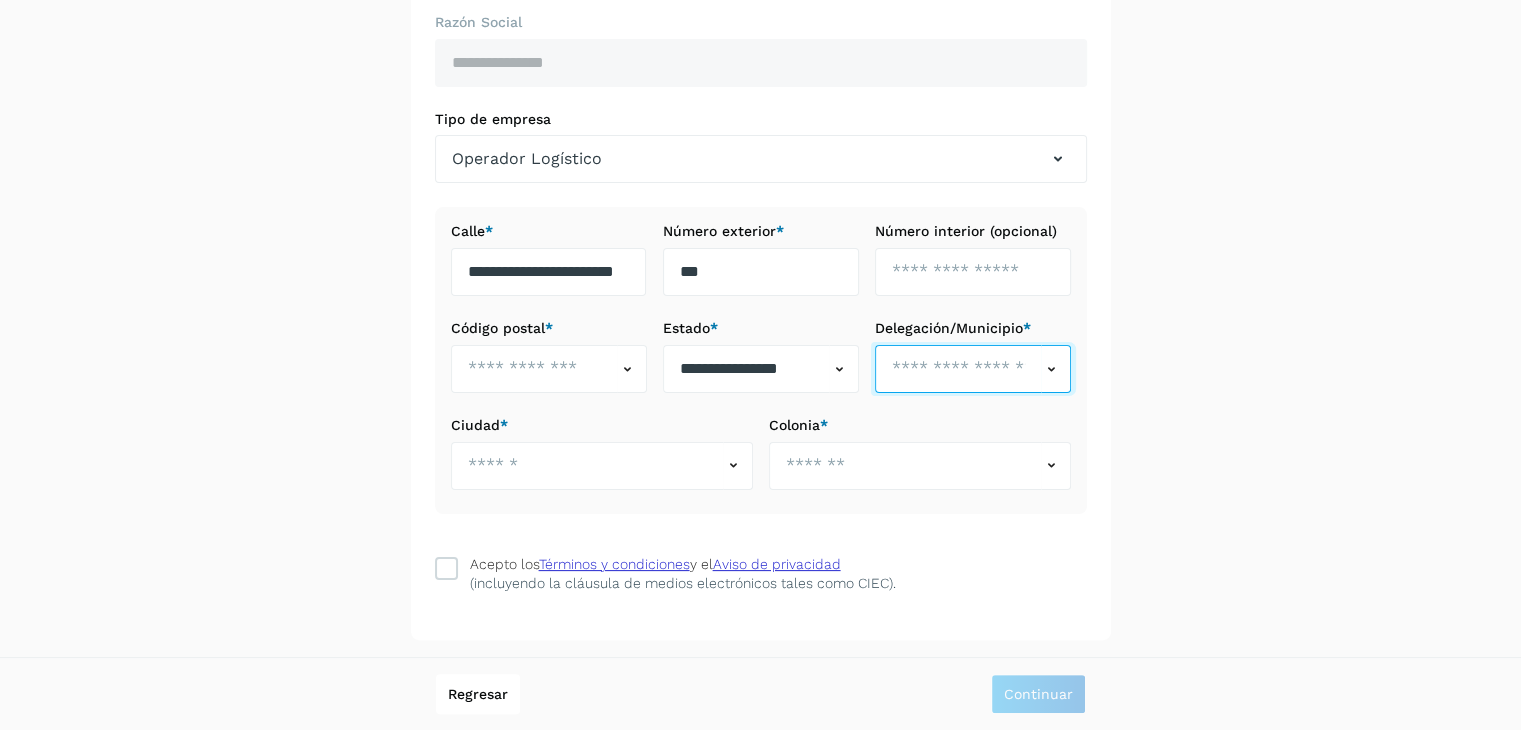 scroll, scrollTop: 309, scrollLeft: 0, axis: vertical 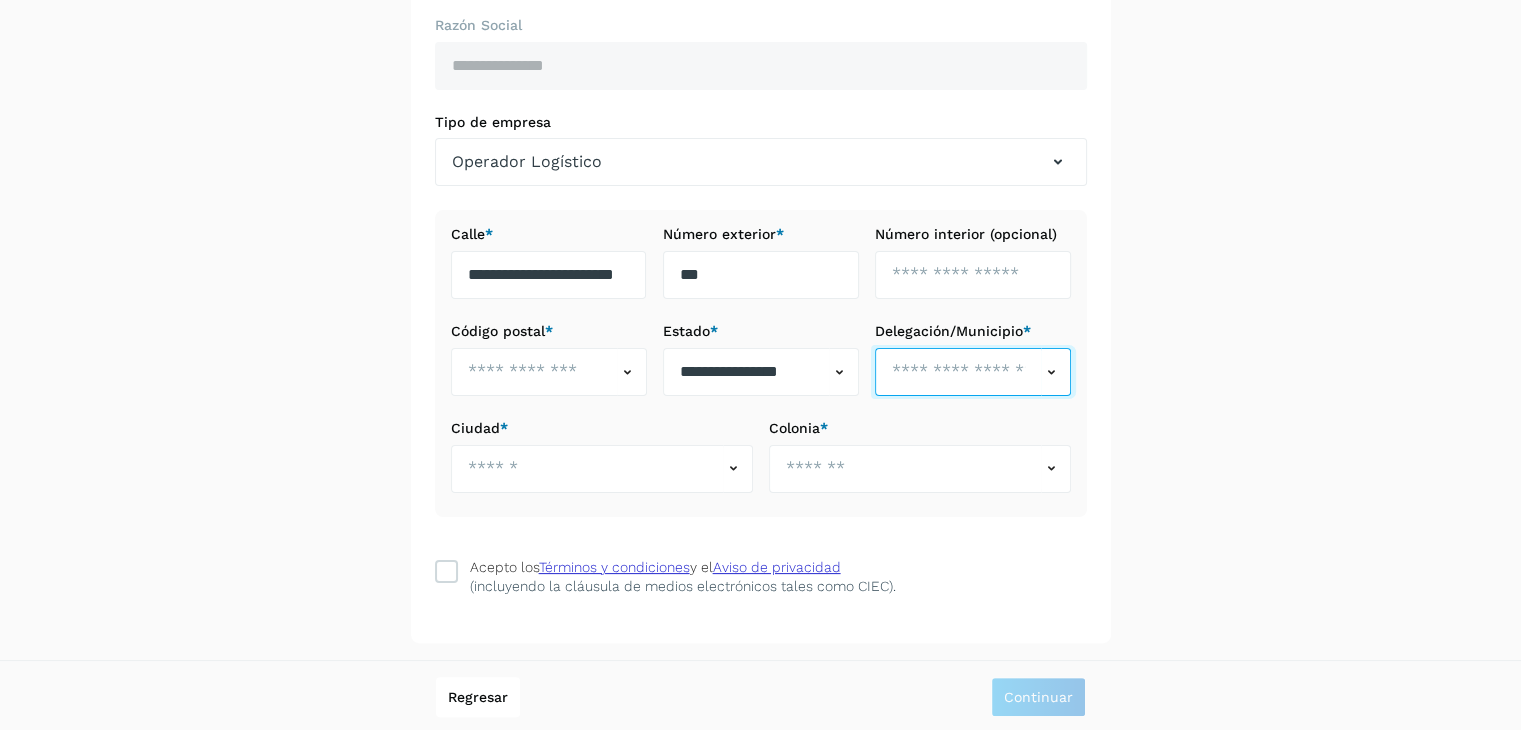 click on "Delegación/Municipio  *" 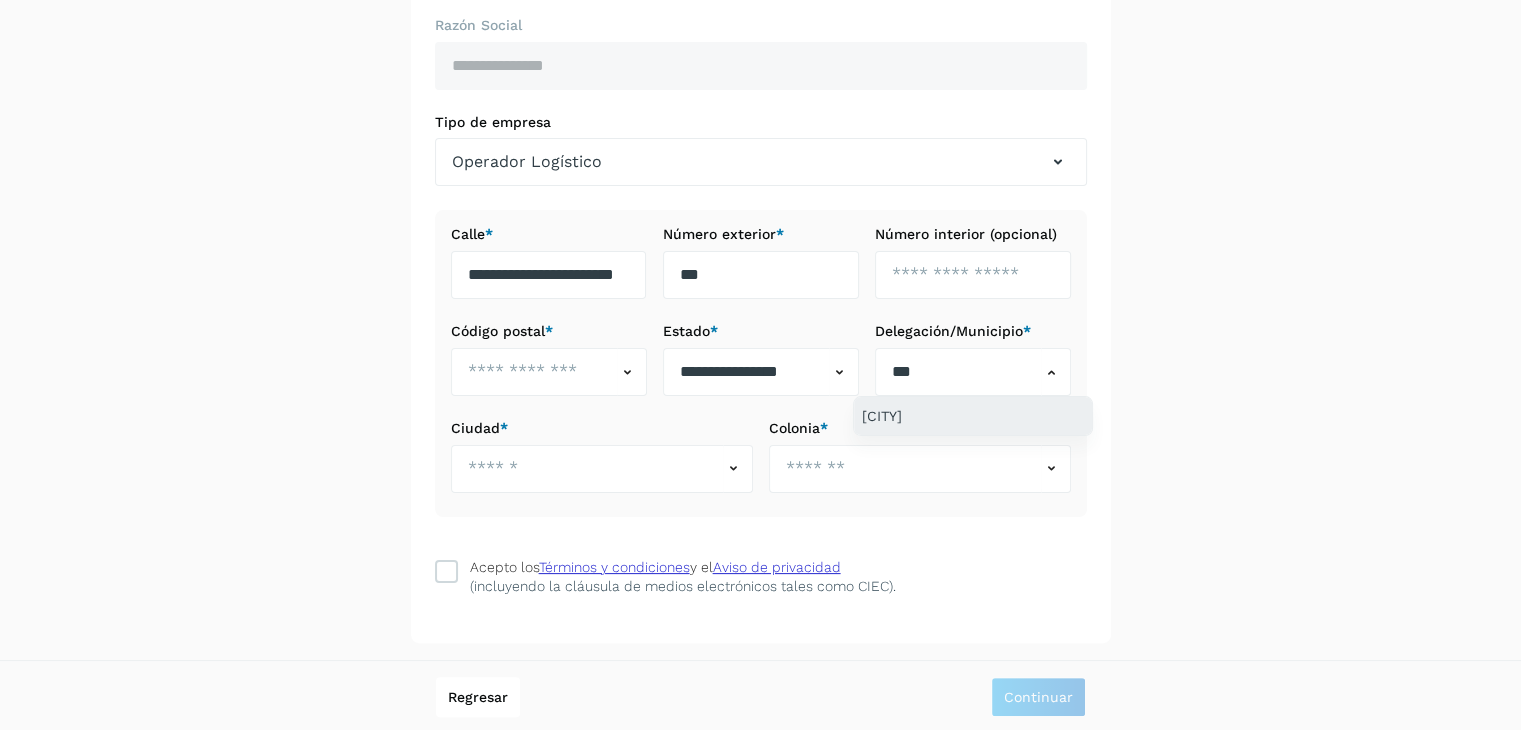 click on "Naucalpan de Juárez" 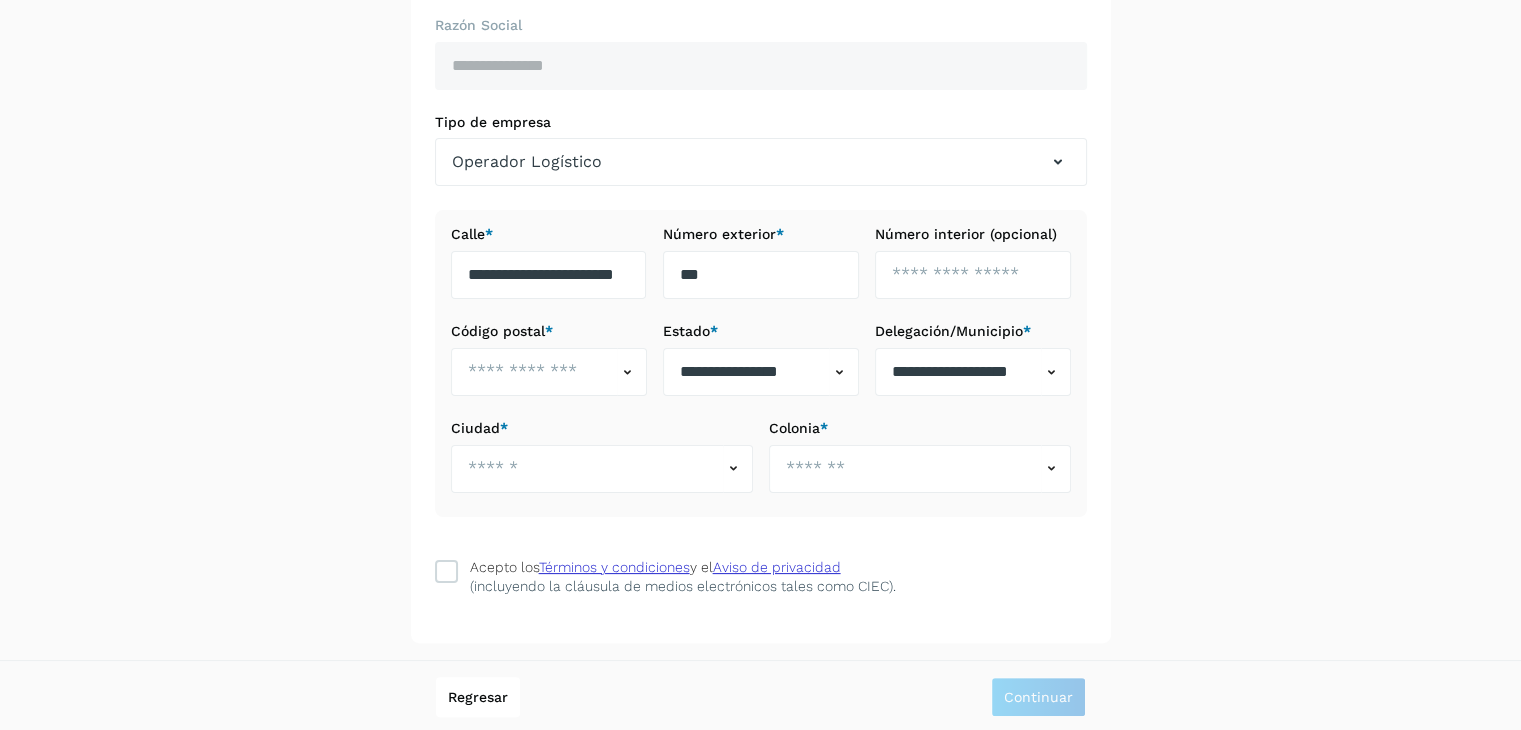 type on "**********" 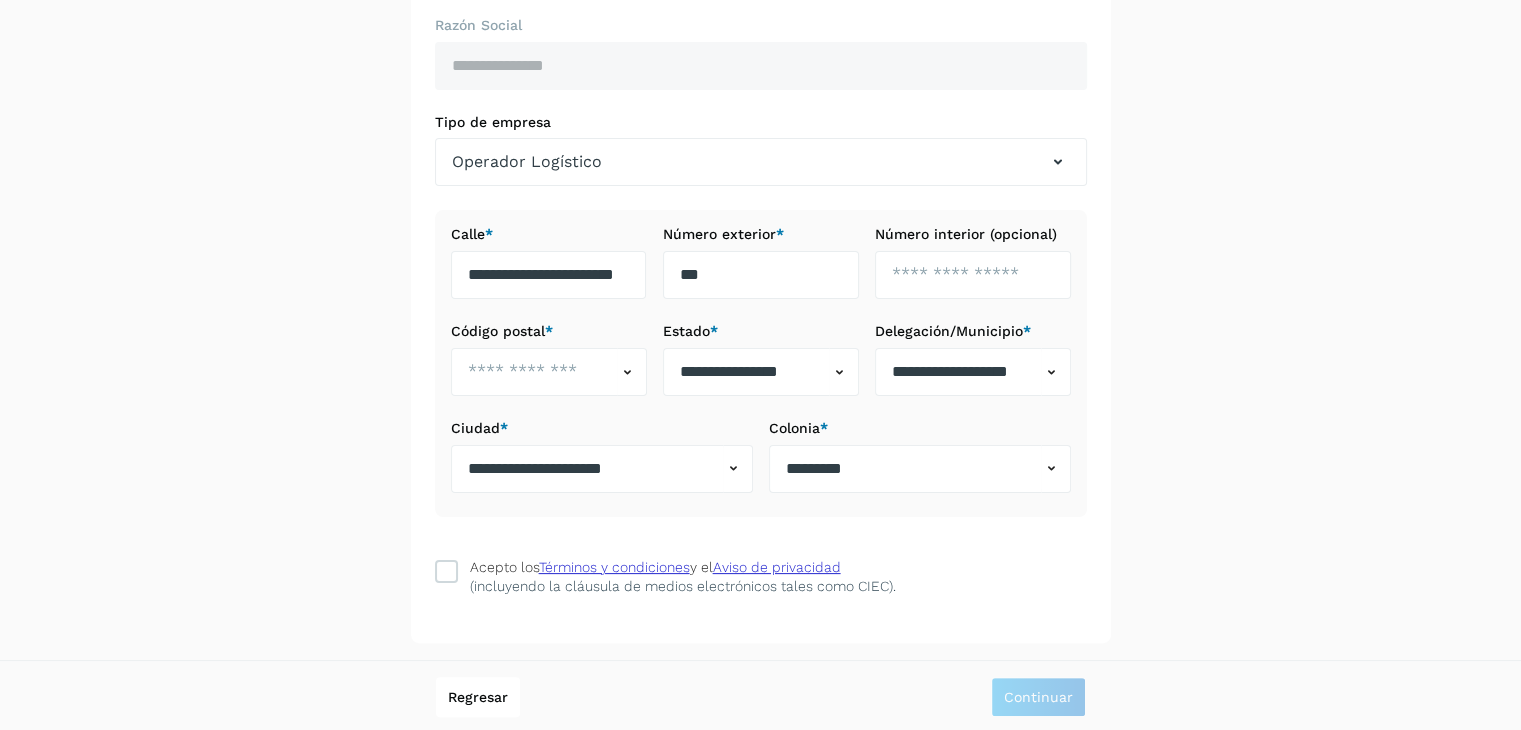 click 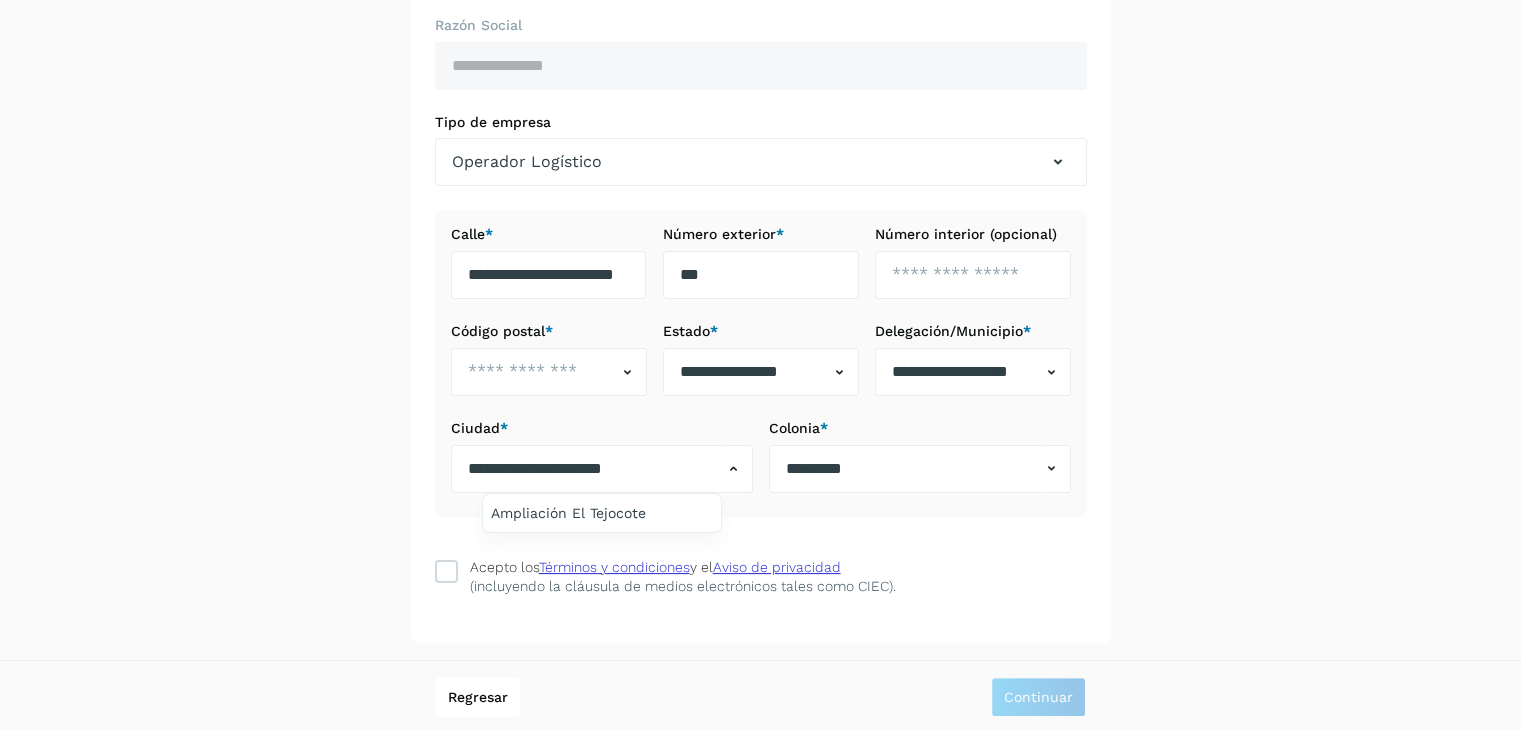click at bounding box center (760, 365) 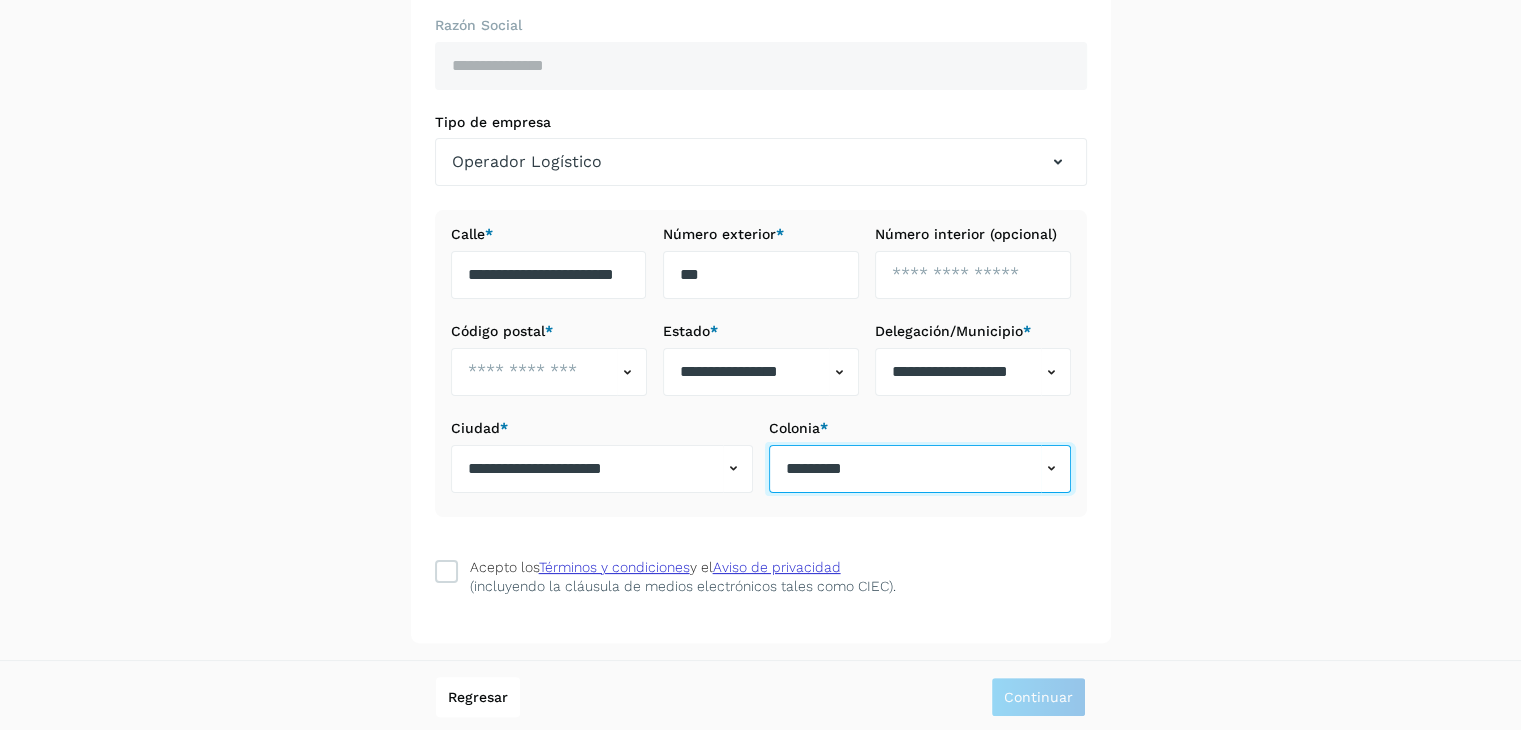 click on "*********" at bounding box center [905, 469] 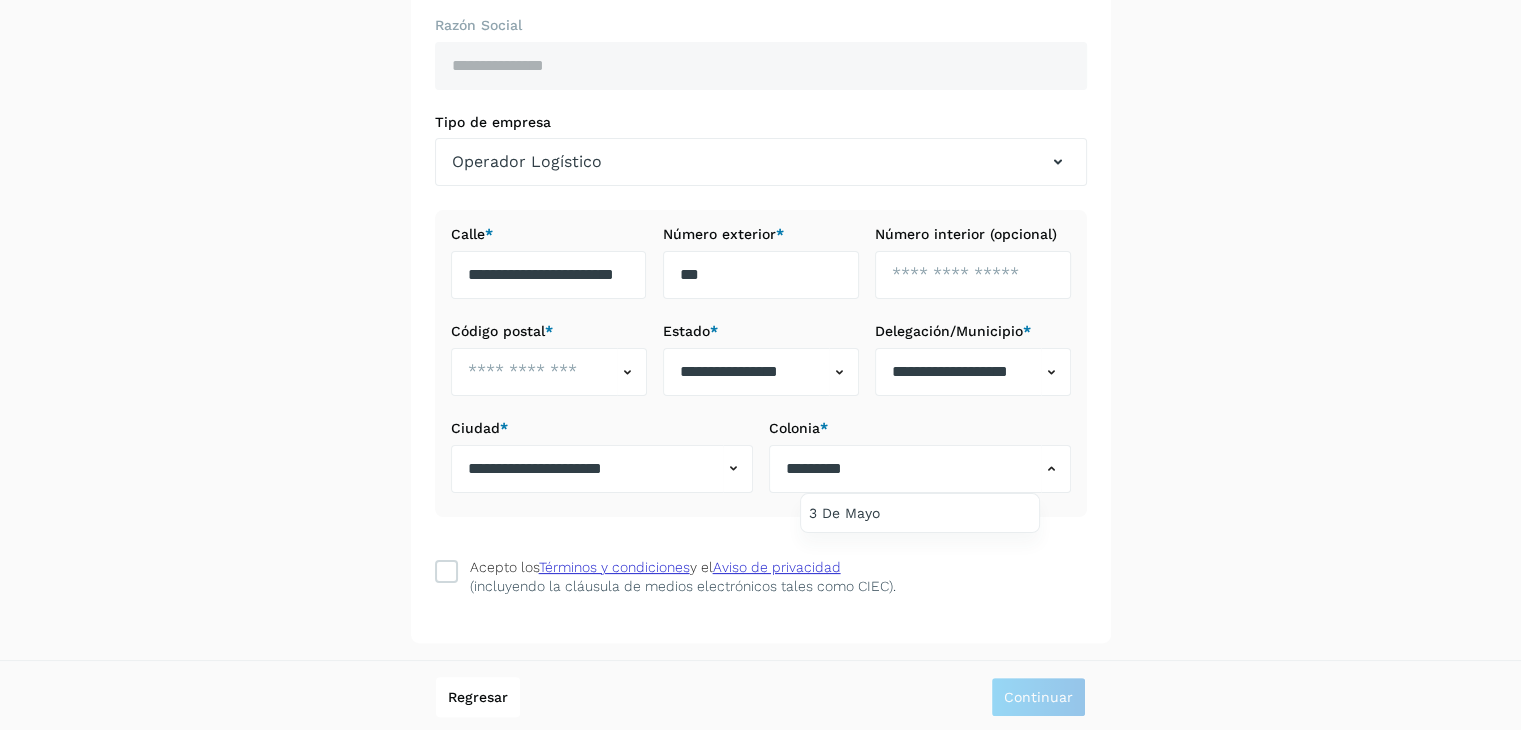 drag, startPoint x: 660, startPoint y: 465, endPoint x: 356, endPoint y: 463, distance: 304.0066 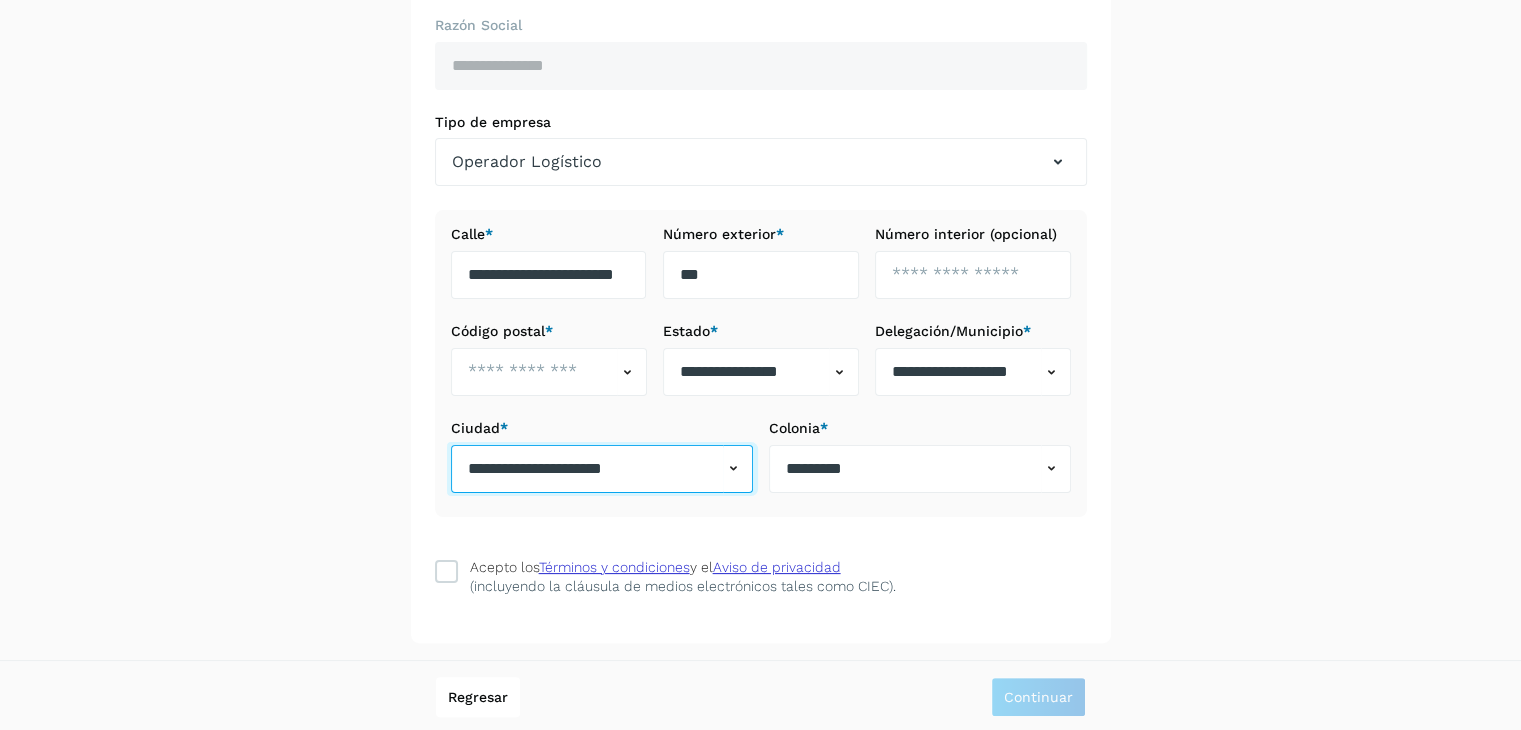 drag, startPoint x: 648, startPoint y: 465, endPoint x: 340, endPoint y: 465, distance: 308 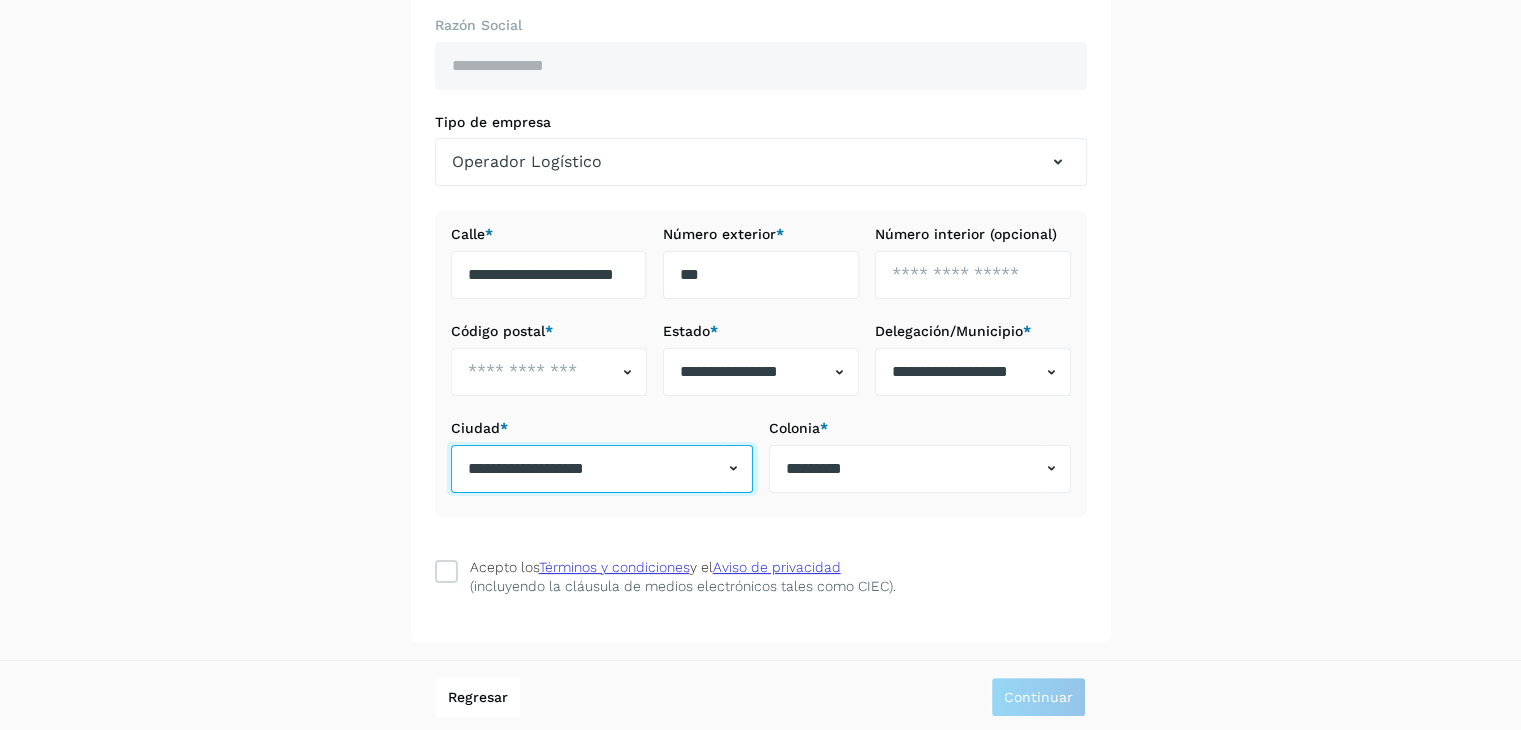type on "**********" 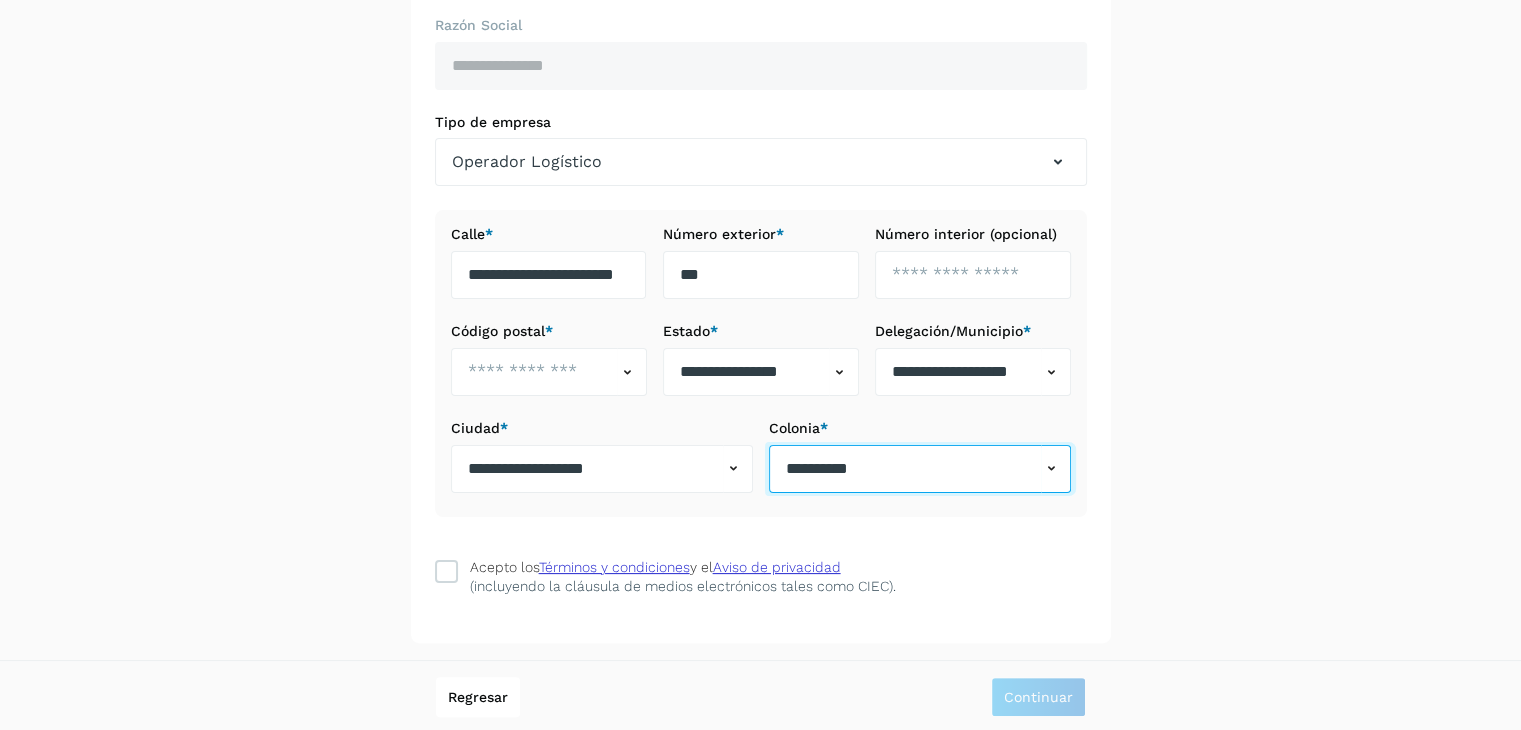 type on "**********" 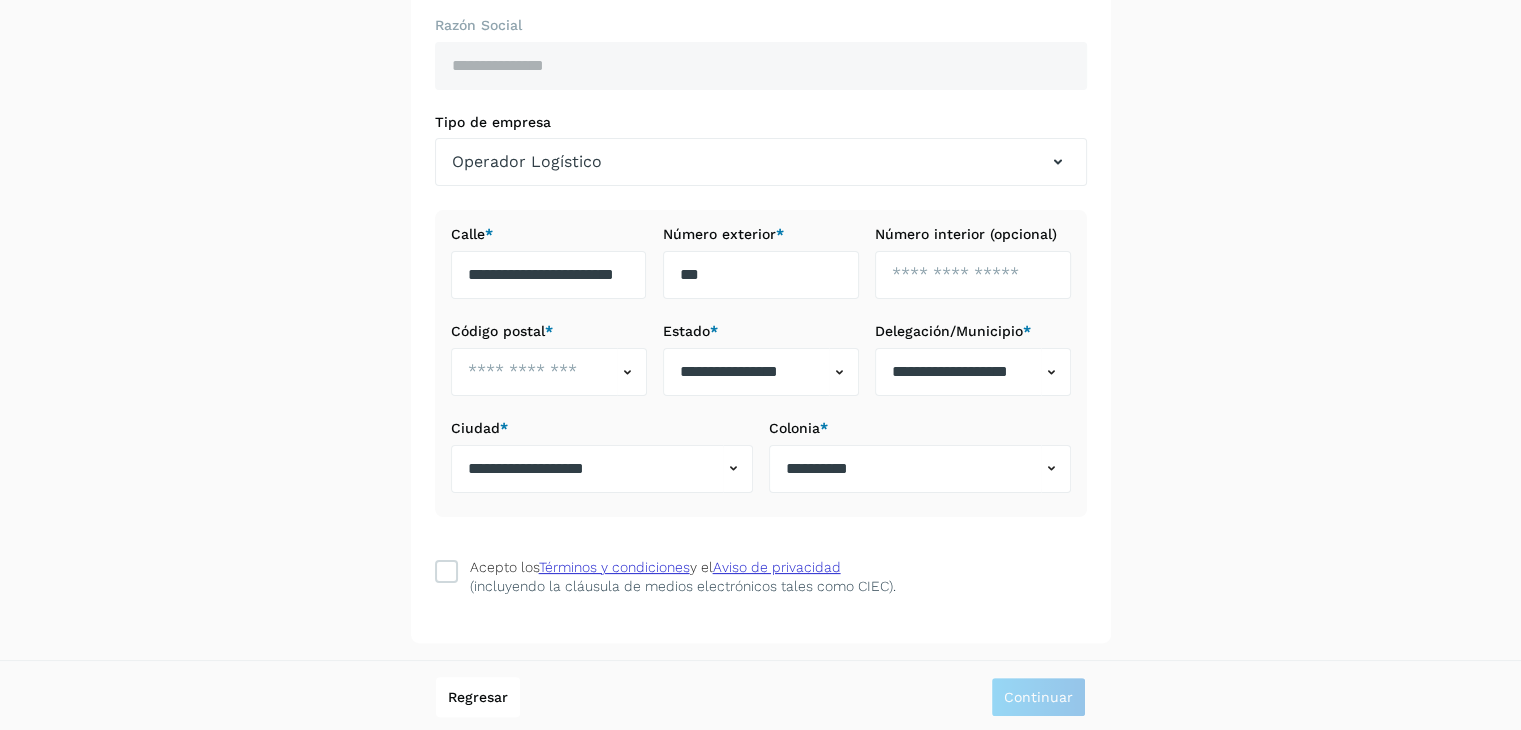 click on "**********" at bounding box center (760, 213) 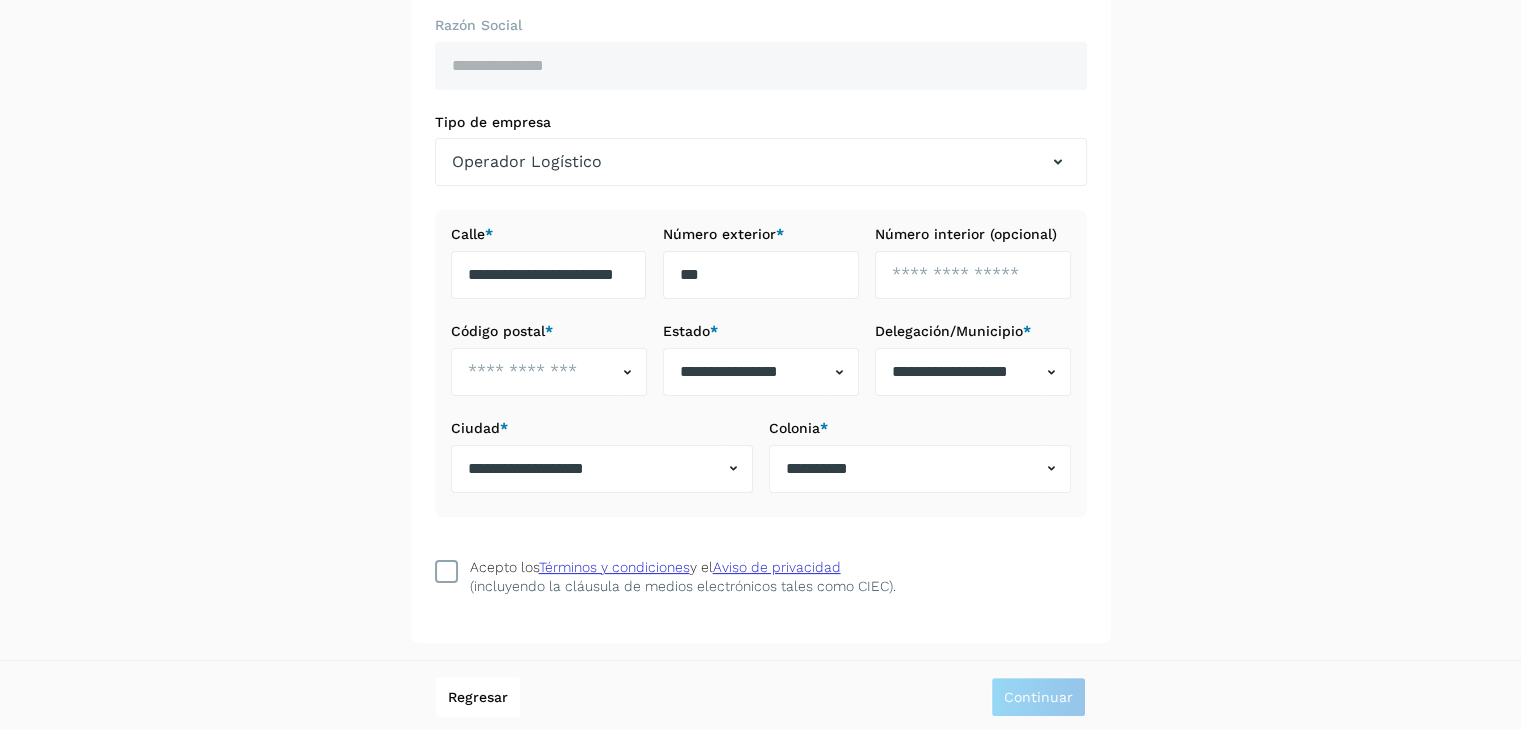 drag, startPoint x: 450, startPoint y: 567, endPoint x: 958, endPoint y: 528, distance: 509.49484 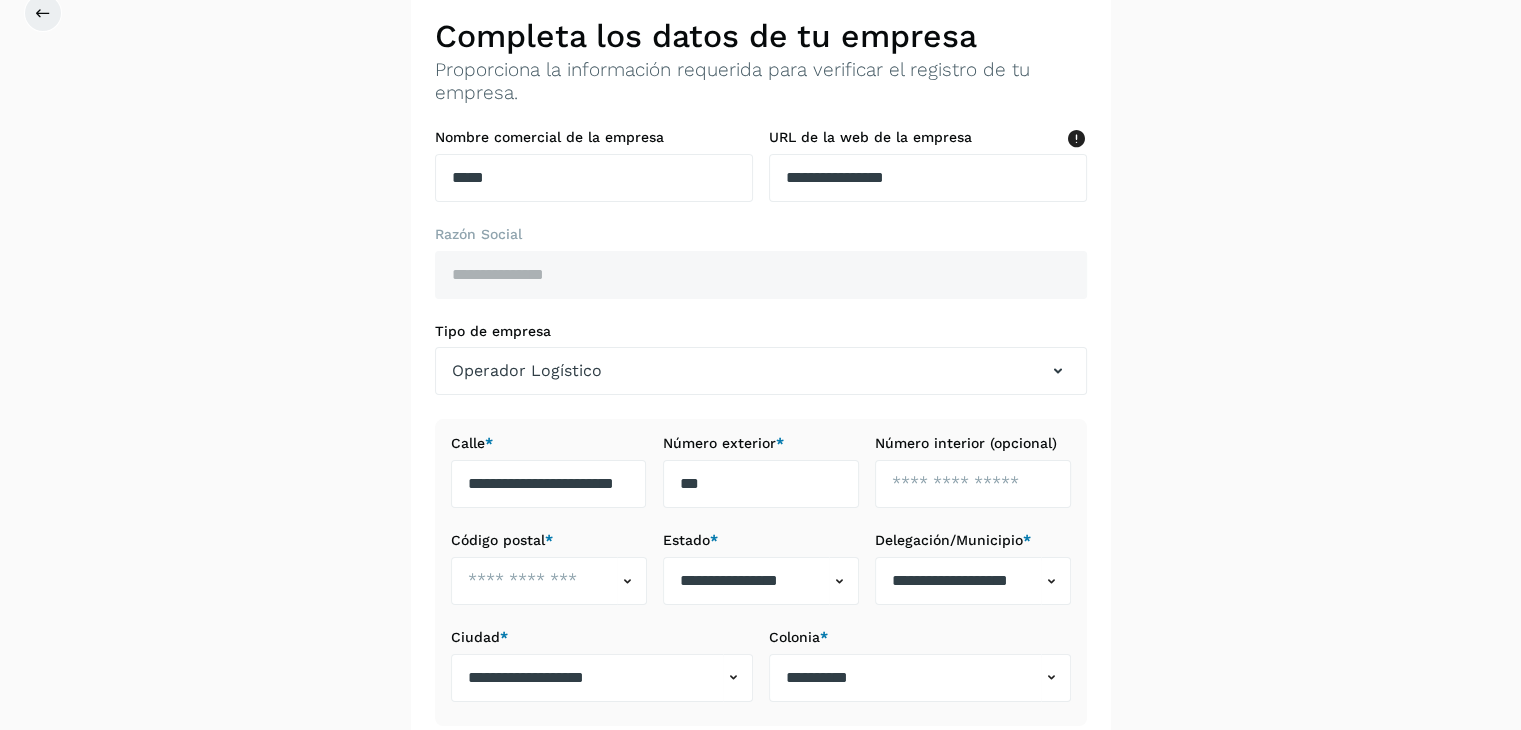 scroll, scrollTop: 309, scrollLeft: 0, axis: vertical 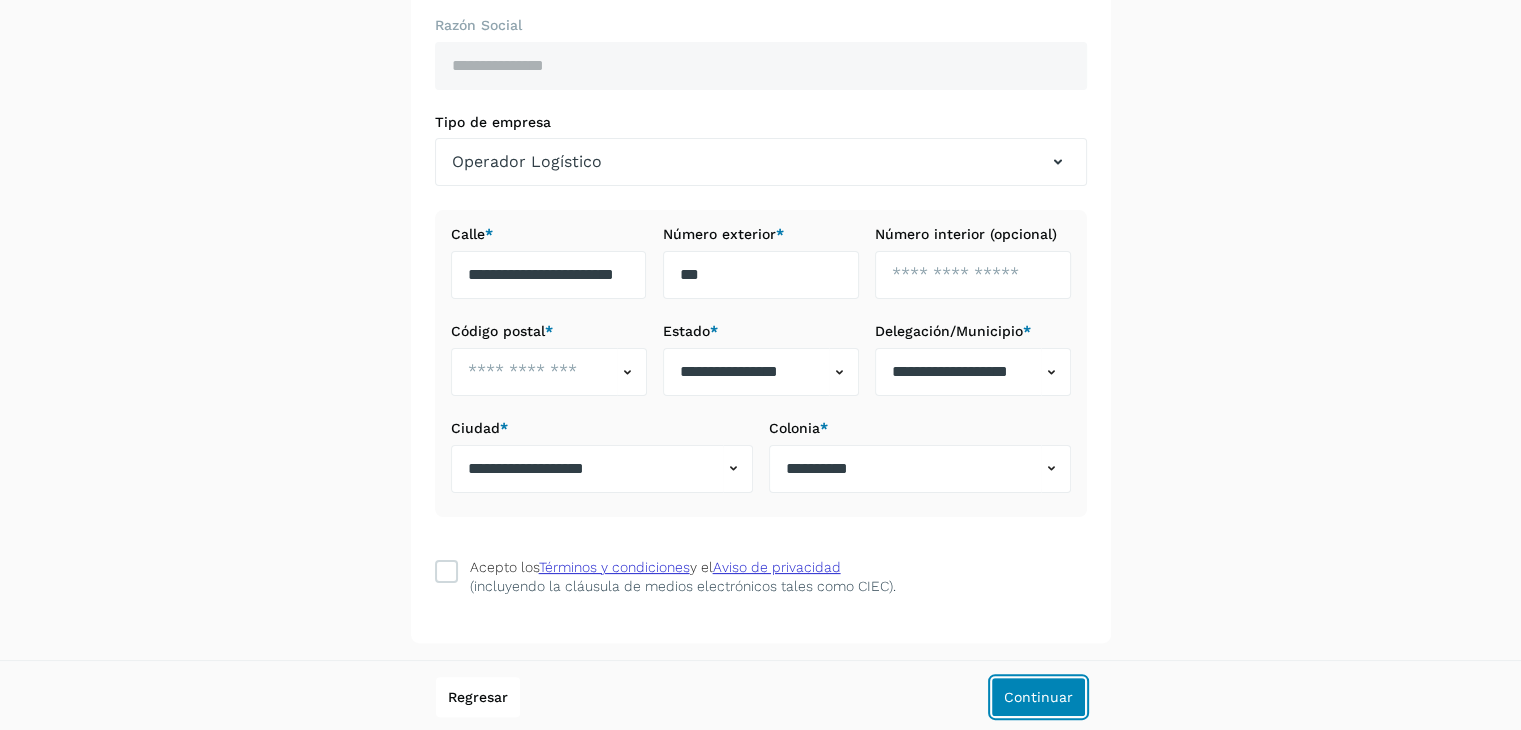 click on "Continuar" 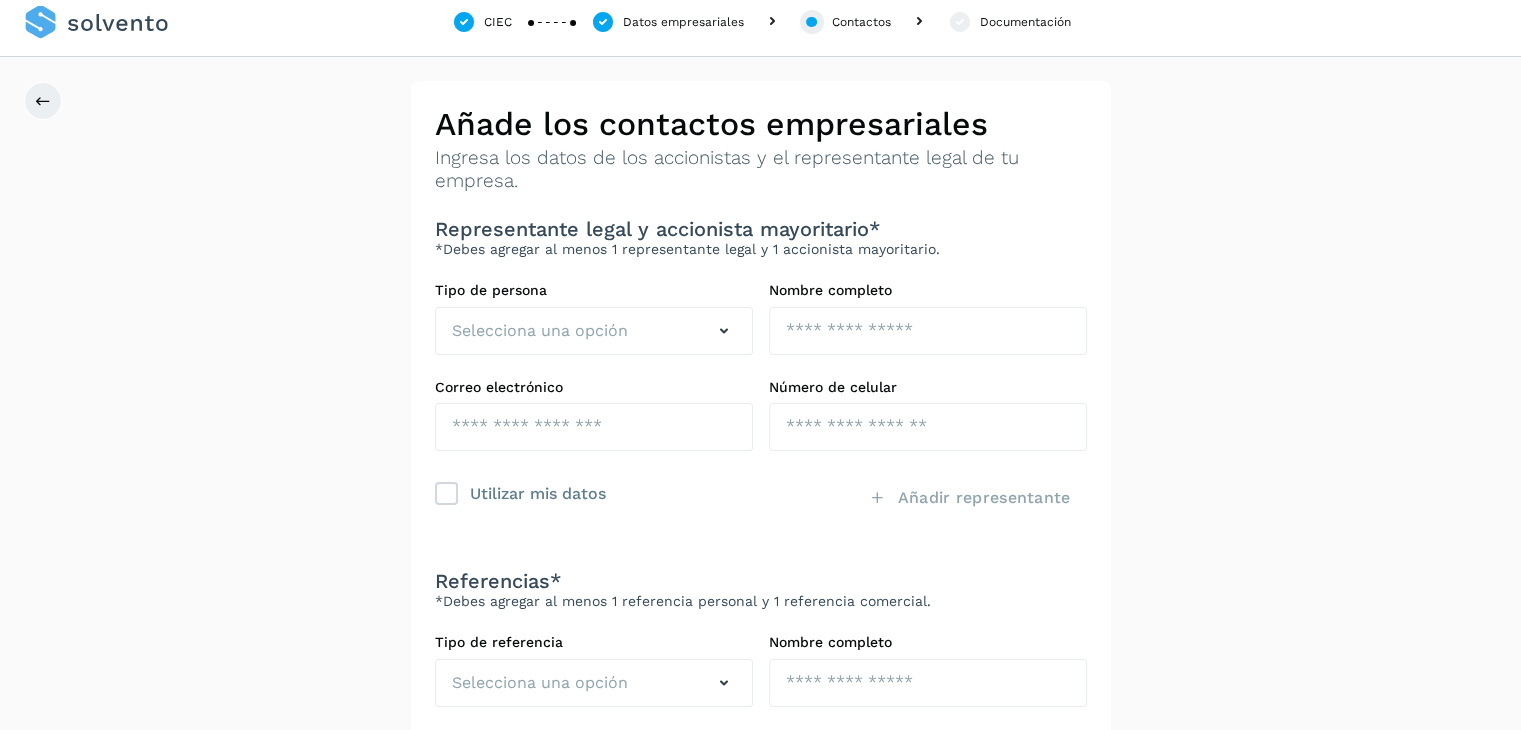 scroll, scrollTop: 0, scrollLeft: 0, axis: both 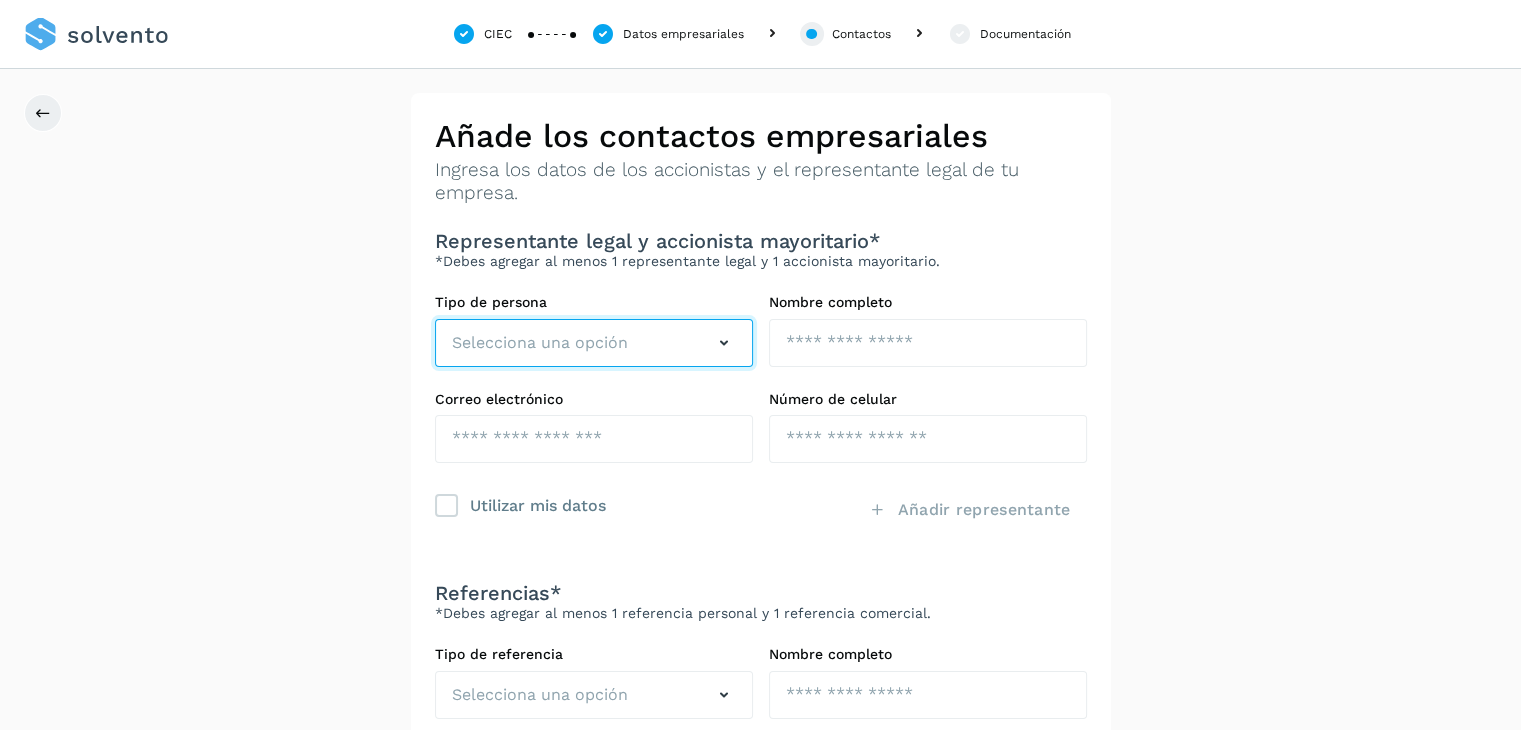 click on "Selecciona una opción" at bounding box center (540, 343) 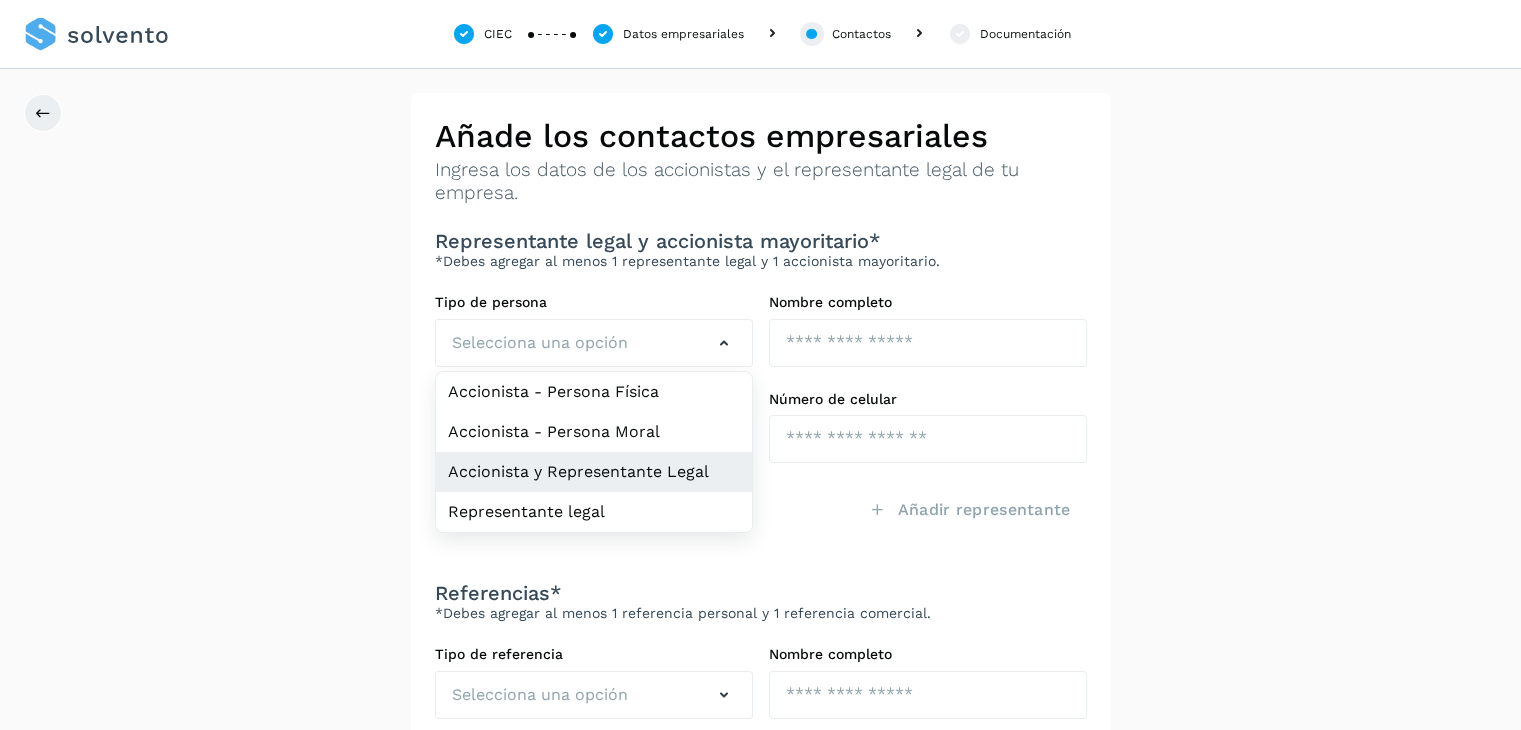 click on "Accionista y Representante Legal" 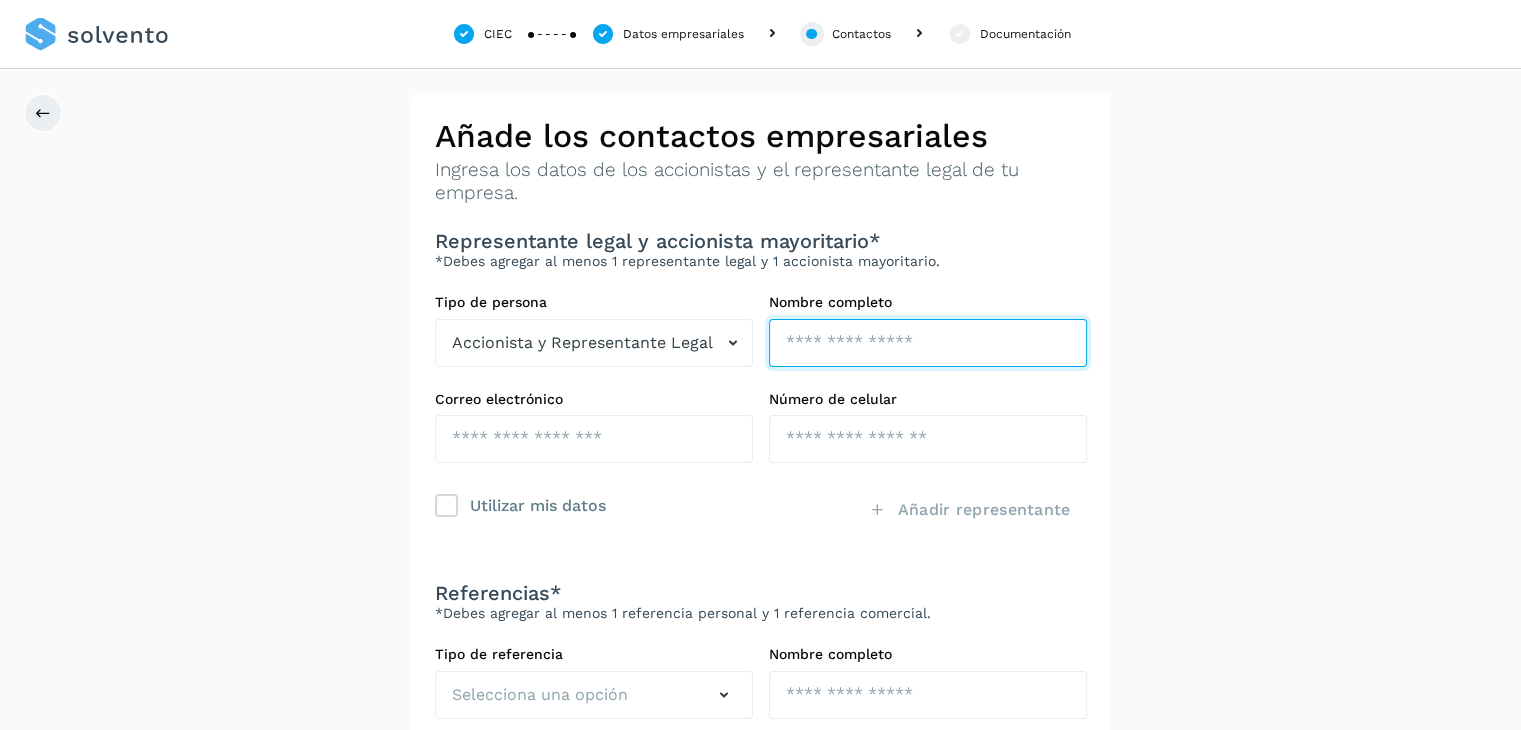 click at bounding box center [928, 343] 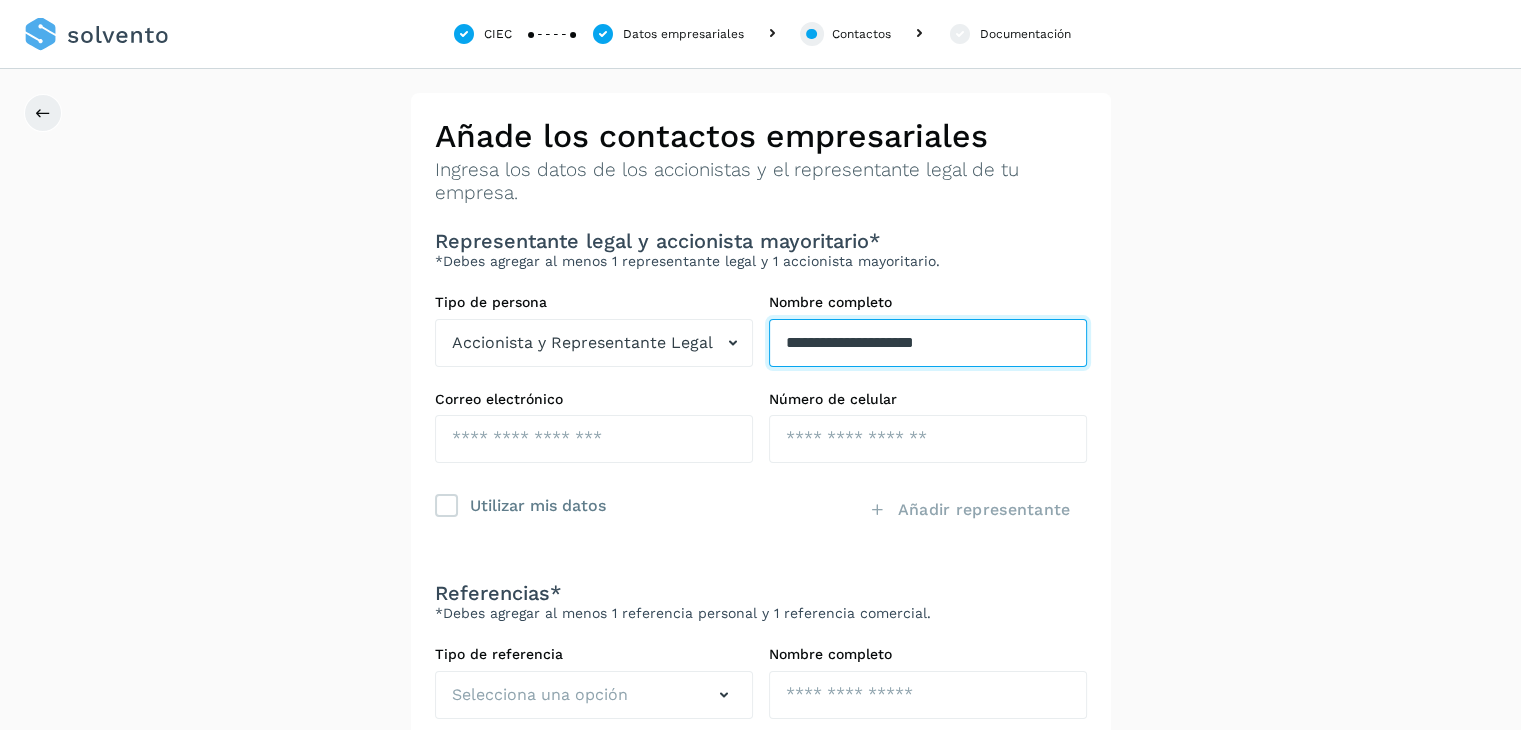 type on "**********" 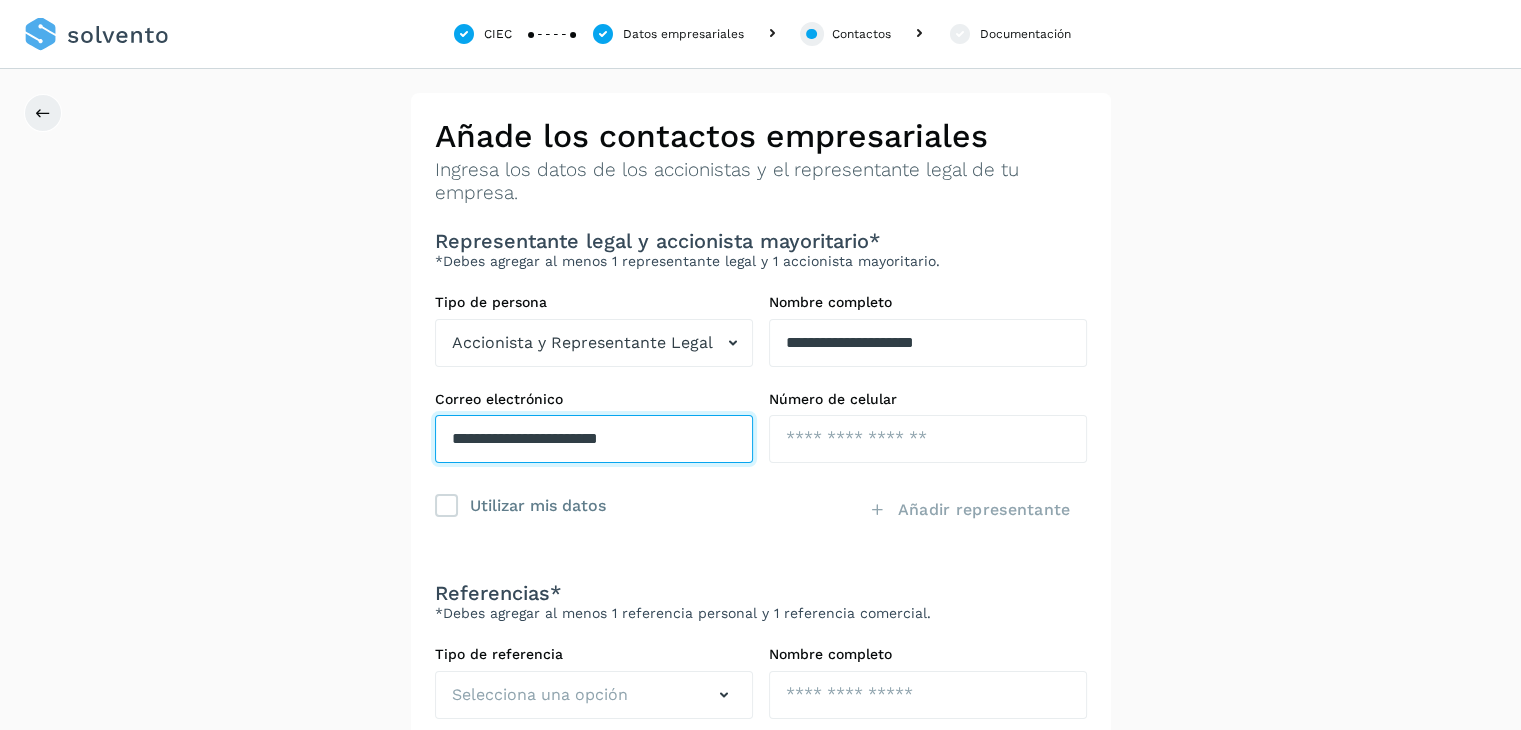 type on "**********" 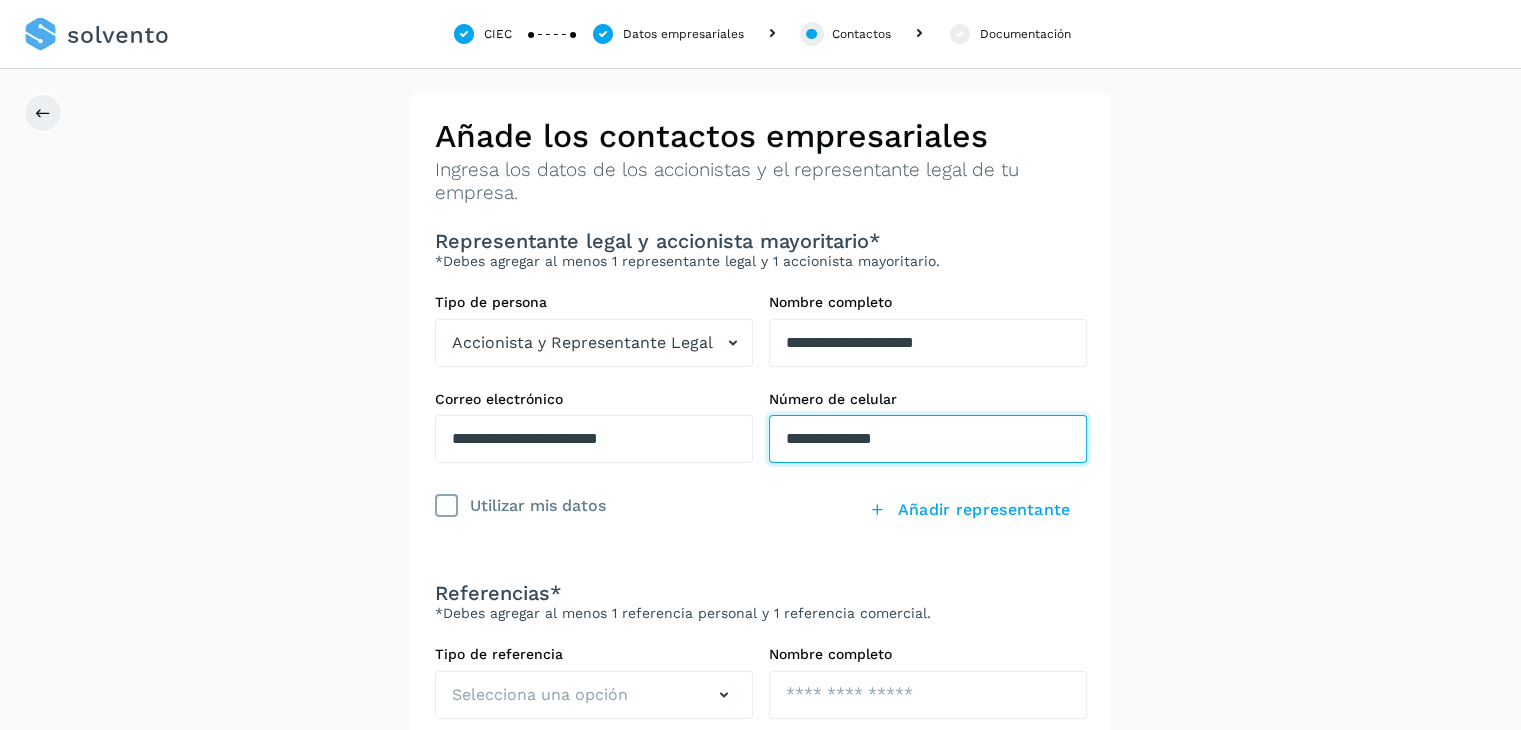 type on "**********" 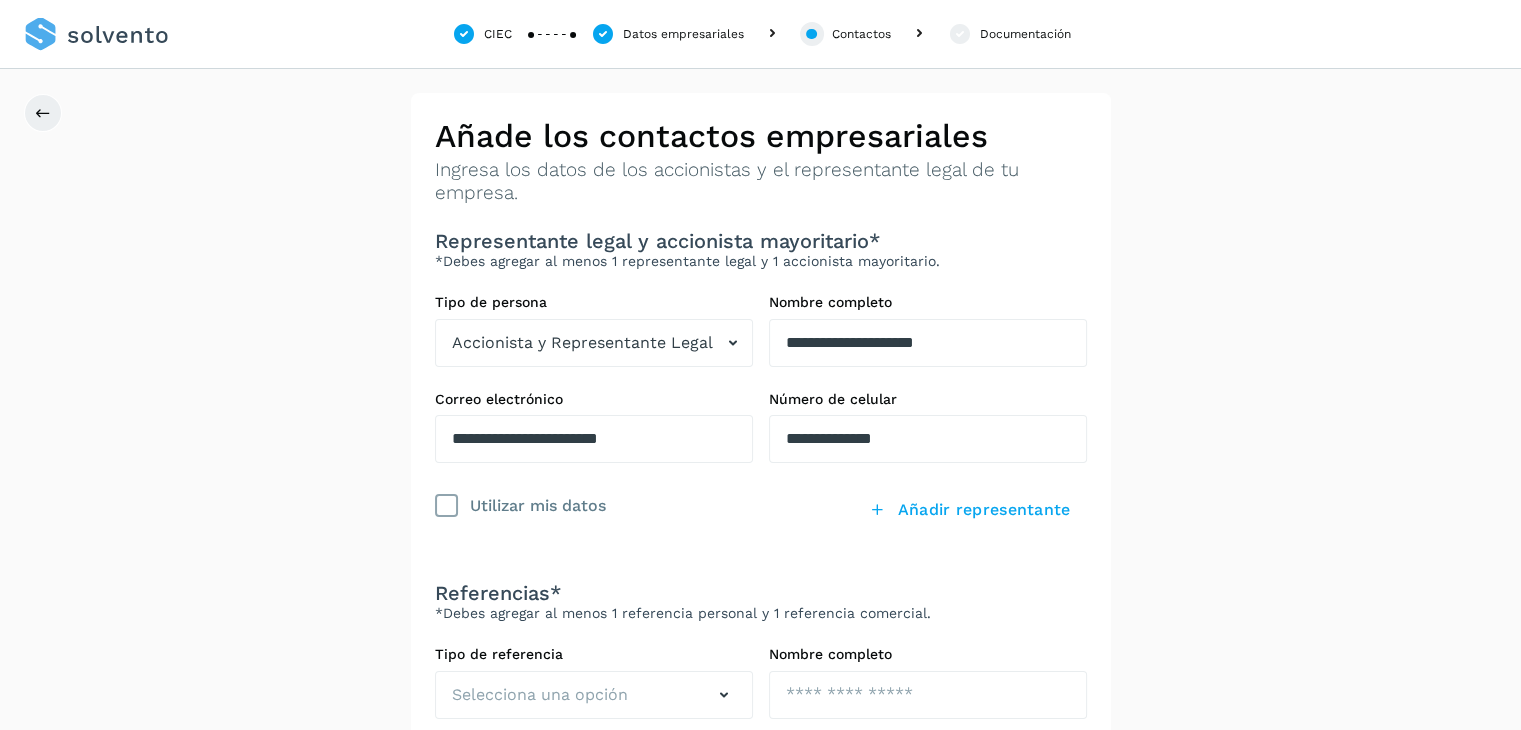 click at bounding box center (446, 506) 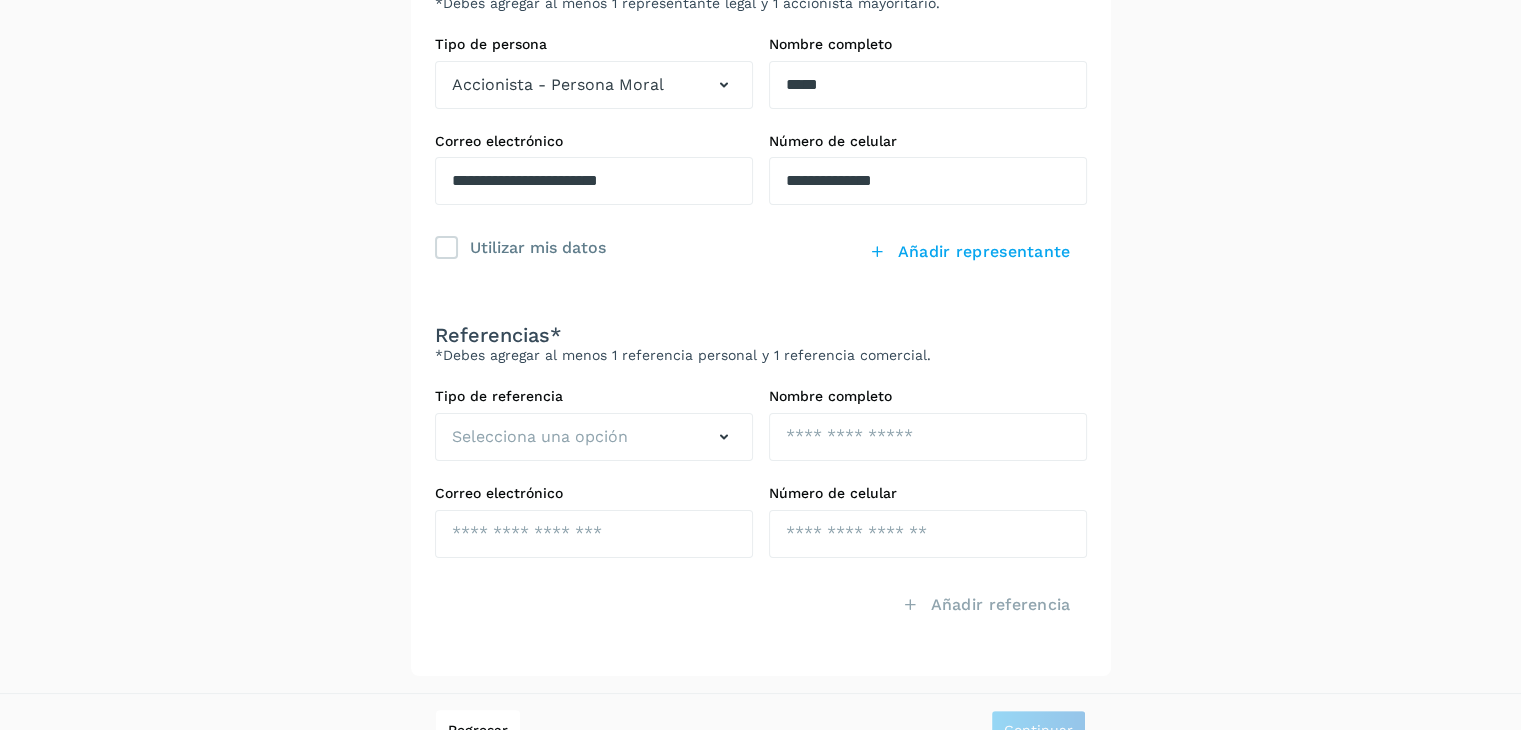 scroll, scrollTop: 292, scrollLeft: 0, axis: vertical 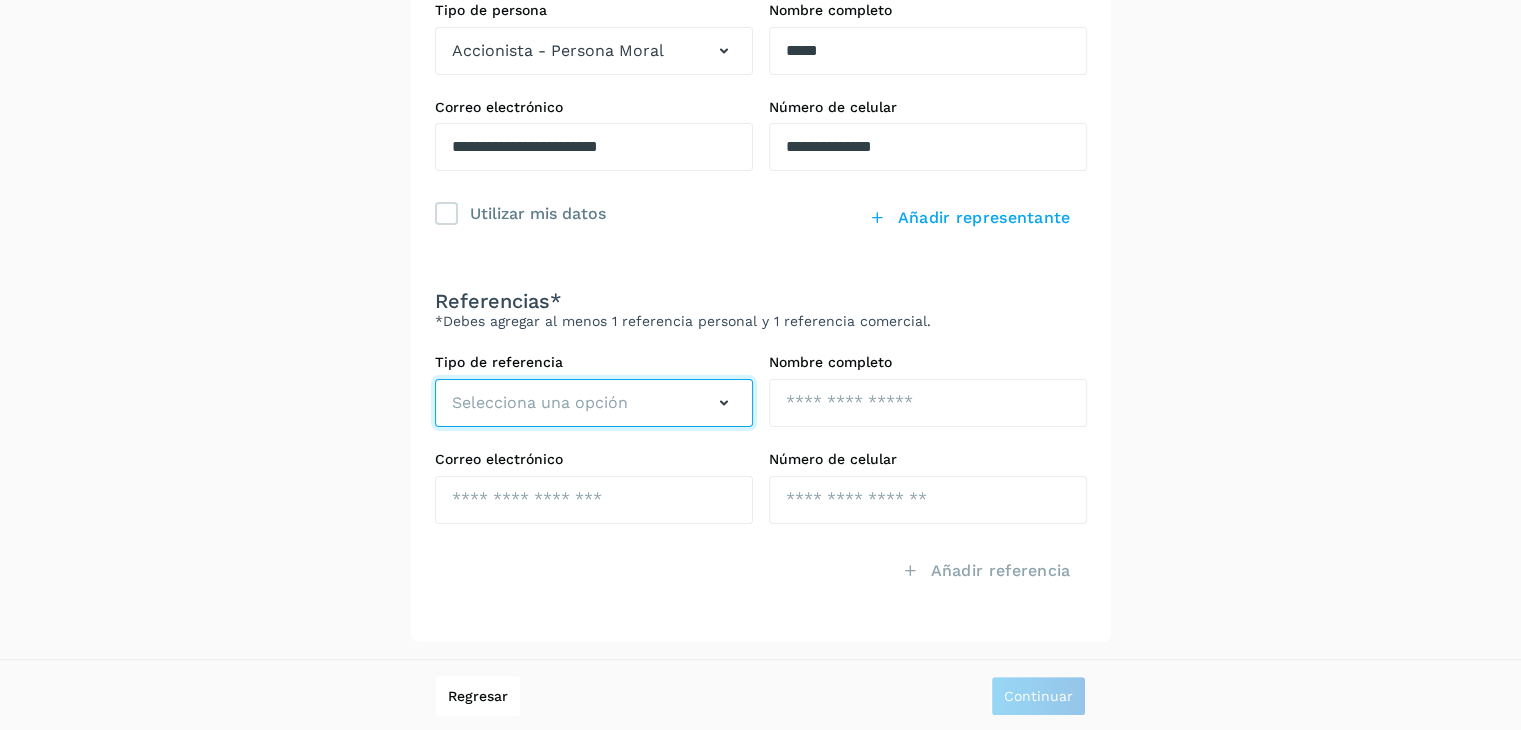 click on "Selecciona una opción" at bounding box center [594, 403] 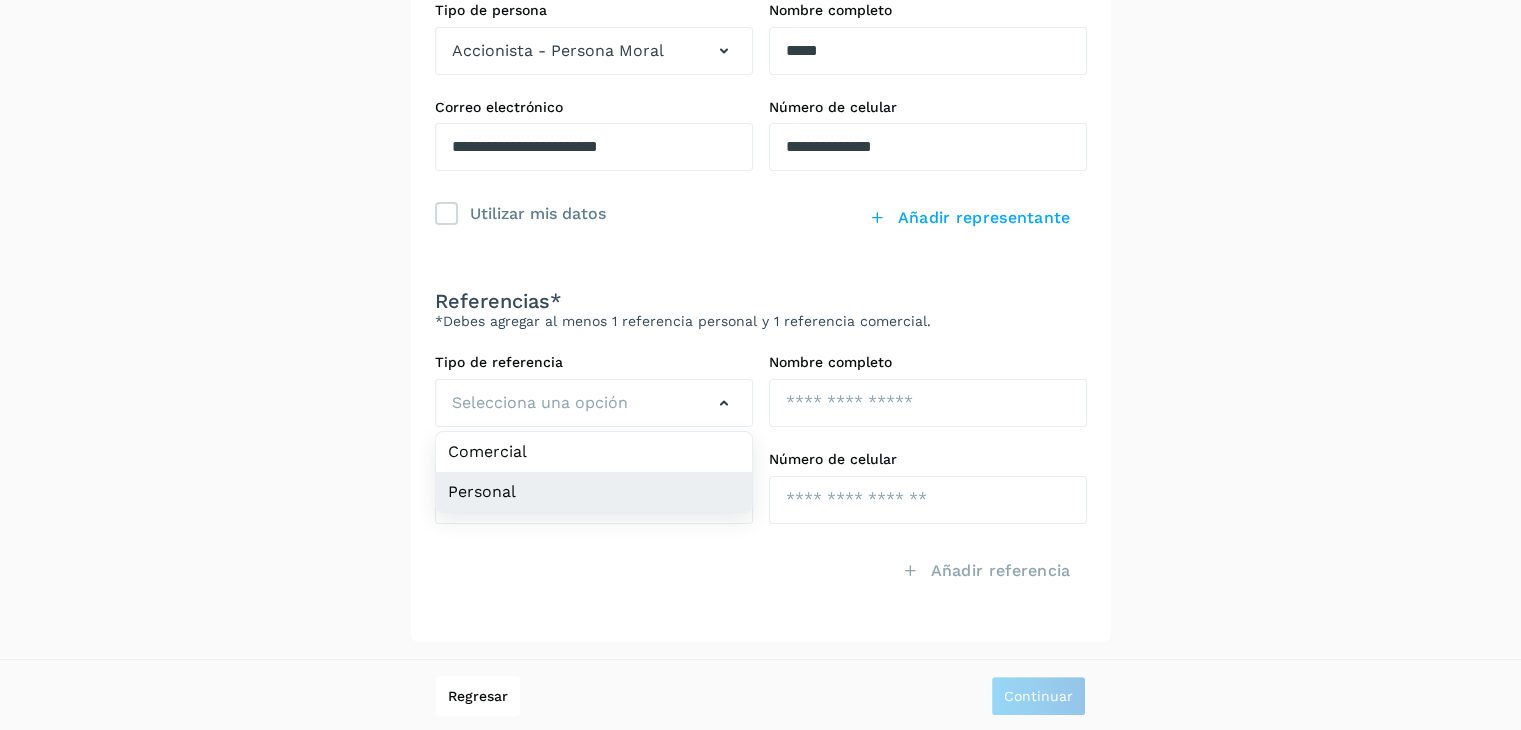 click on "Personal" 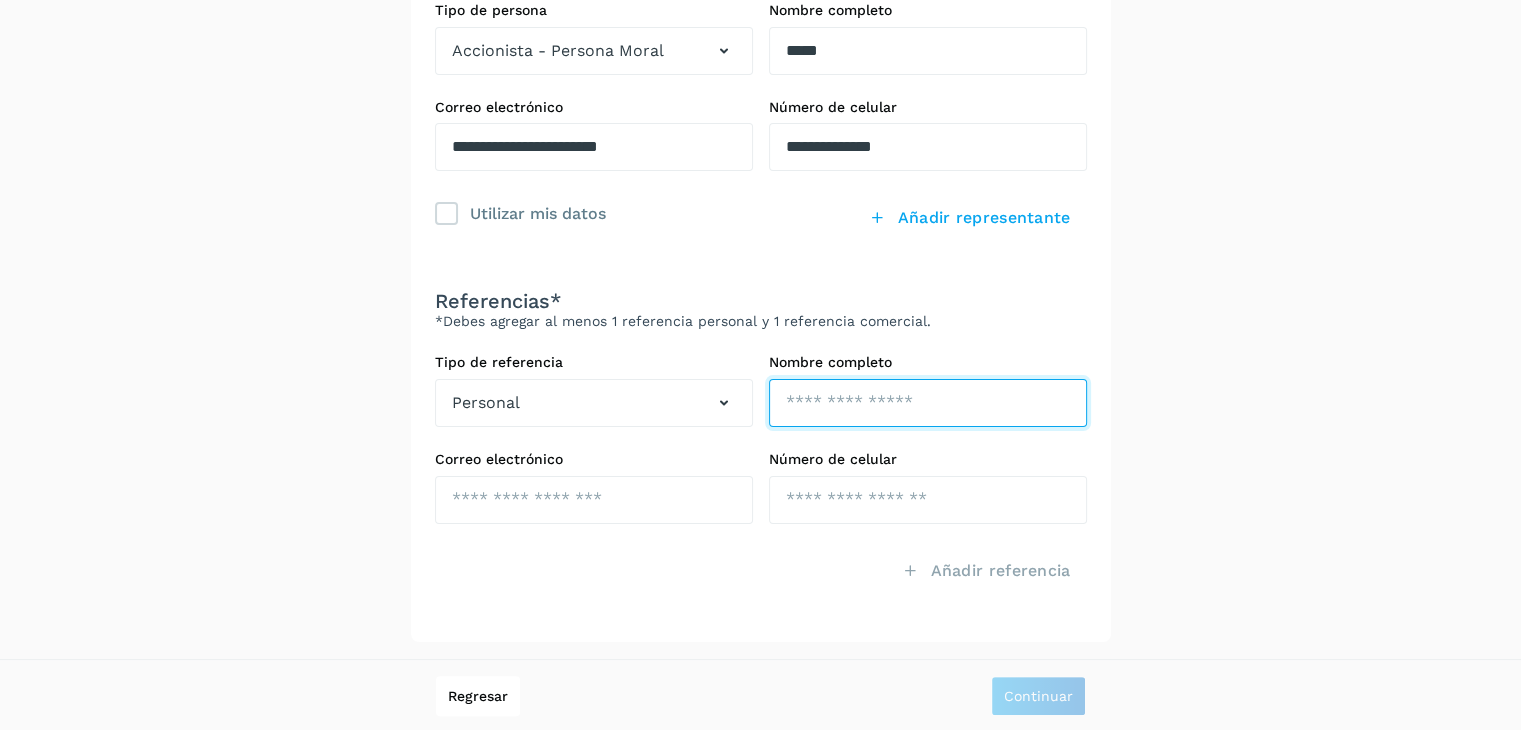 click at bounding box center (928, 51) 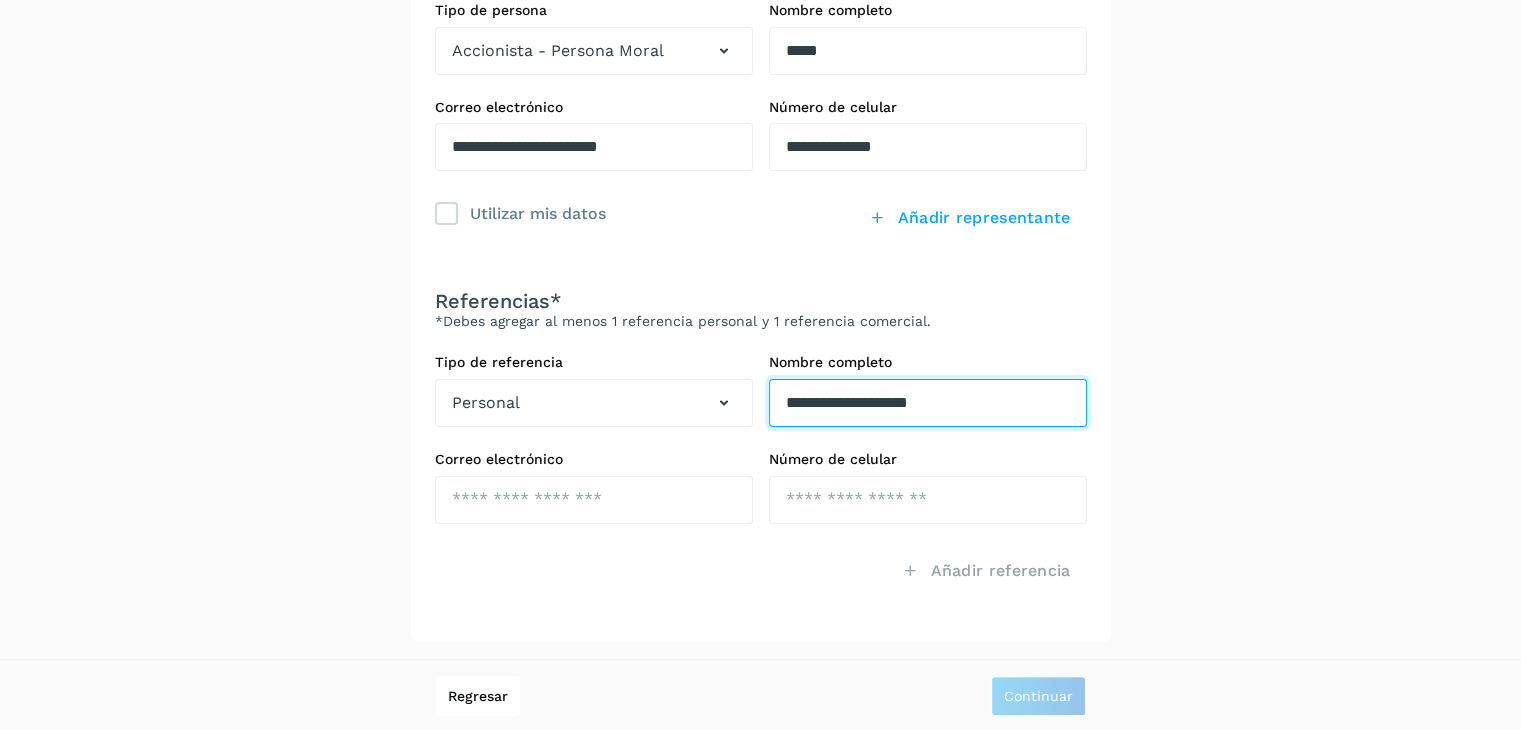 type on "**********" 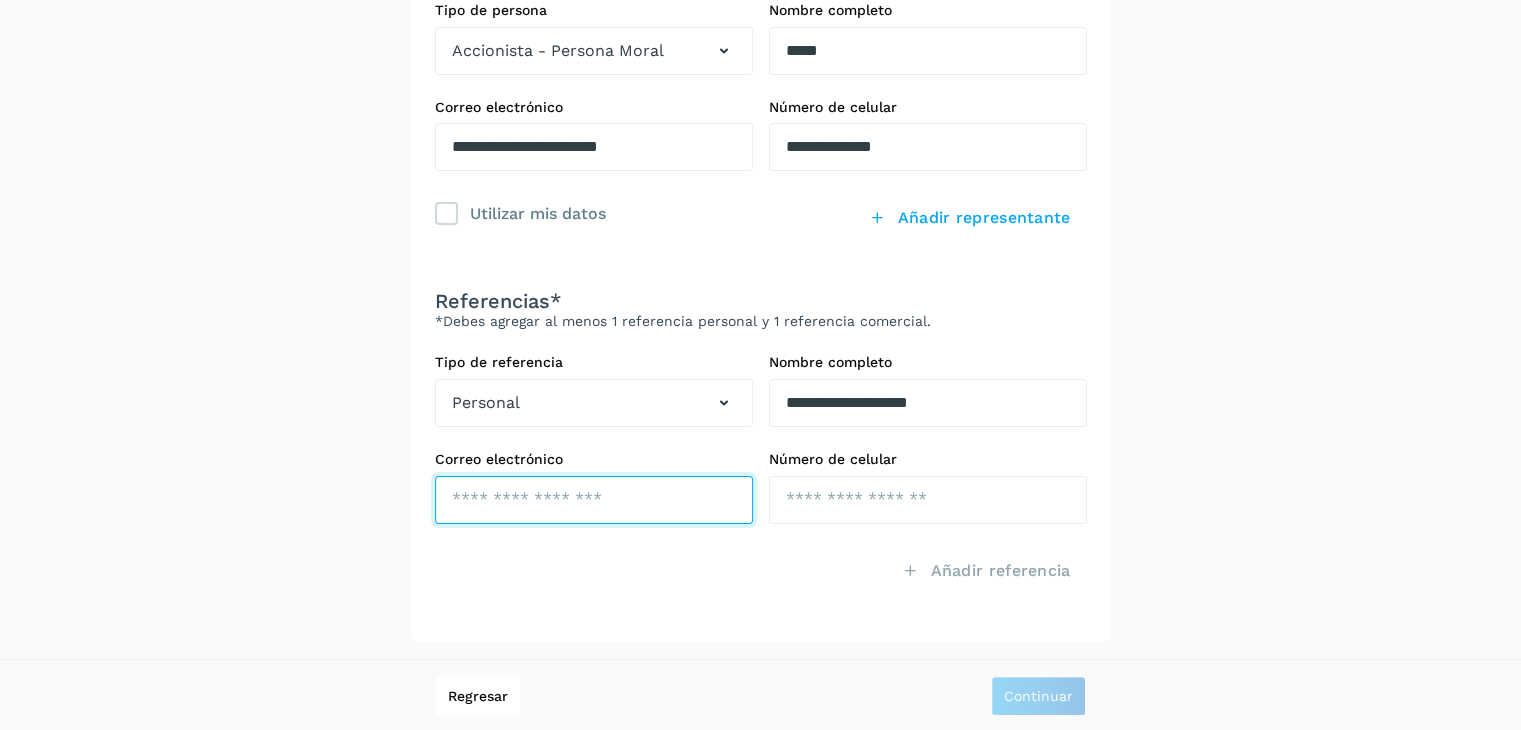 click at bounding box center (594, 147) 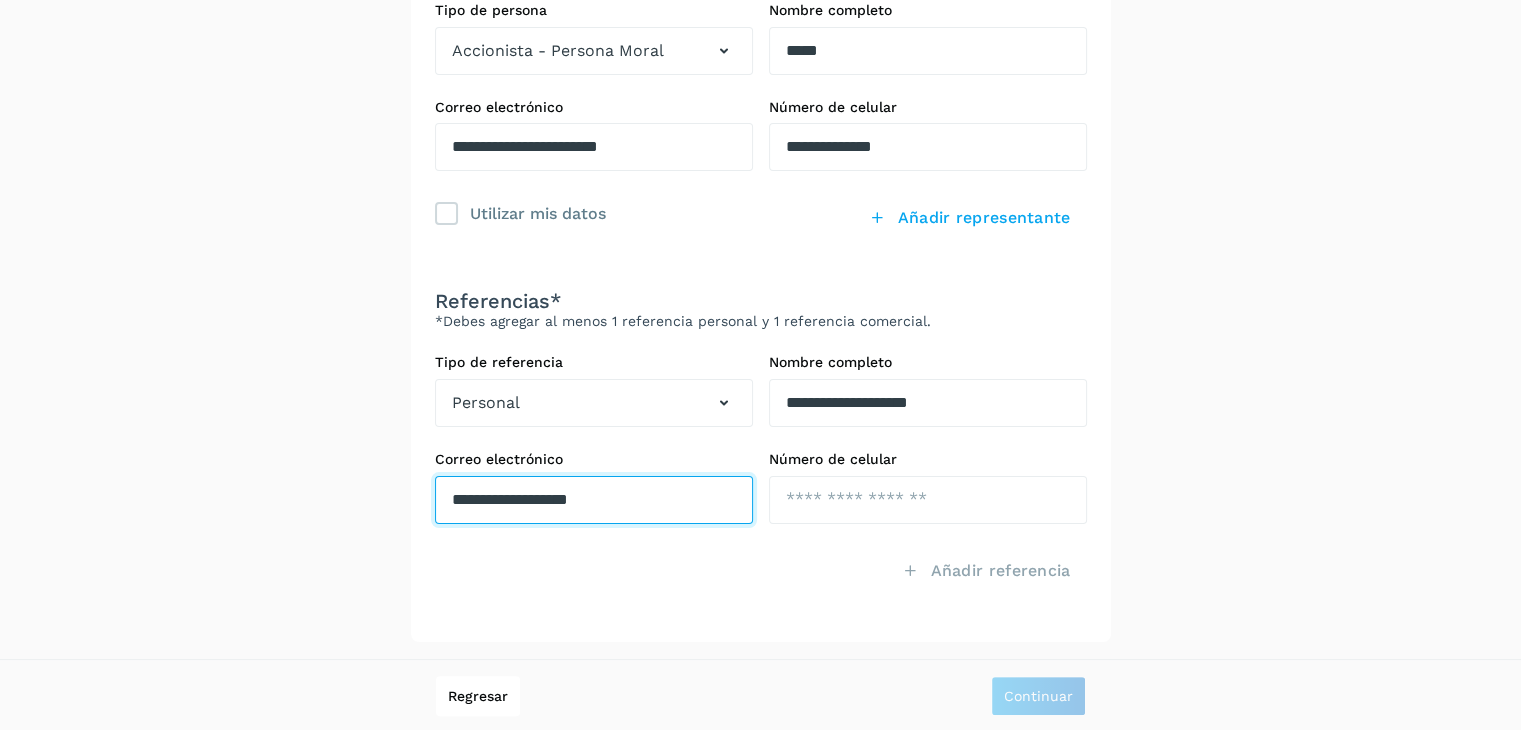 type on "**********" 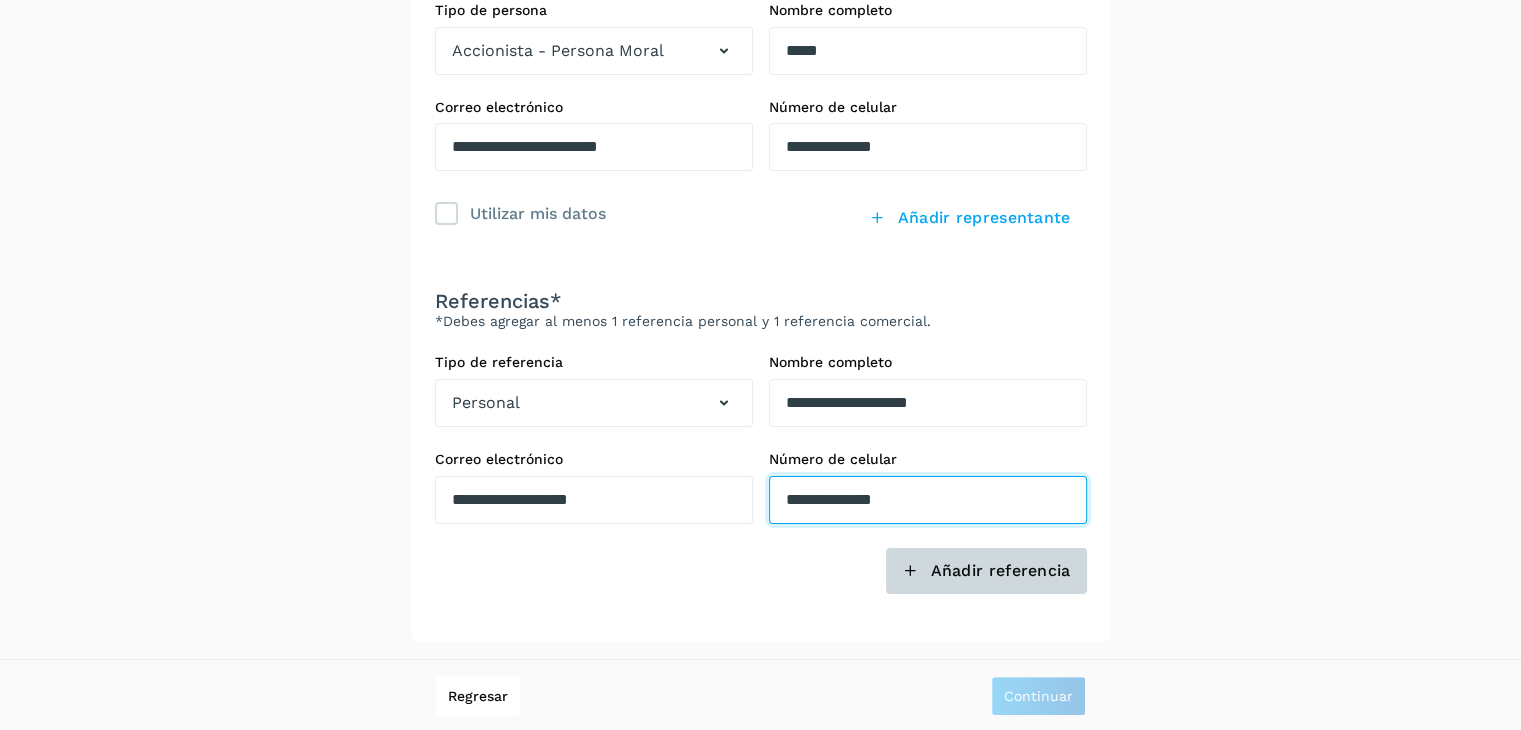 type on "**********" 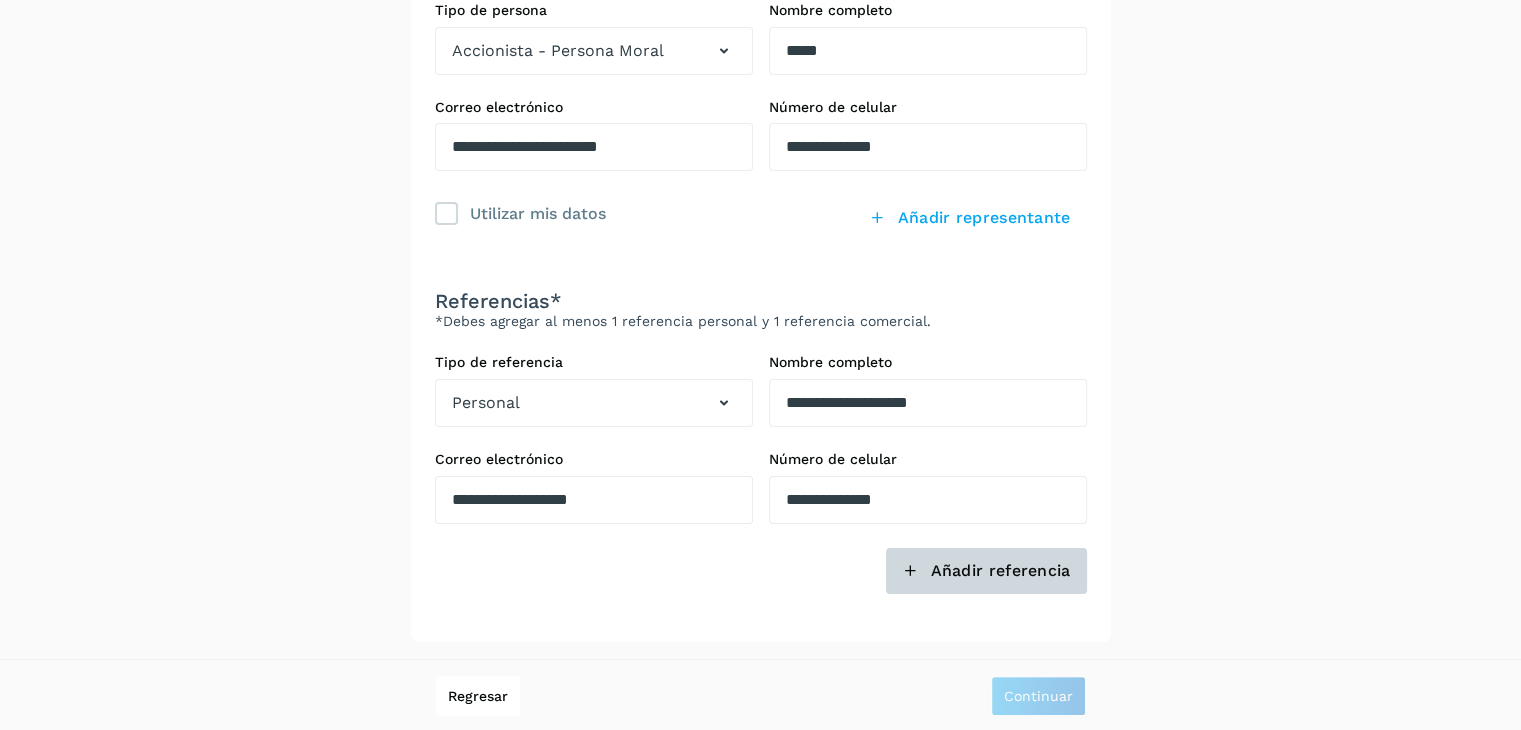 click on "Añadir referencia" 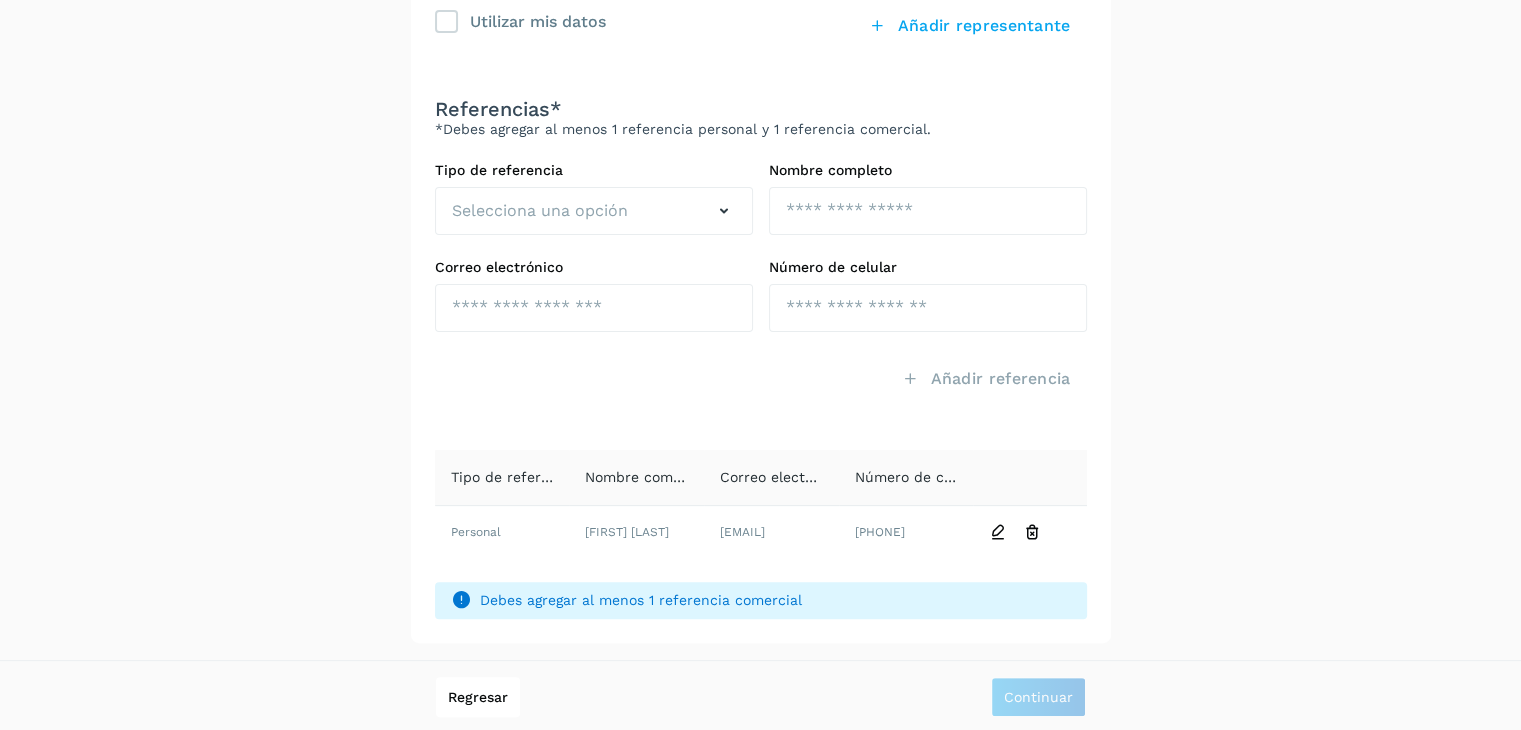 scroll, scrollTop: 485, scrollLeft: 0, axis: vertical 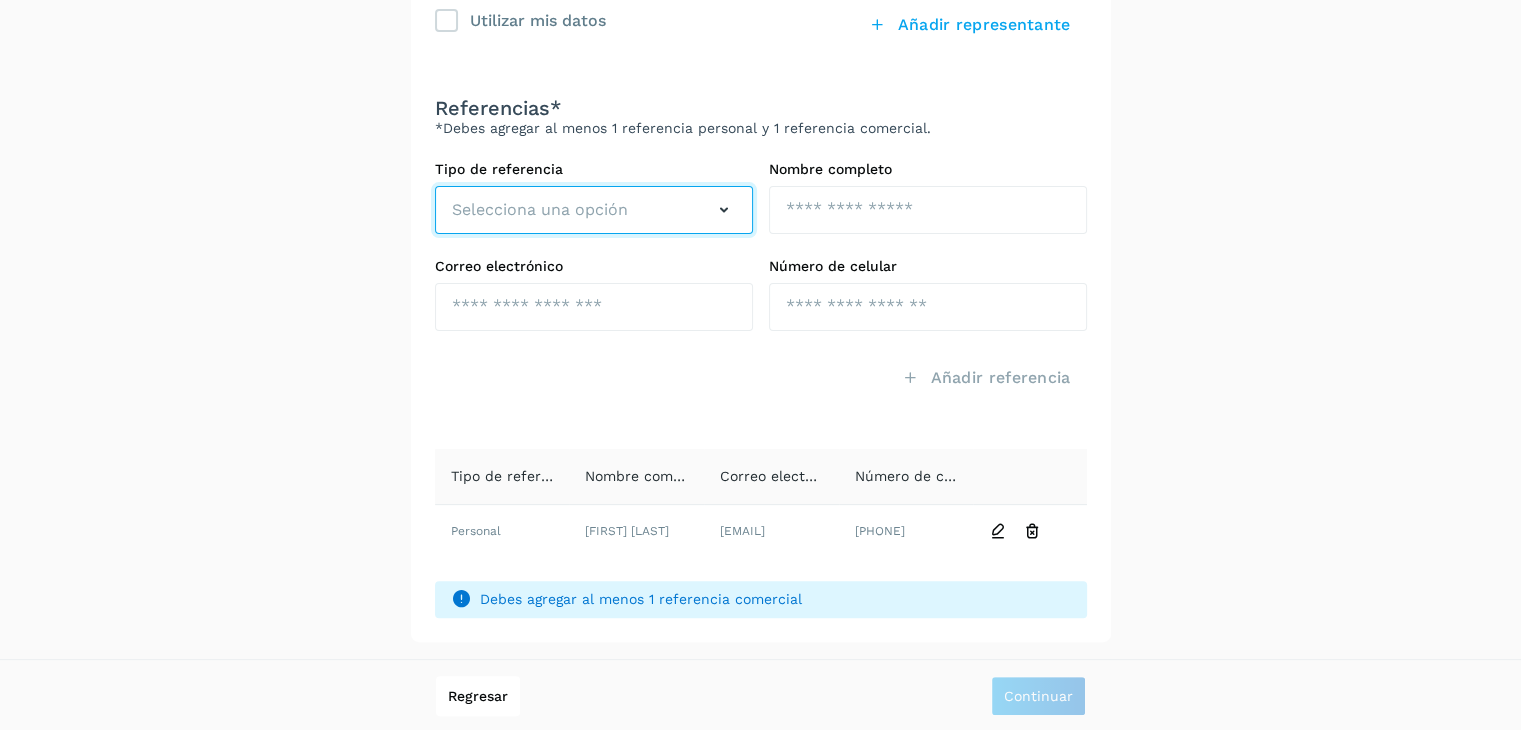 click on "Selecciona una opción" at bounding box center [594, 210] 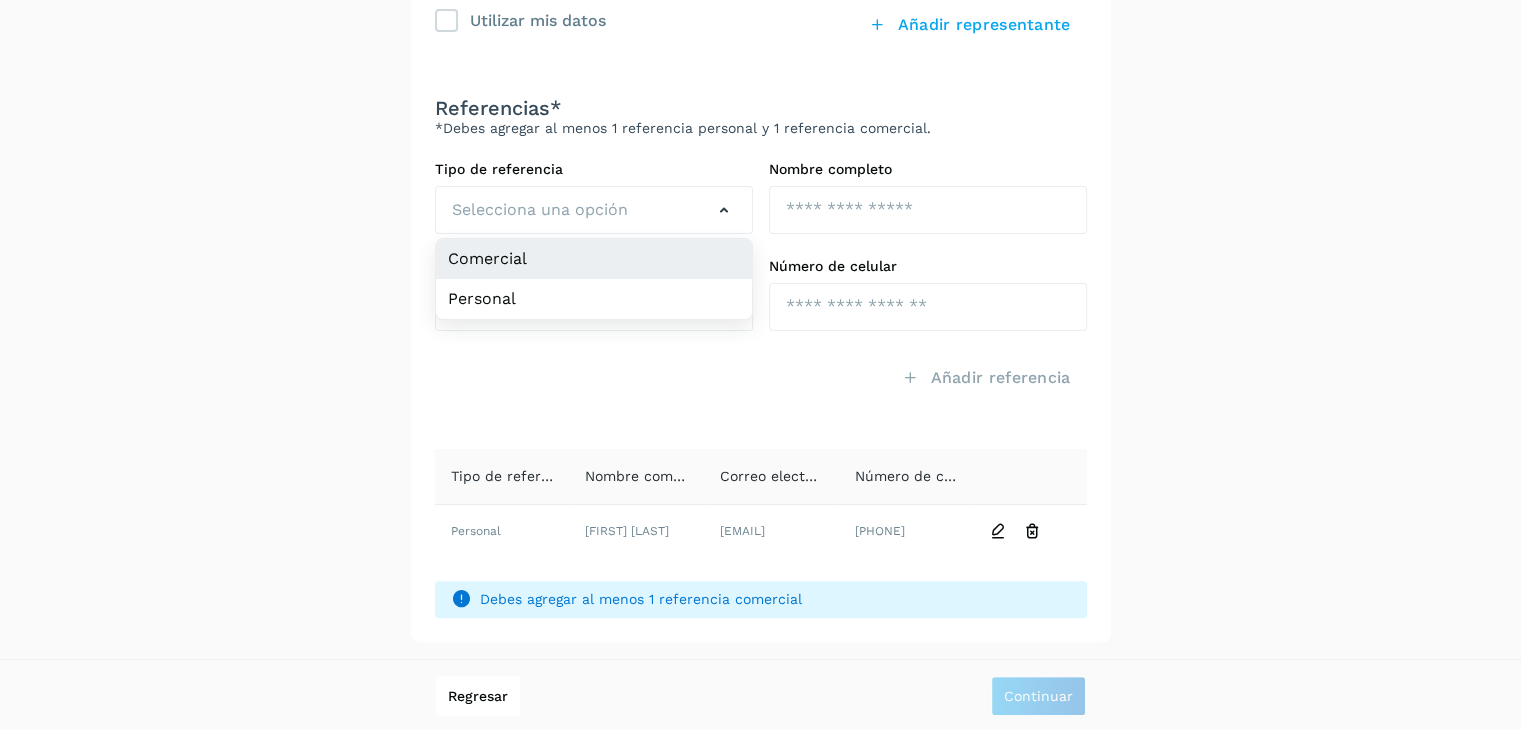 click on "Comercial" 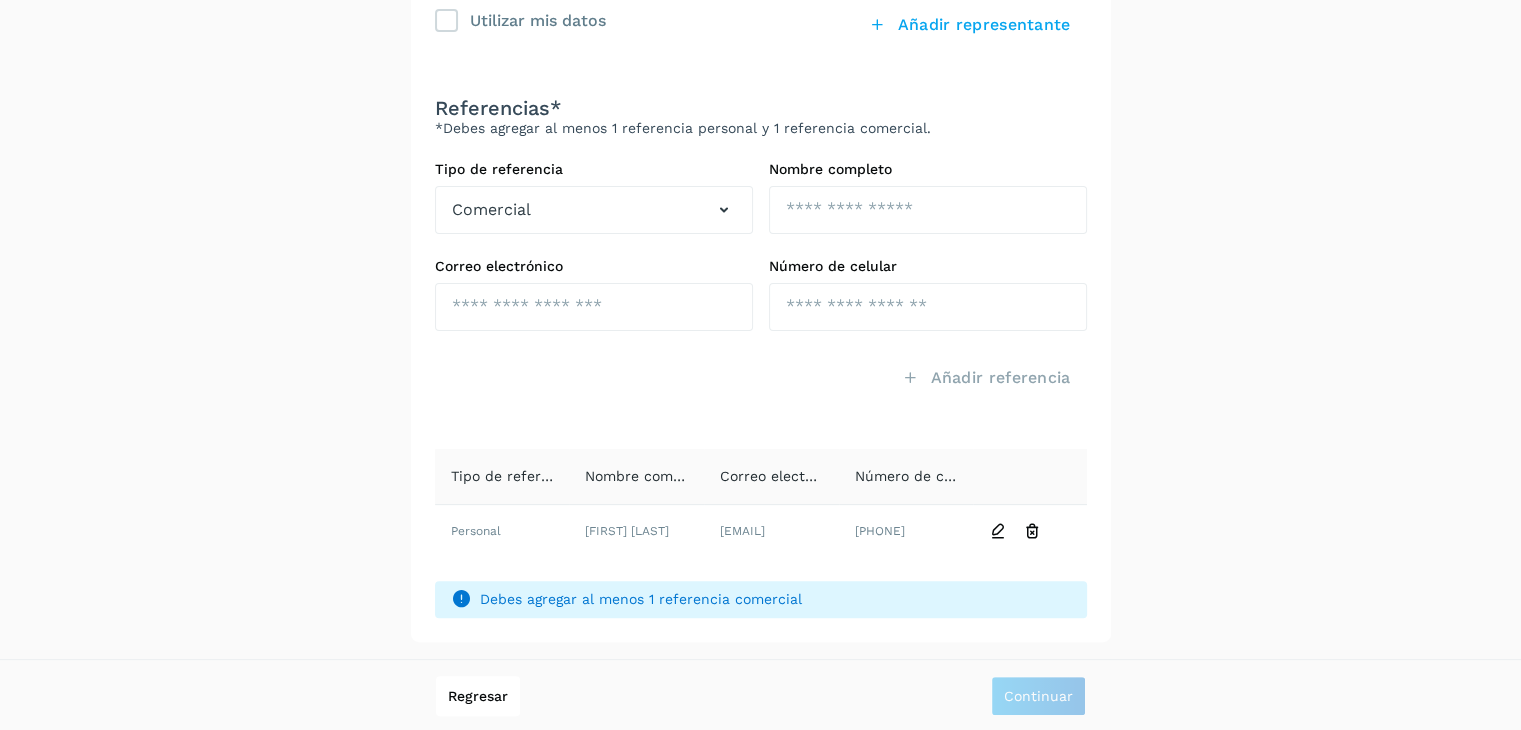 click on "**********" at bounding box center (760, 125) 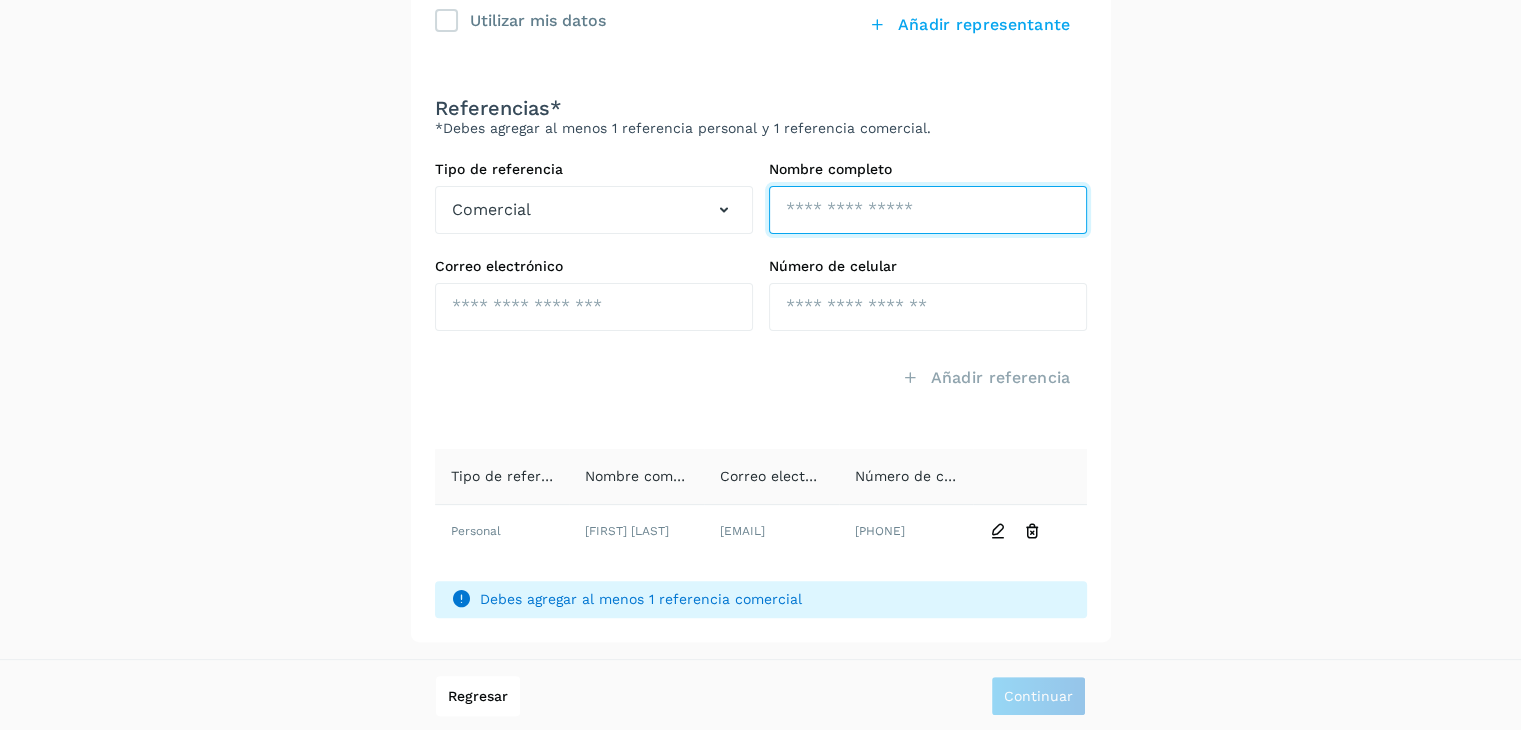click at bounding box center (928, -142) 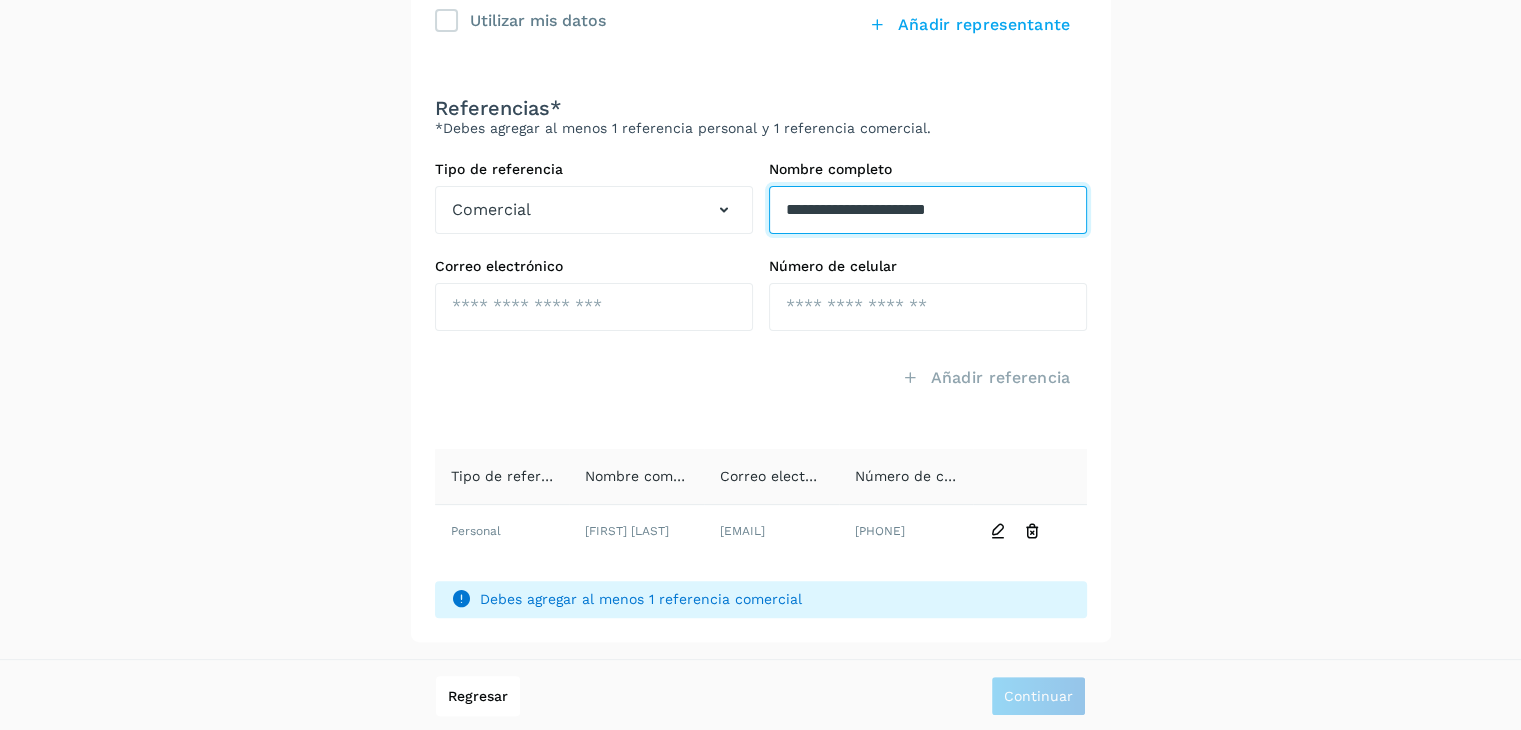 type on "**********" 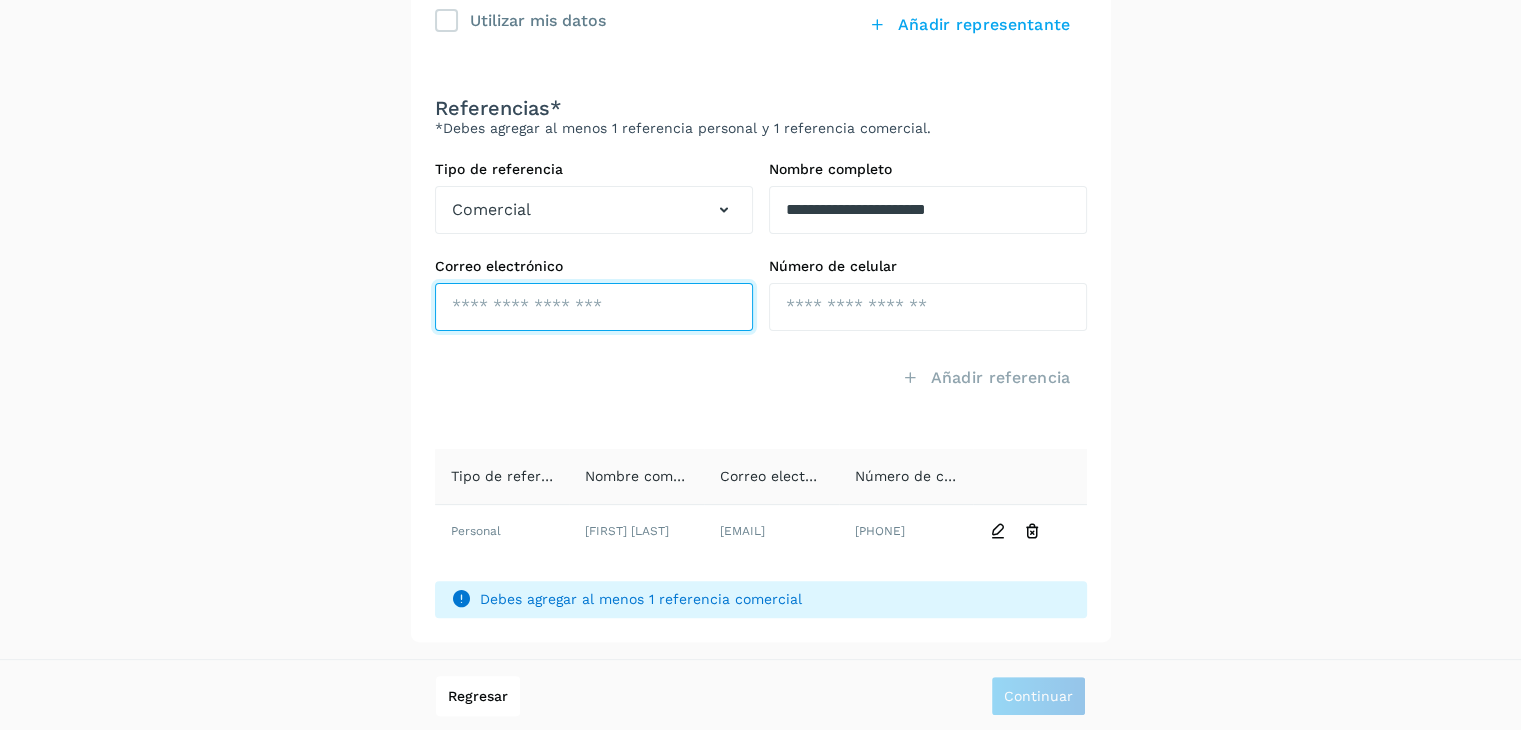 click at bounding box center [594, -46] 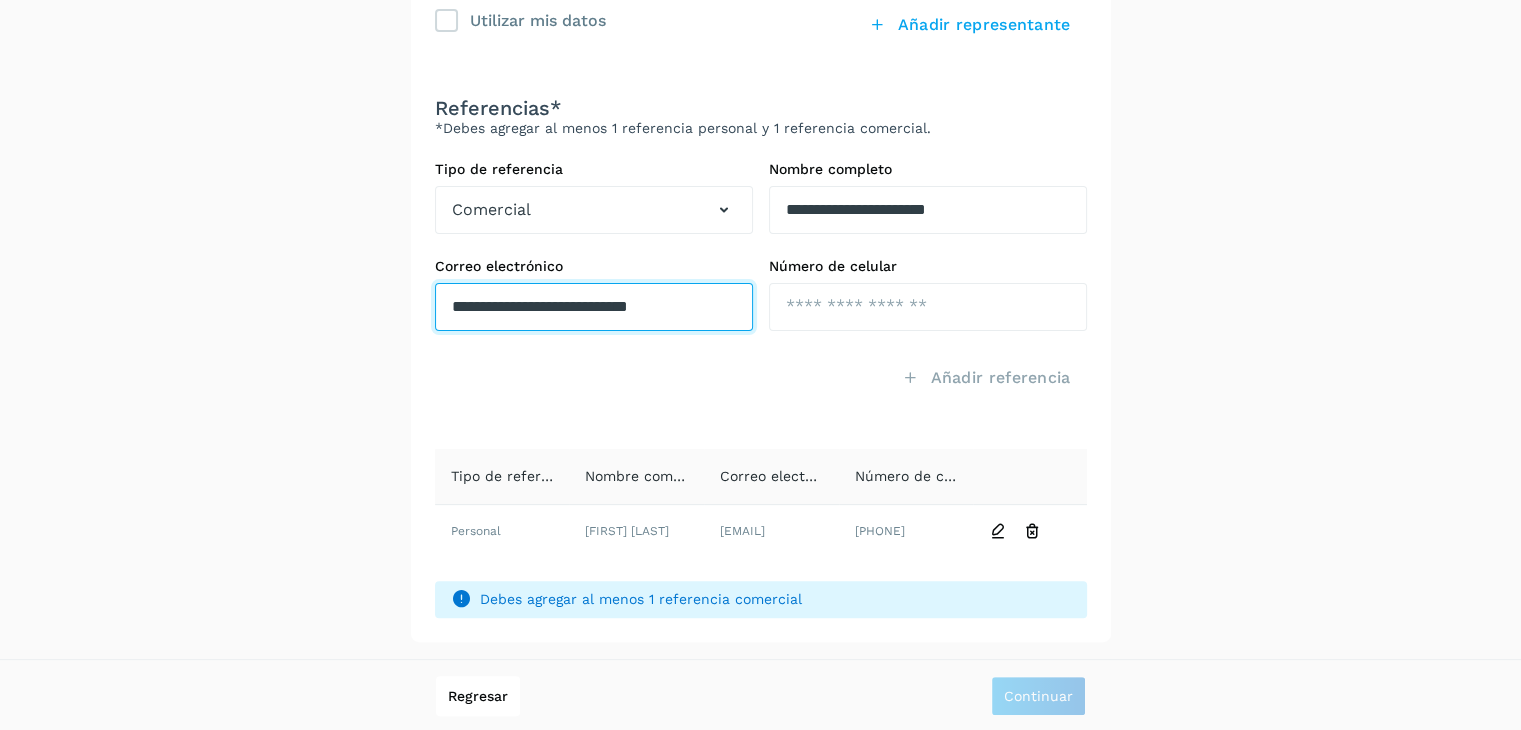 type on "**********" 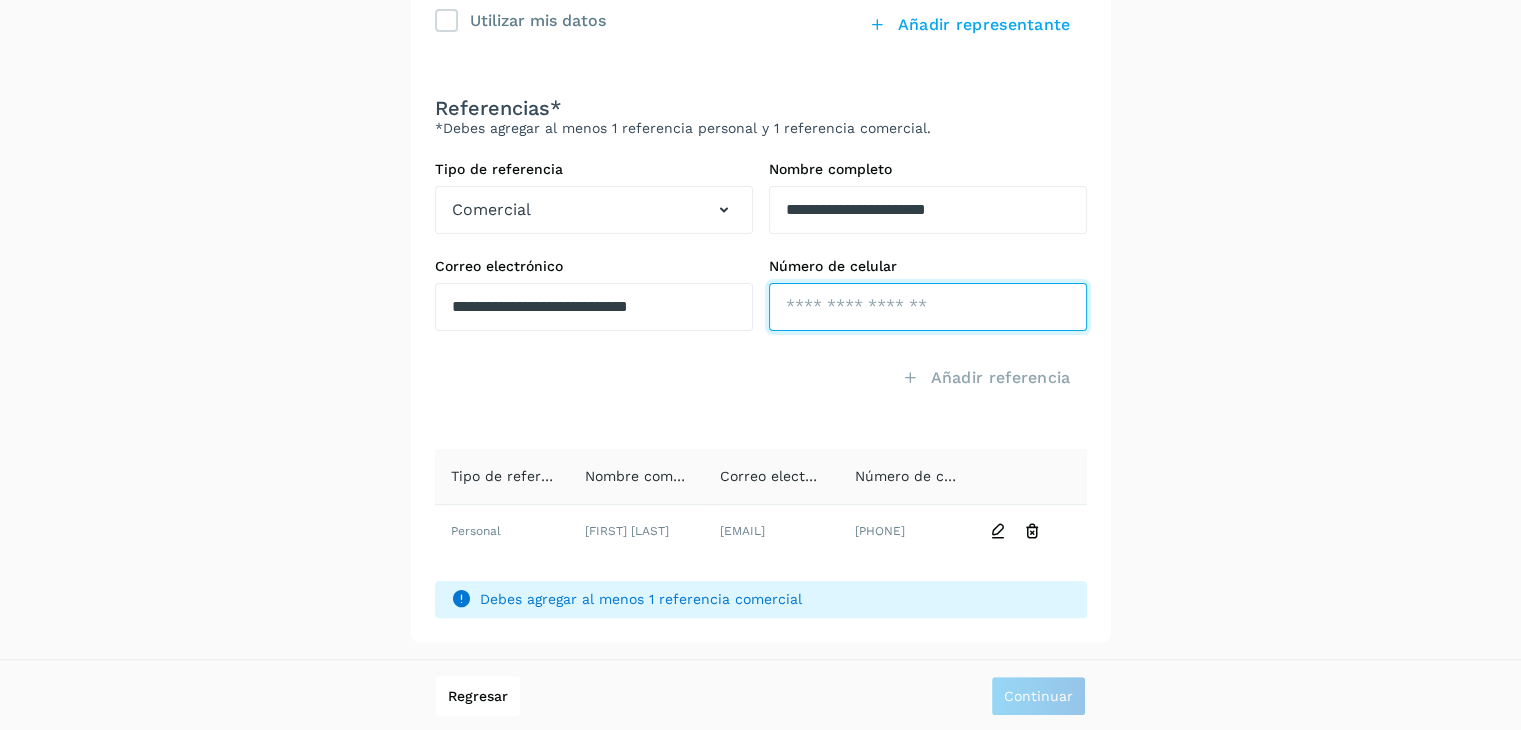 click at bounding box center [928, -46] 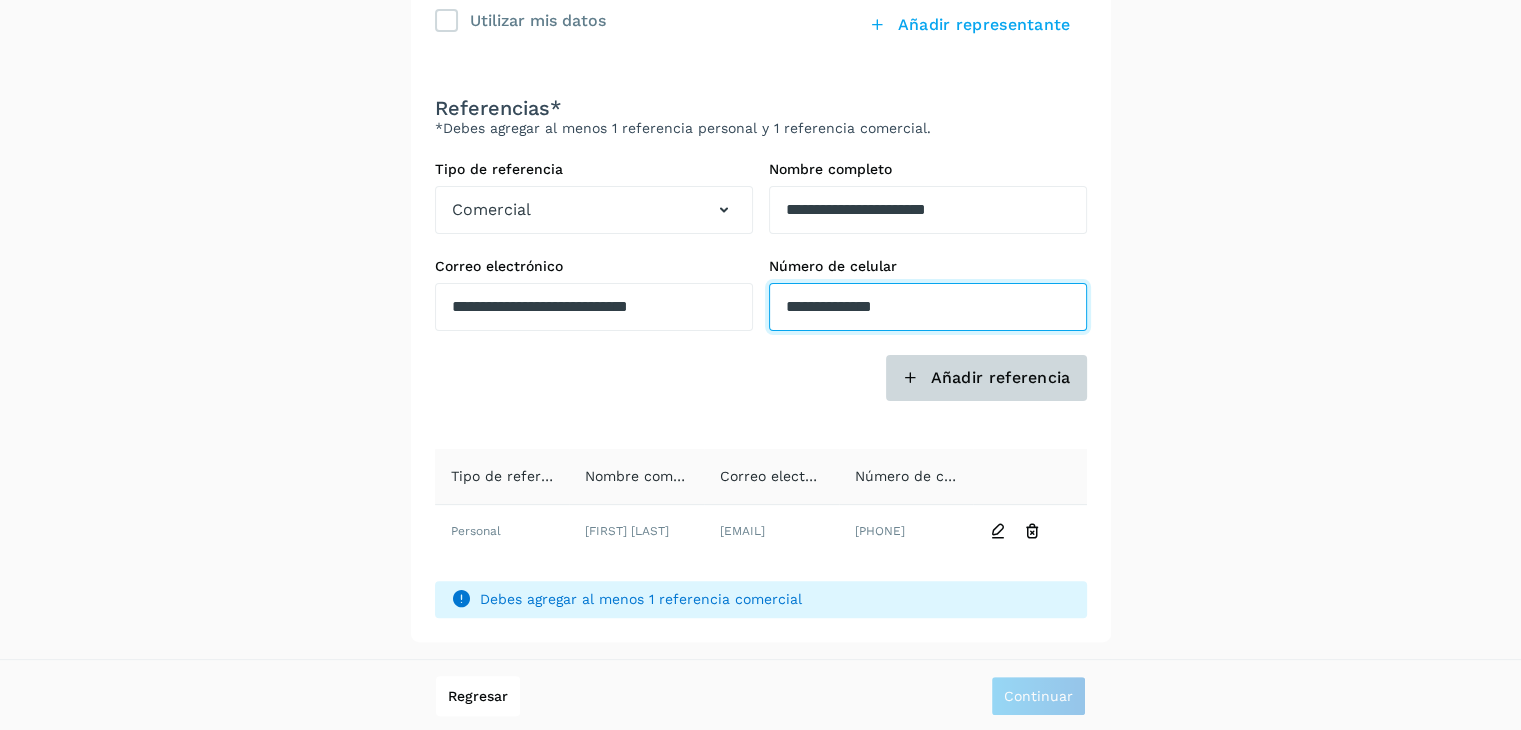 type on "**********" 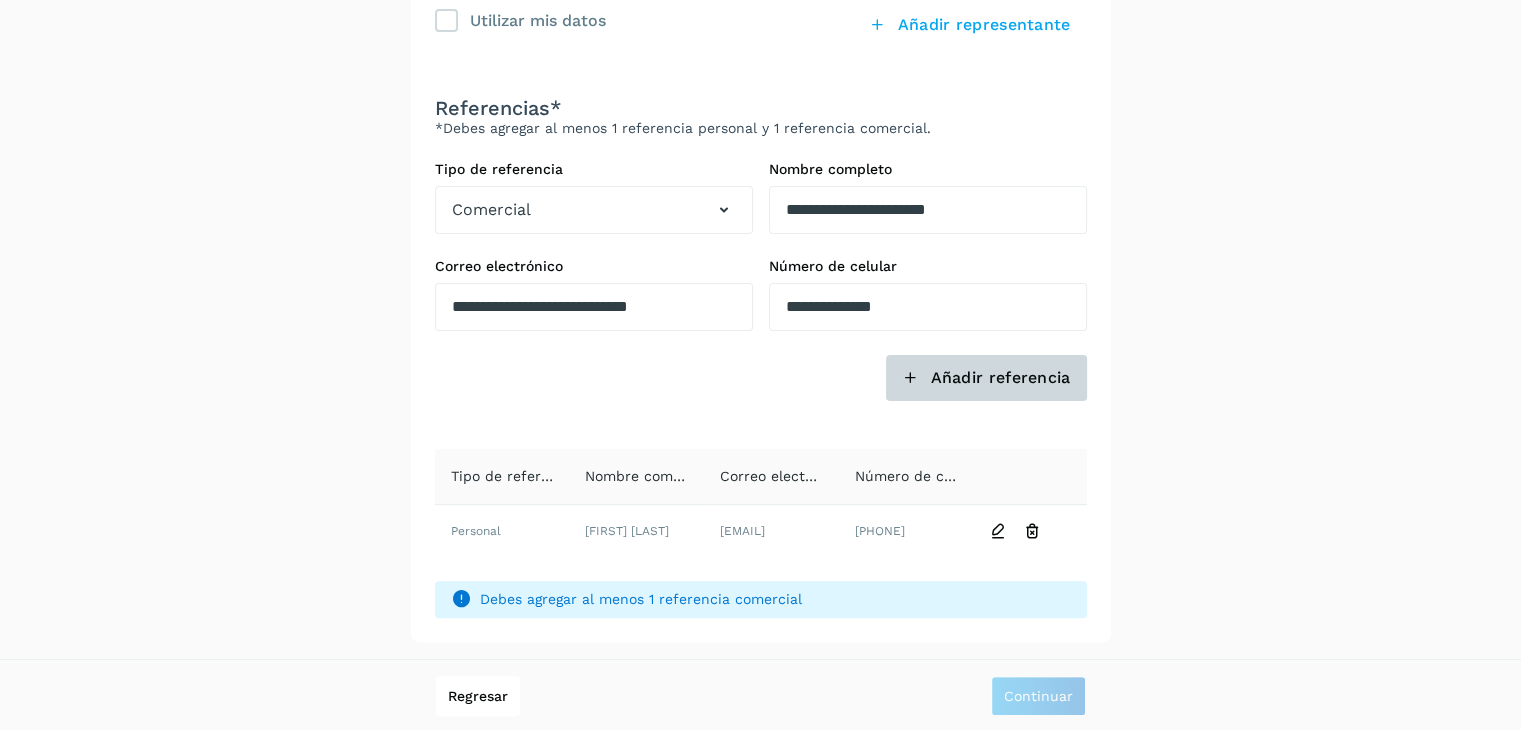 click on "Añadir referencia" 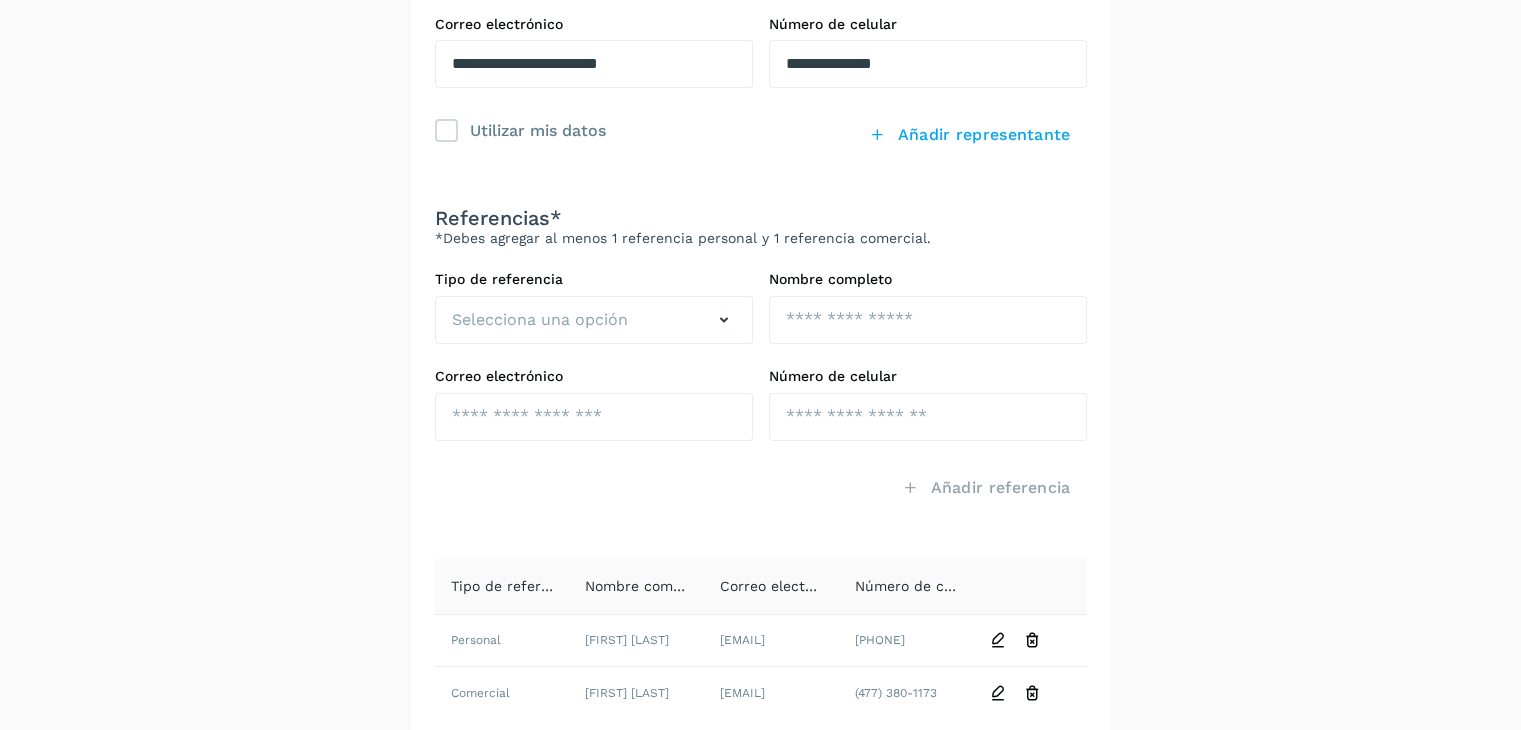 scroll, scrollTop: 476, scrollLeft: 0, axis: vertical 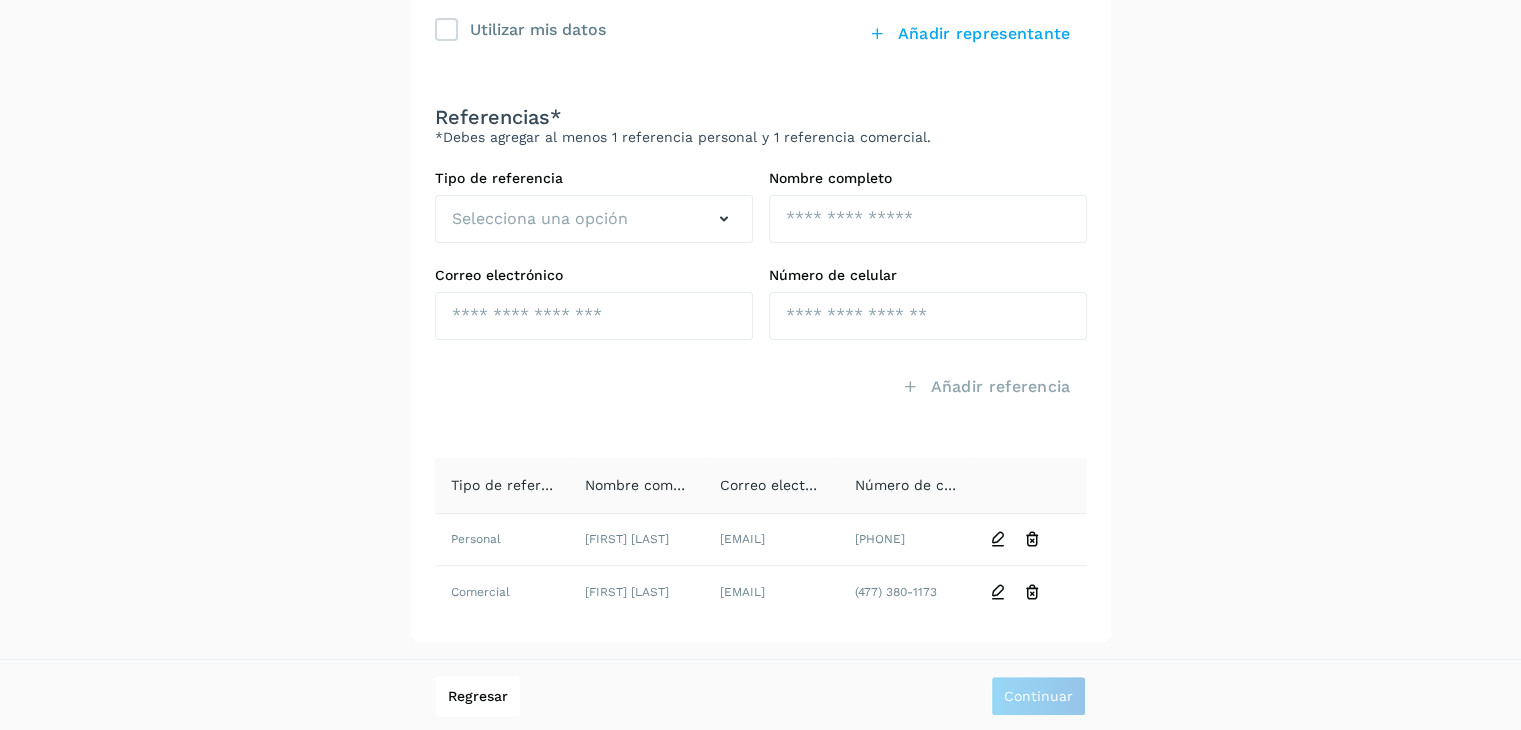 click on "**********" at bounding box center (760, 129) 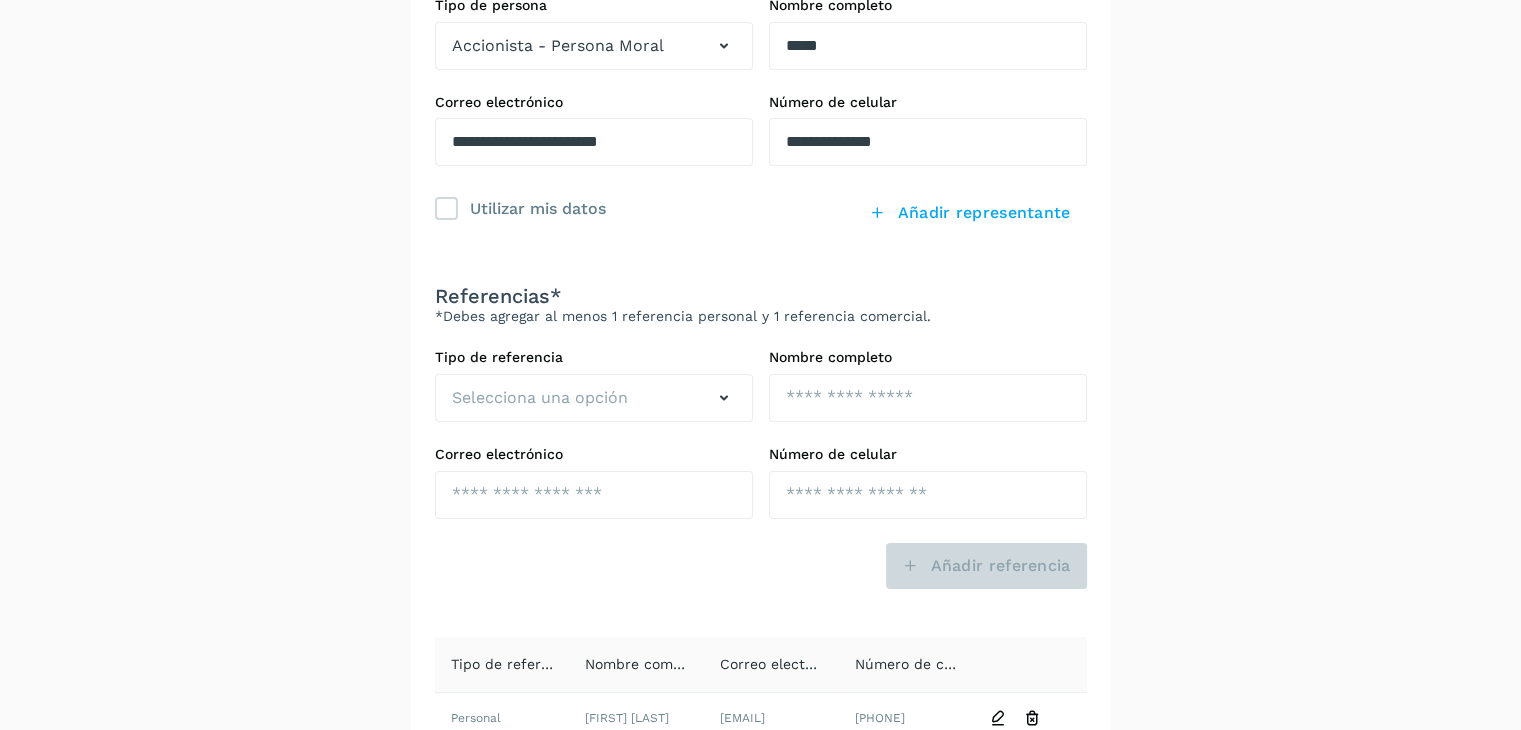 scroll, scrollTop: 76, scrollLeft: 0, axis: vertical 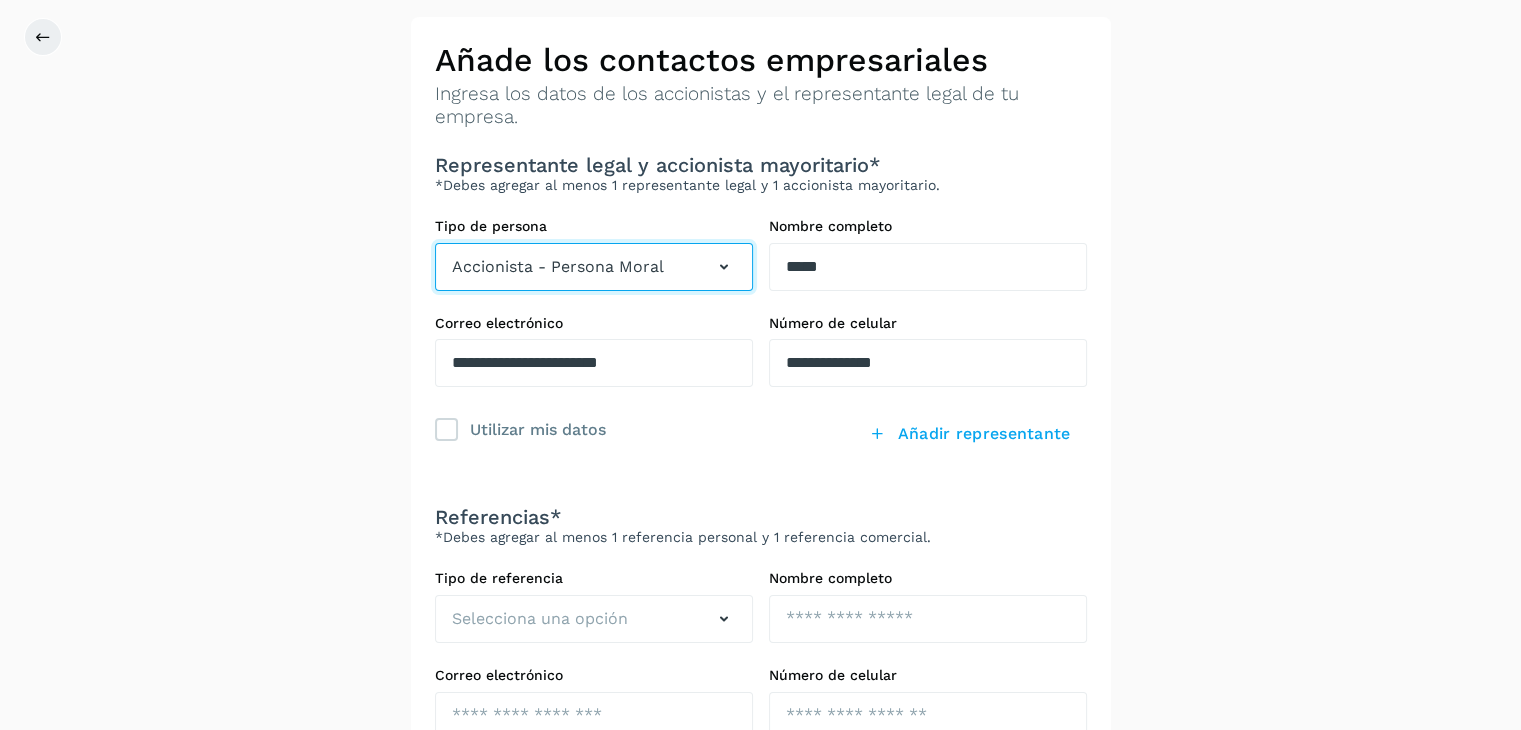 click on "Accionista - Persona Moral" at bounding box center [594, 267] 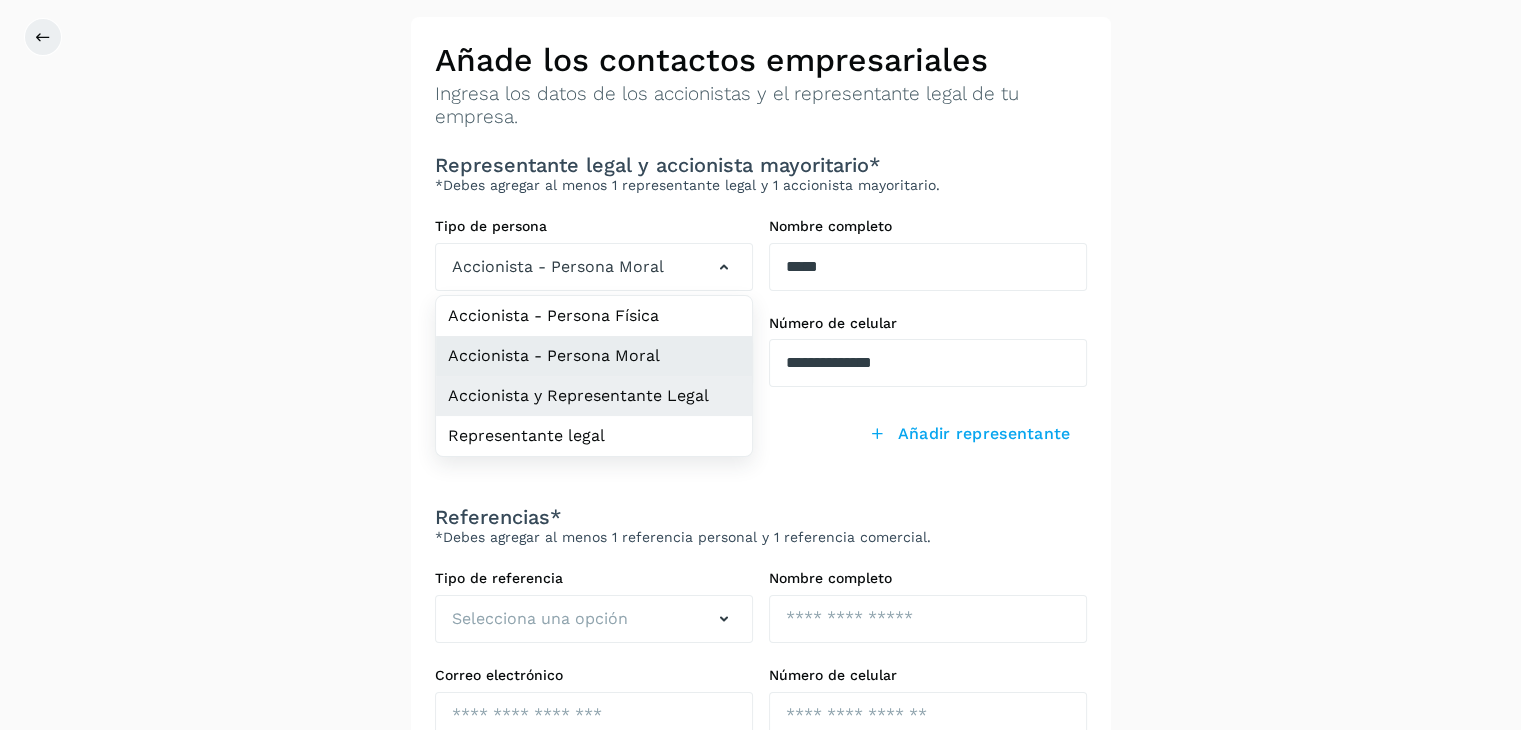 click on "Accionista y Representante Legal" 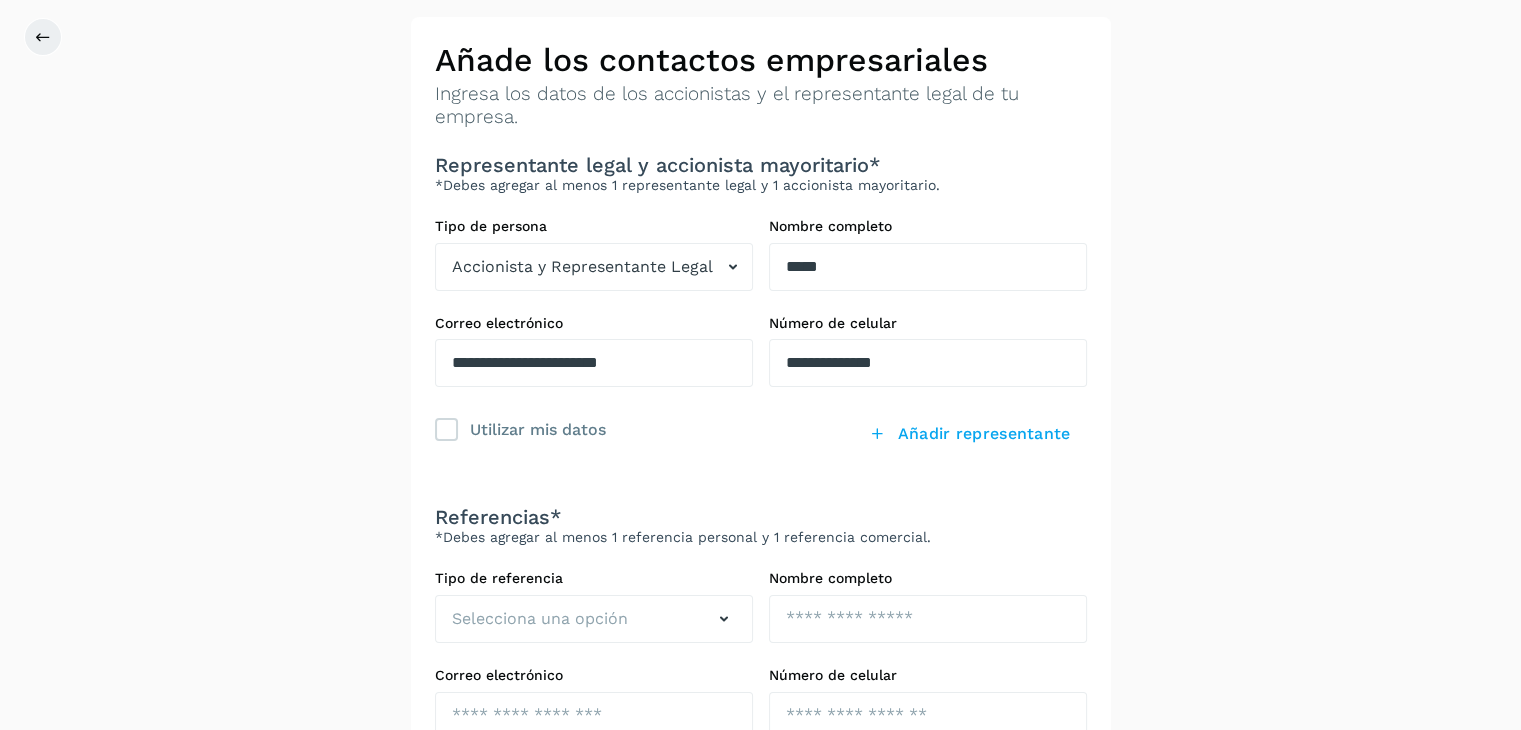 click on "**********" at bounding box center [760, 529] 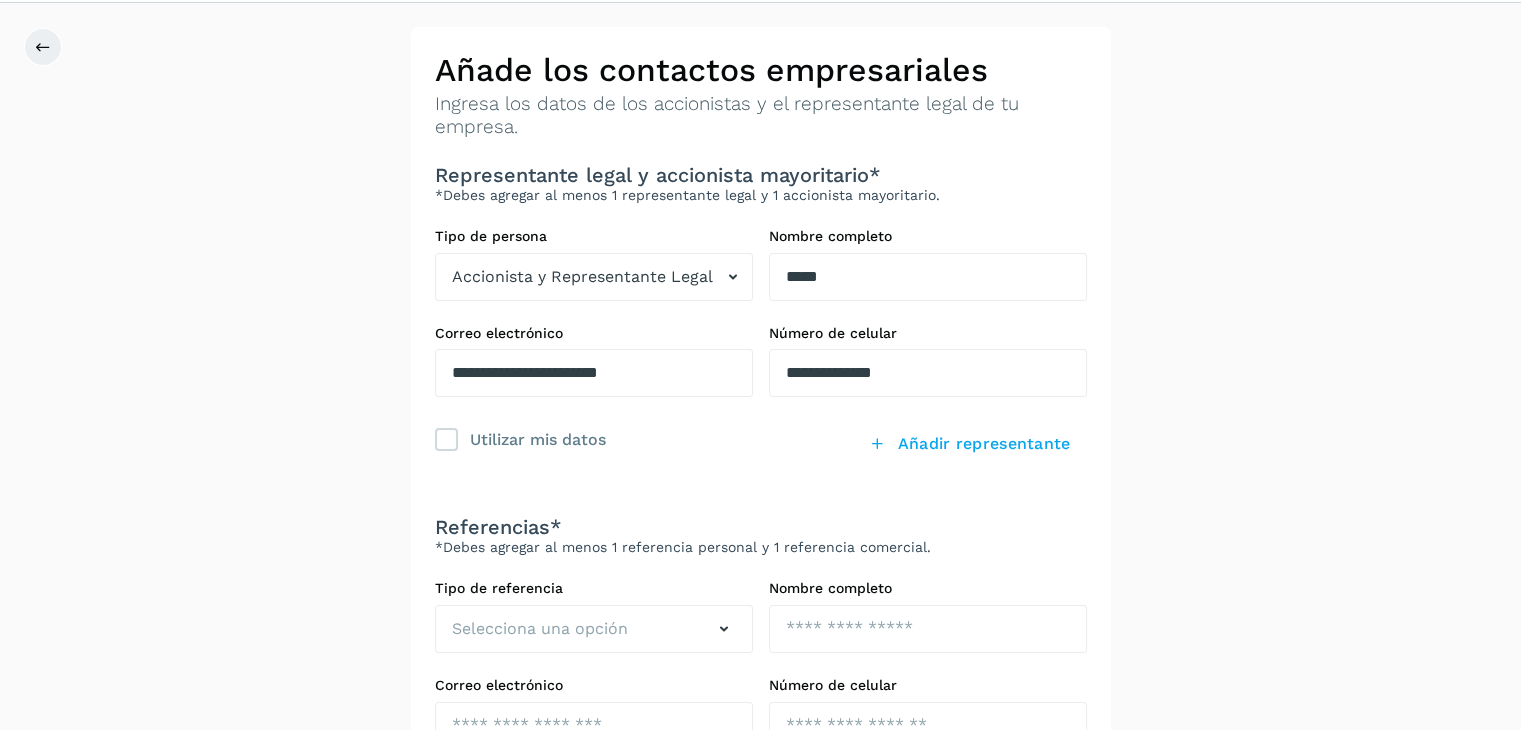 scroll, scrollTop: 100, scrollLeft: 0, axis: vertical 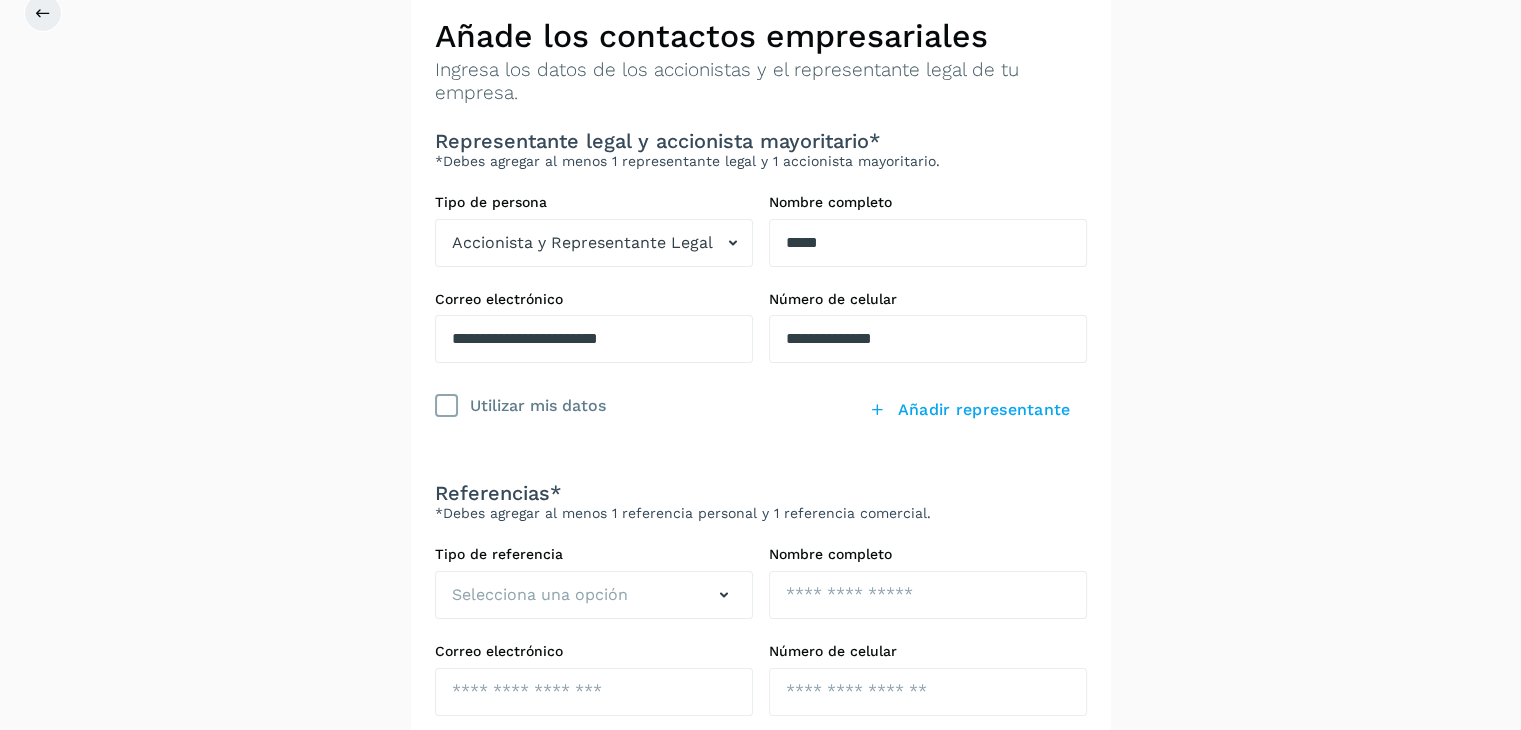 click at bounding box center (446, 406) 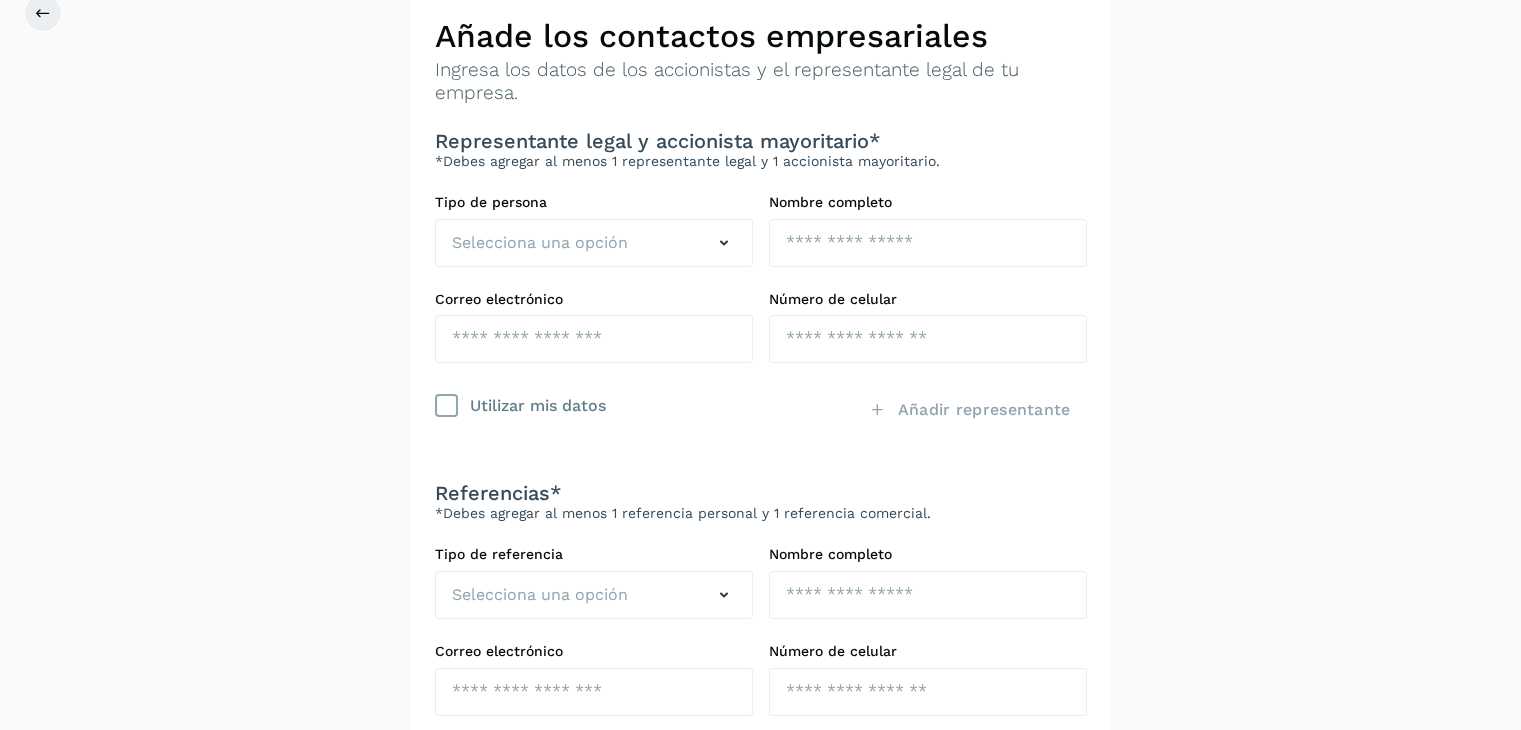 click at bounding box center (446, 406) 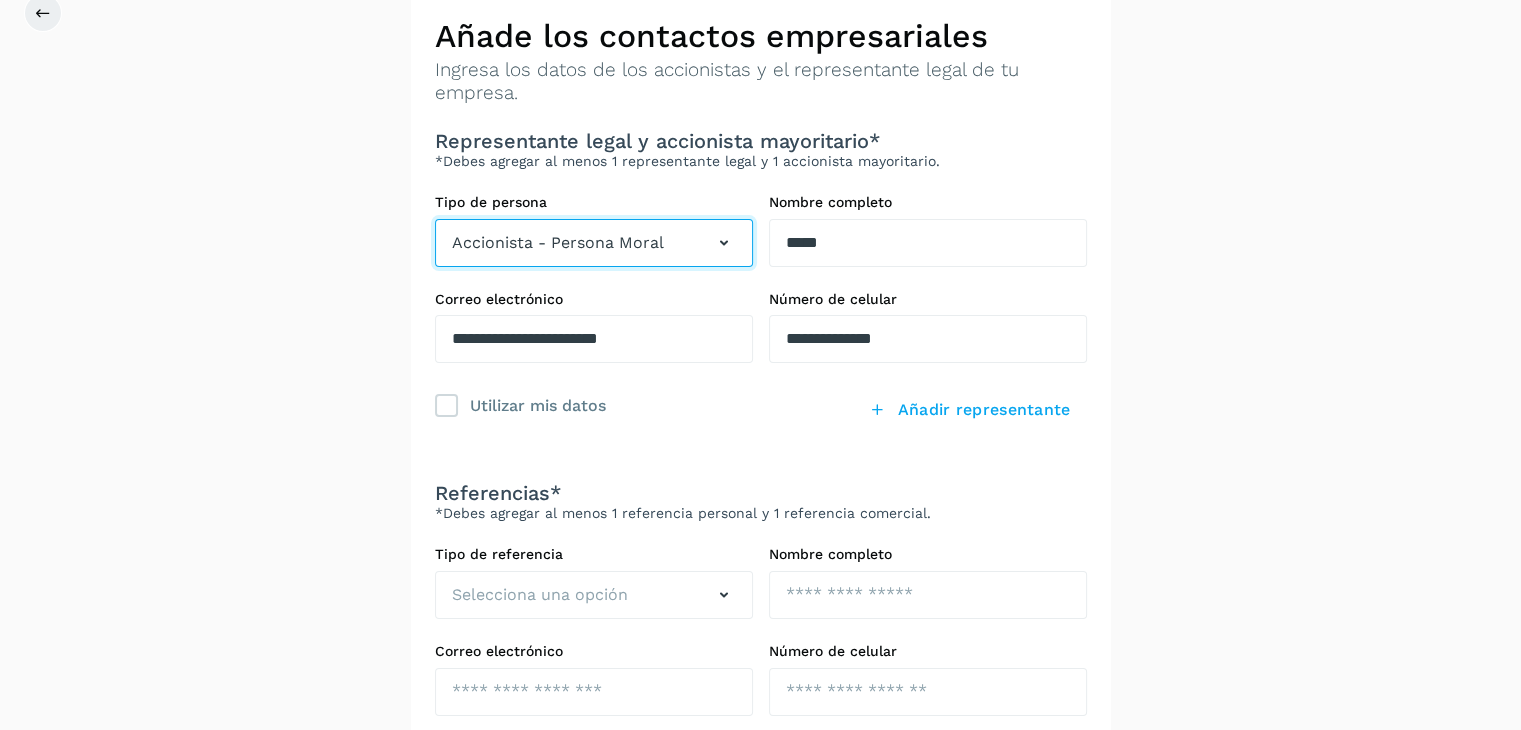 click on "Accionista - Persona Moral" at bounding box center [594, 243] 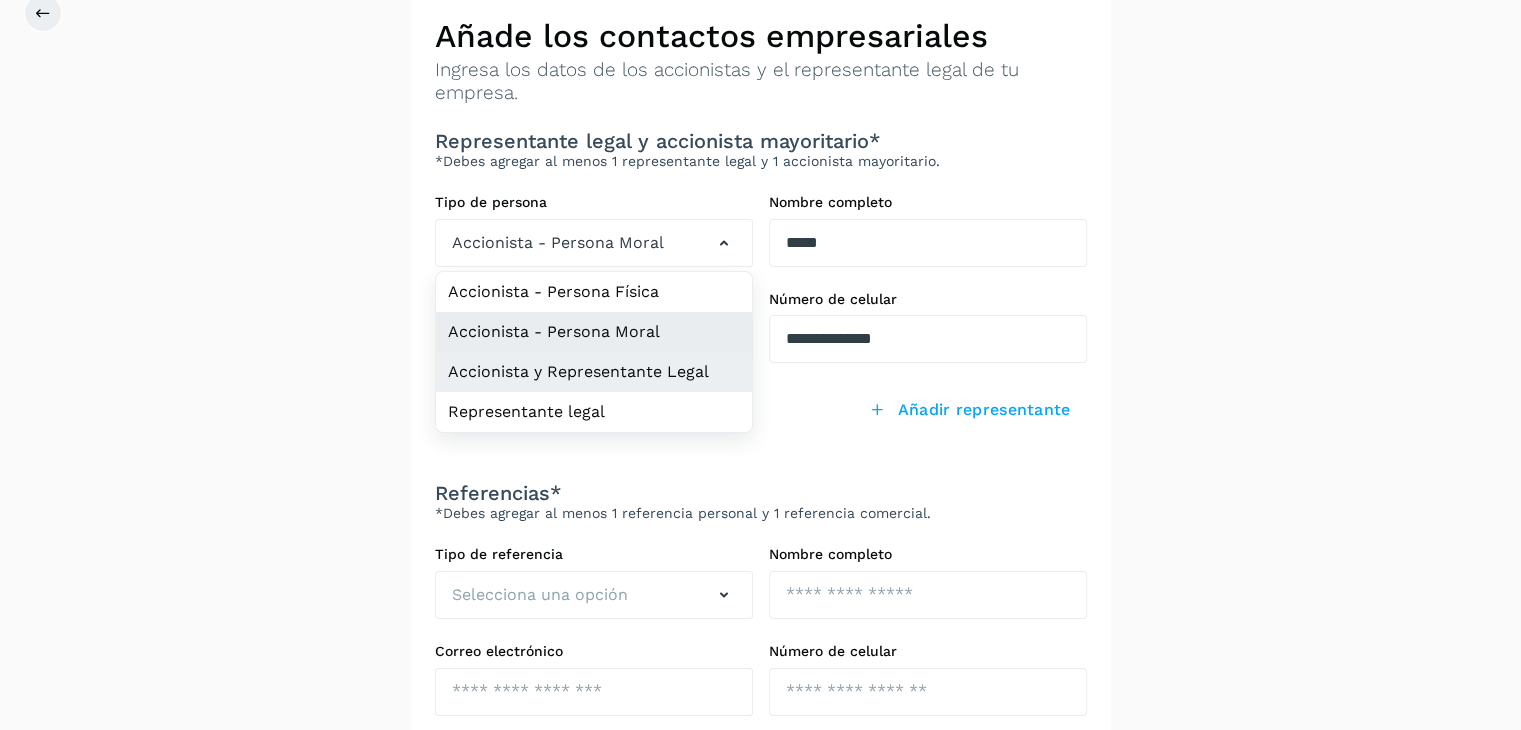 click on "Accionista y Representante Legal" 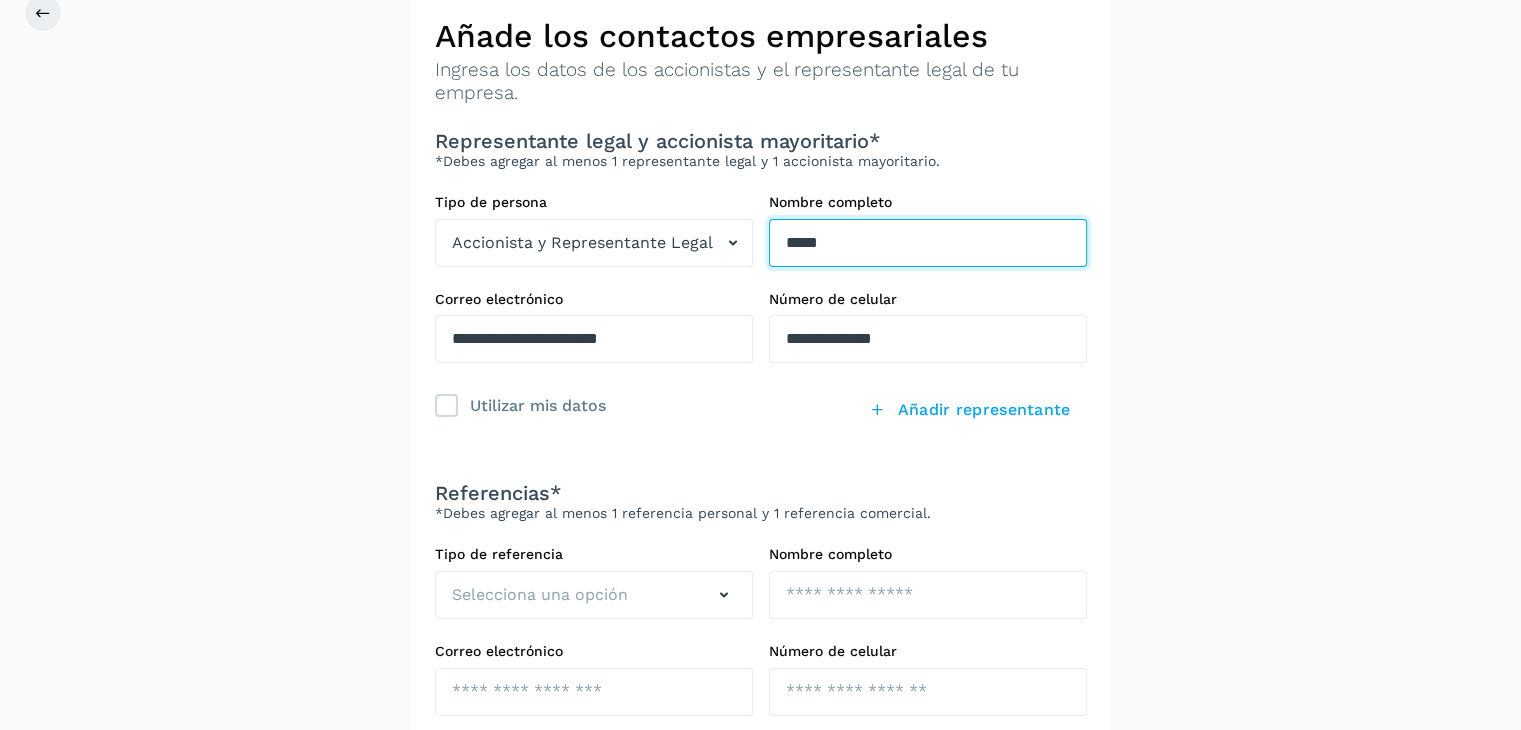 click on "*****" at bounding box center [928, 243] 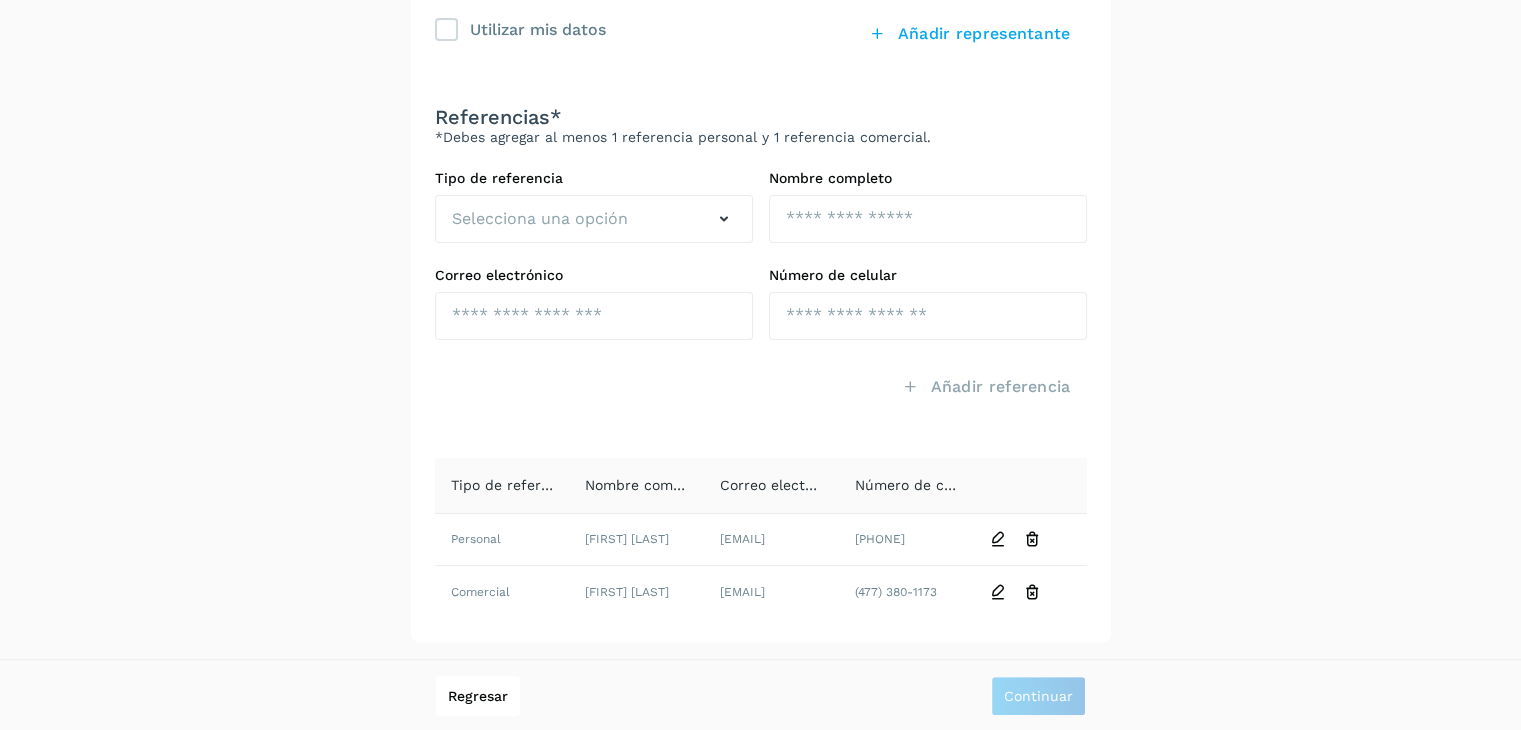 scroll, scrollTop: 176, scrollLeft: 0, axis: vertical 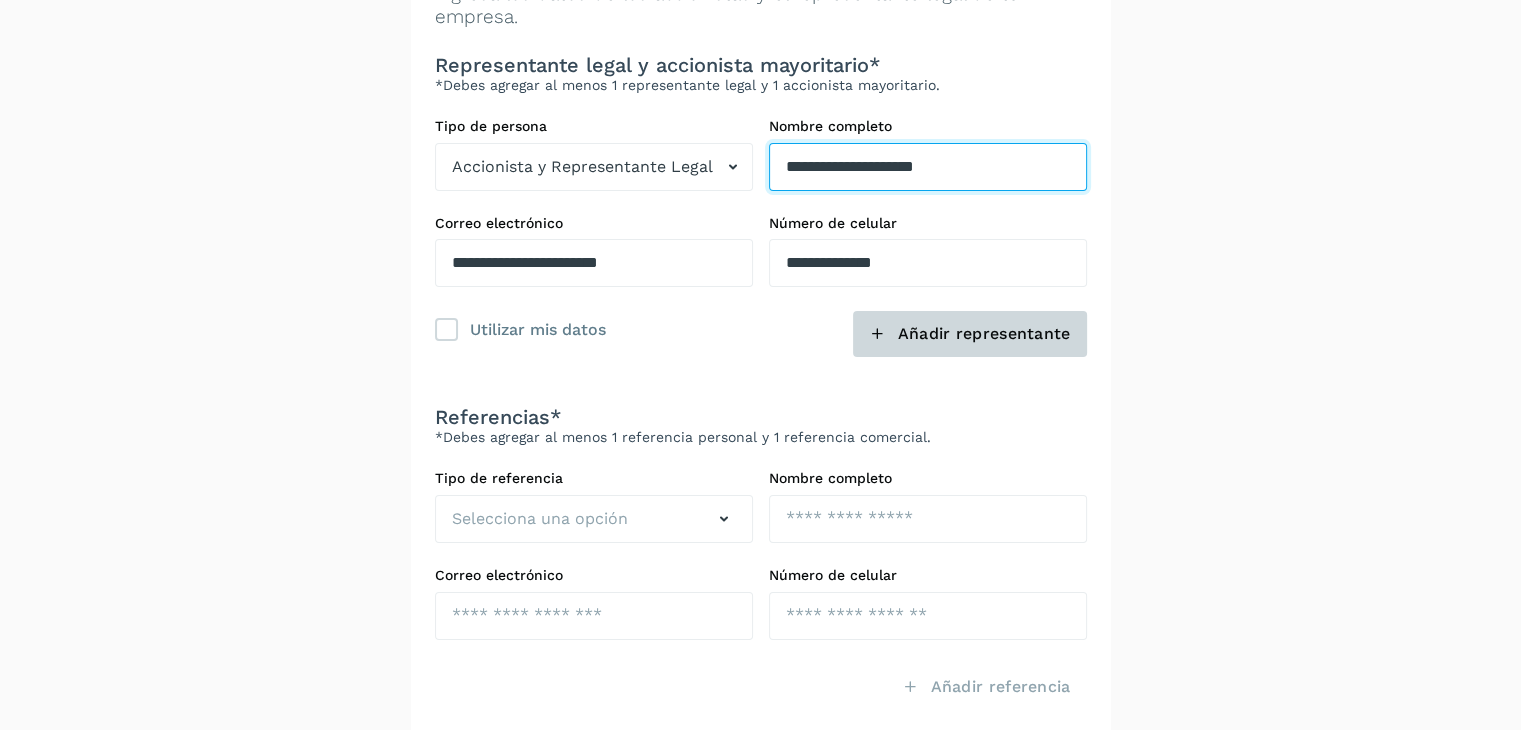 type on "**********" 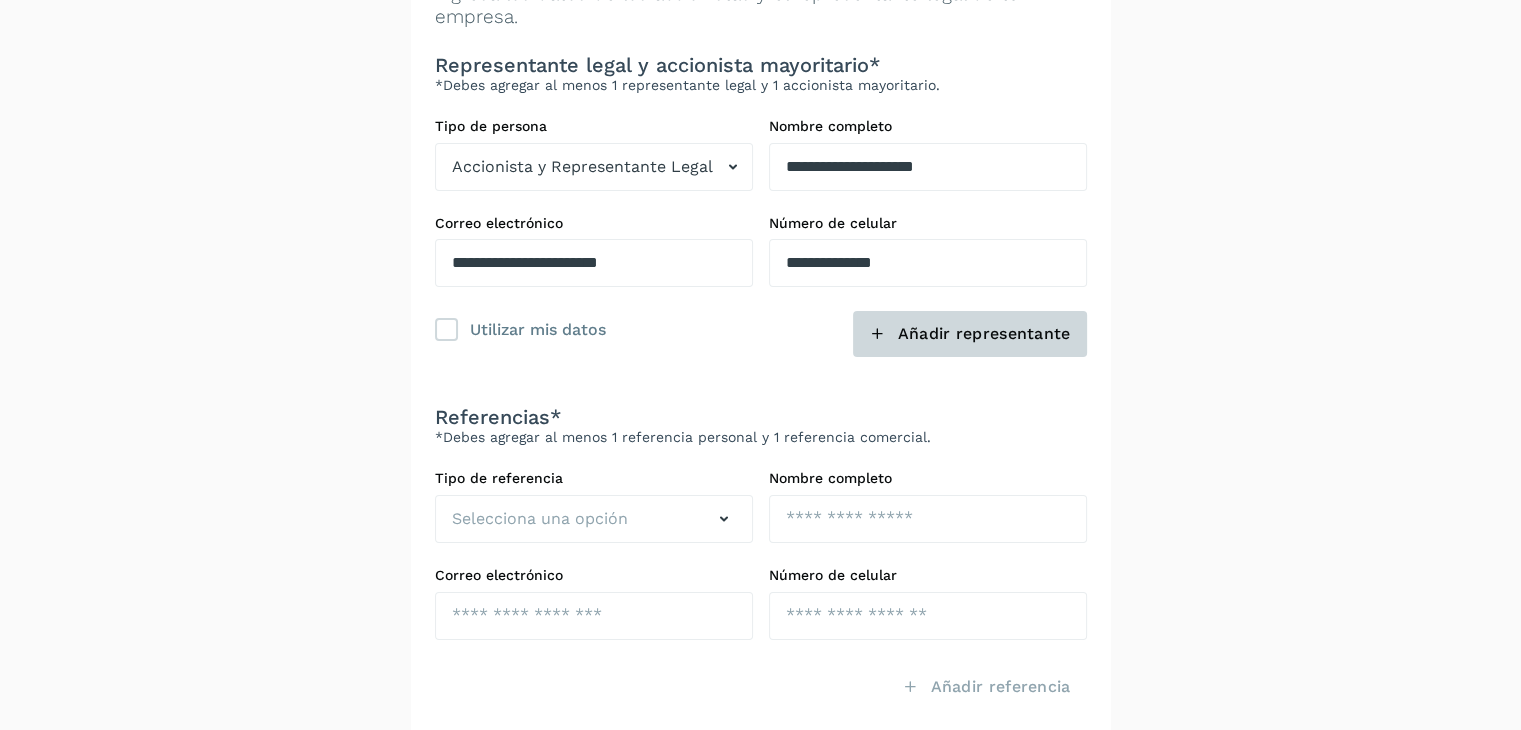 drag, startPoint x: 1012, startPoint y: 337, endPoint x: 1137, endPoint y: 363, distance: 127.67537 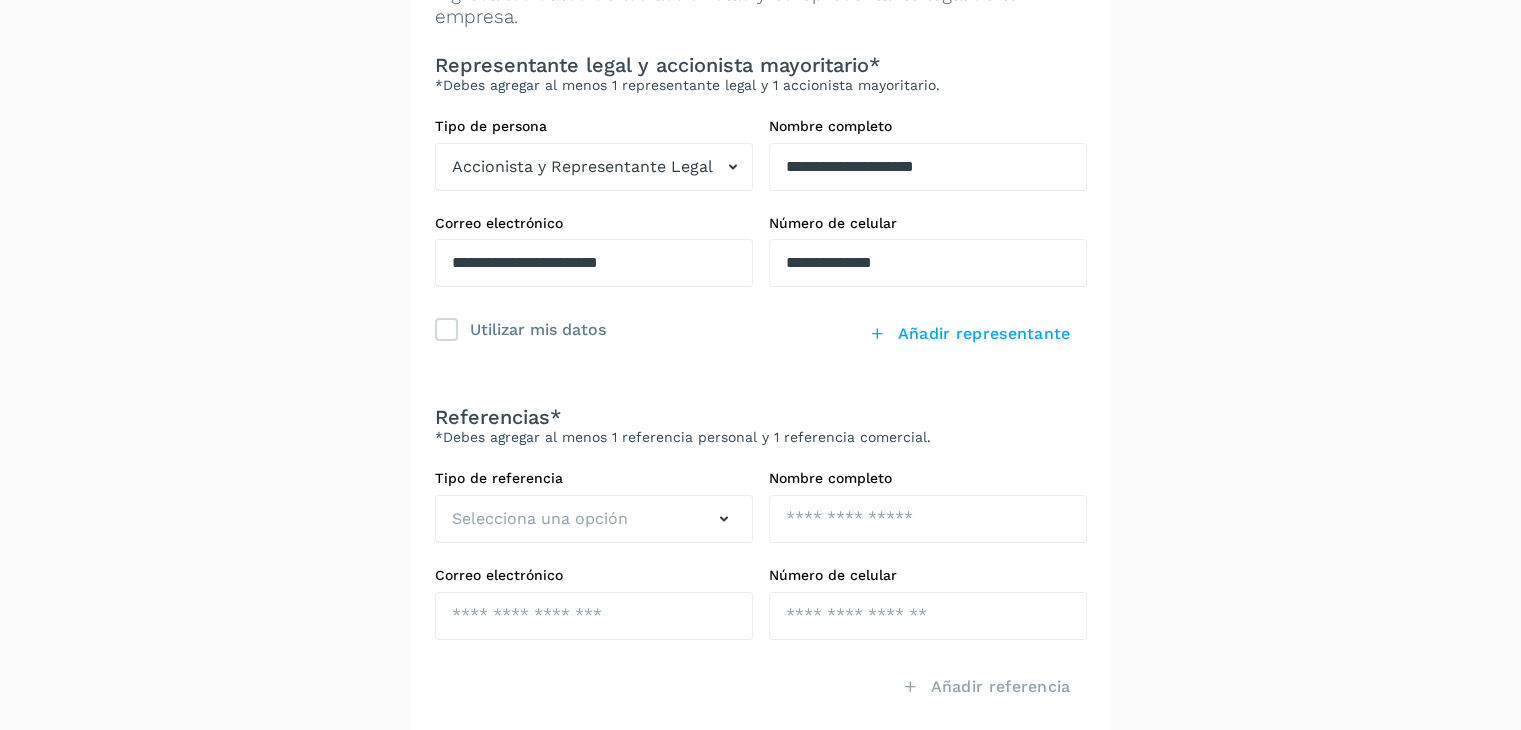 type 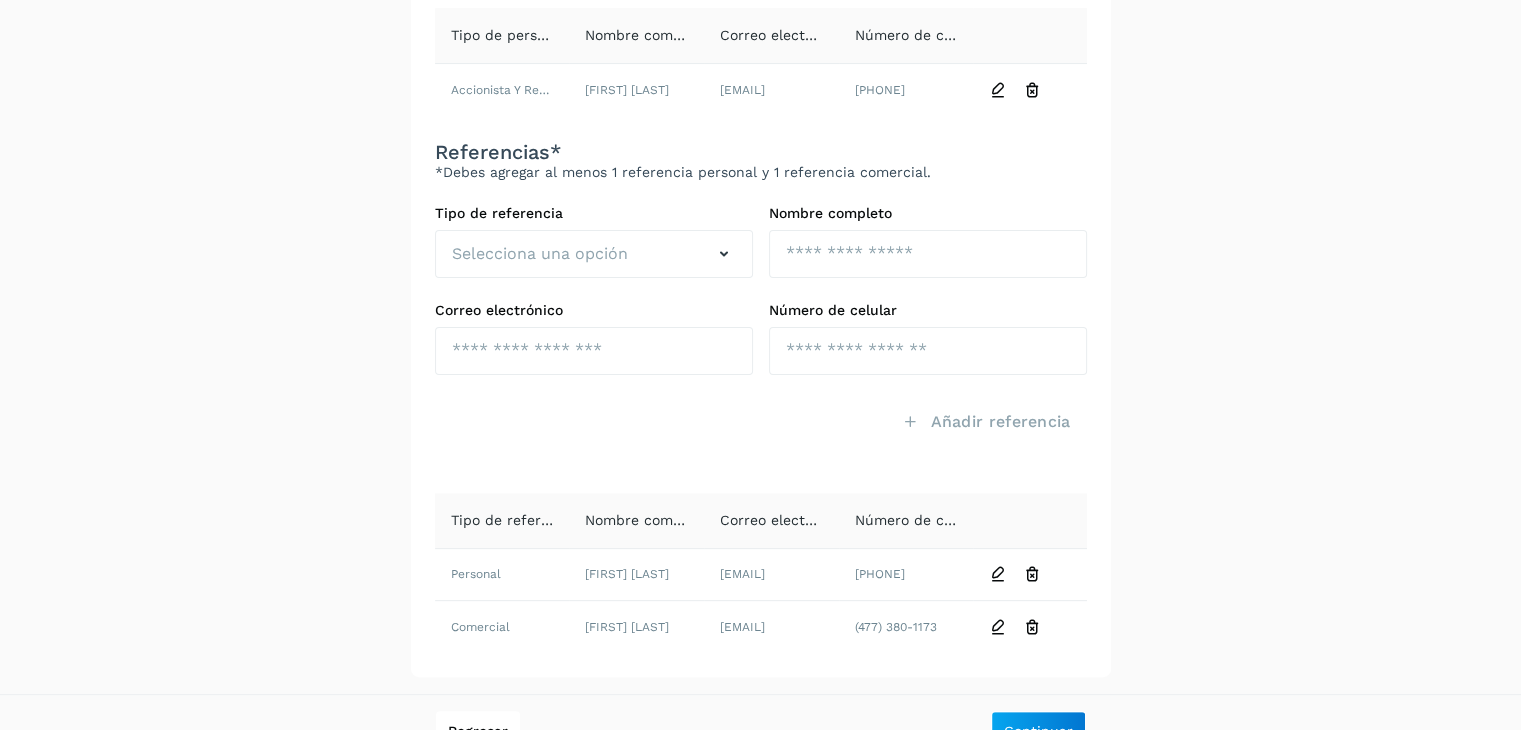 scroll, scrollTop: 608, scrollLeft: 0, axis: vertical 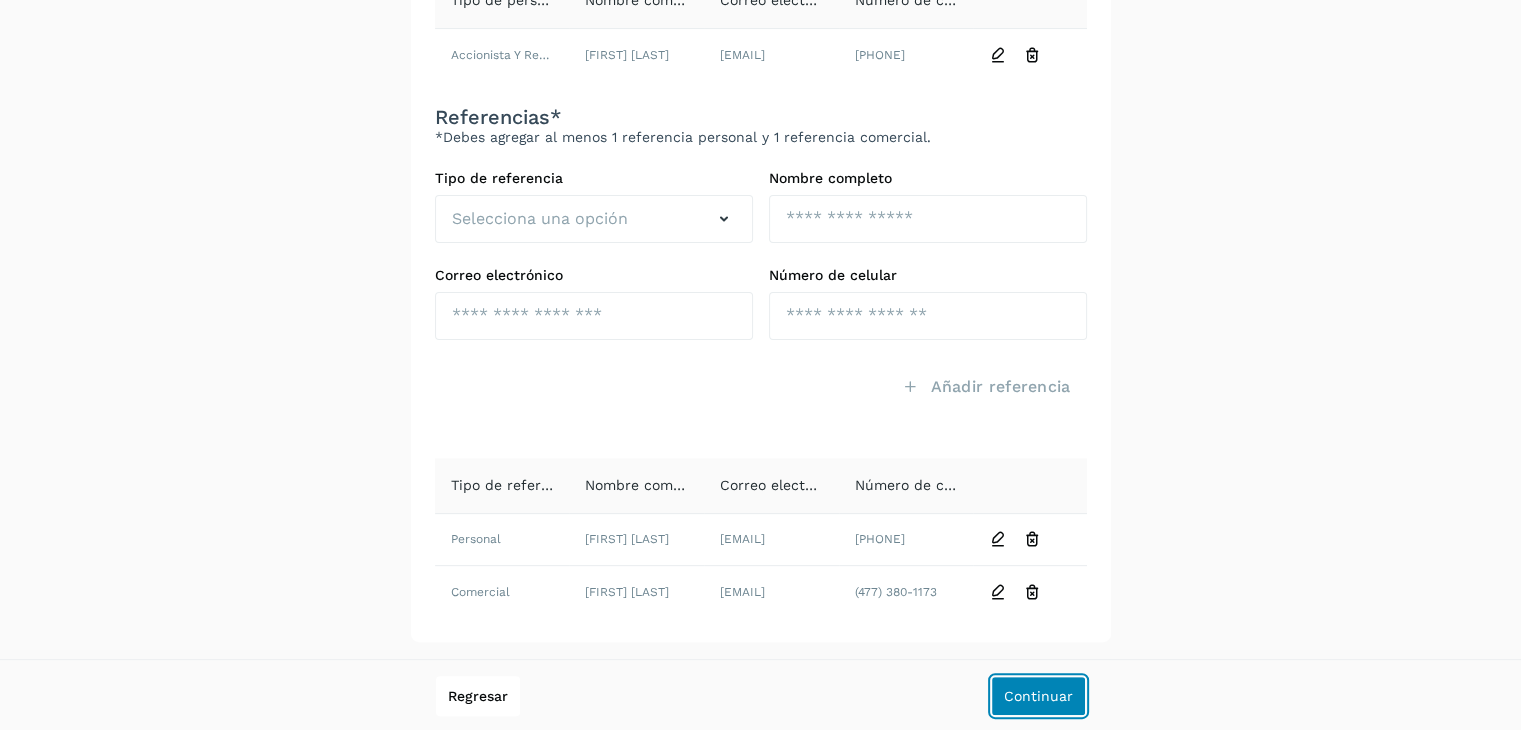 click on "Continuar" 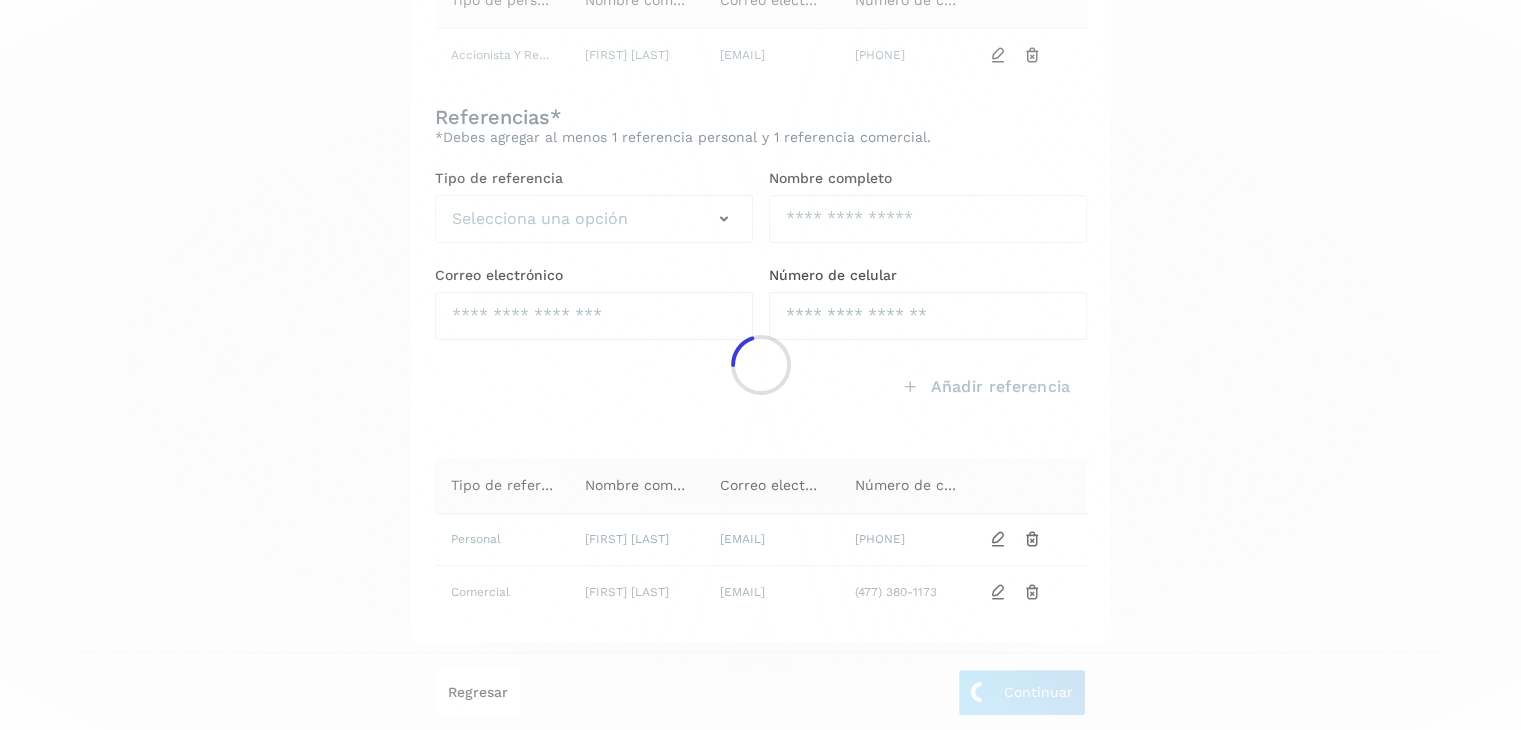 scroll, scrollTop: 35, scrollLeft: 0, axis: vertical 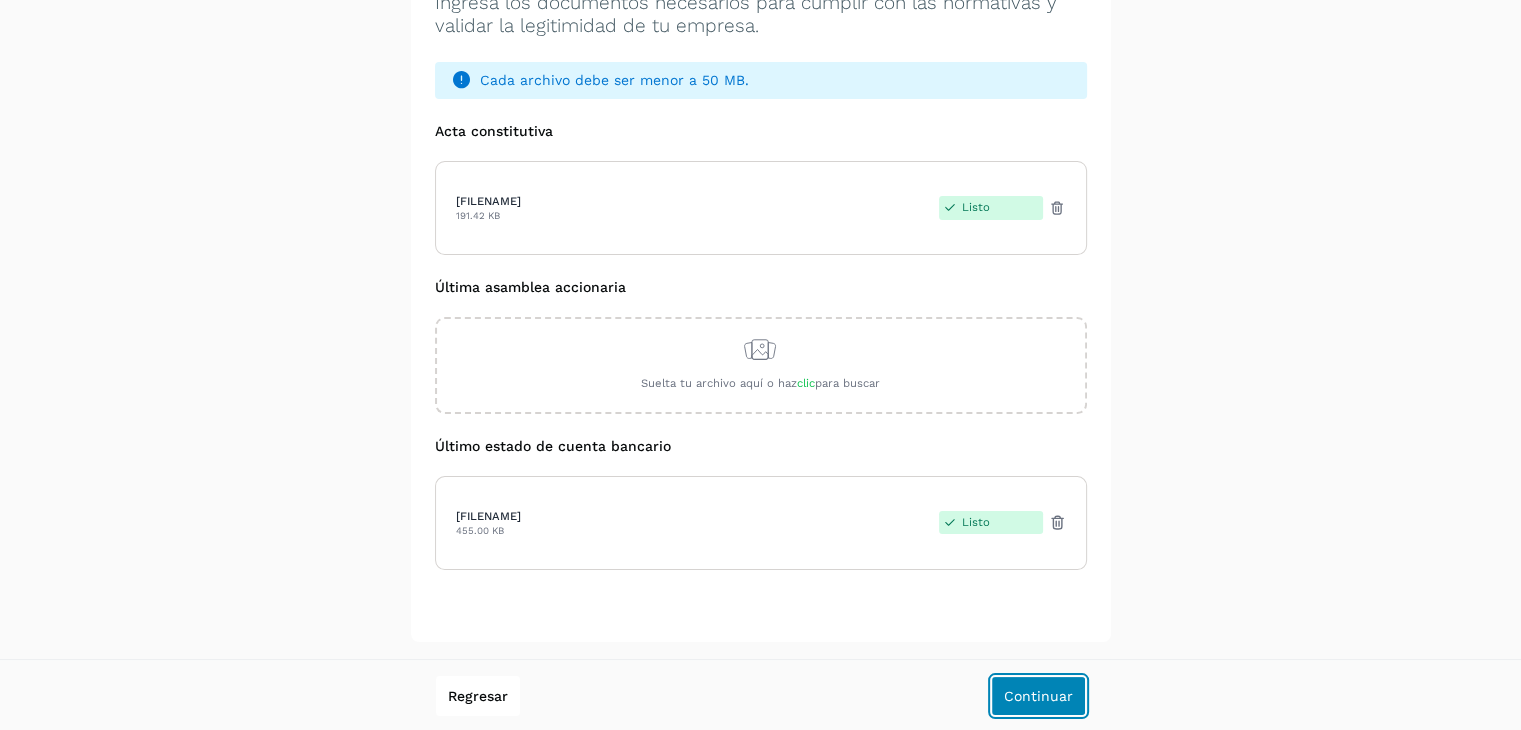 click on "Continuar" at bounding box center (1038, 696) 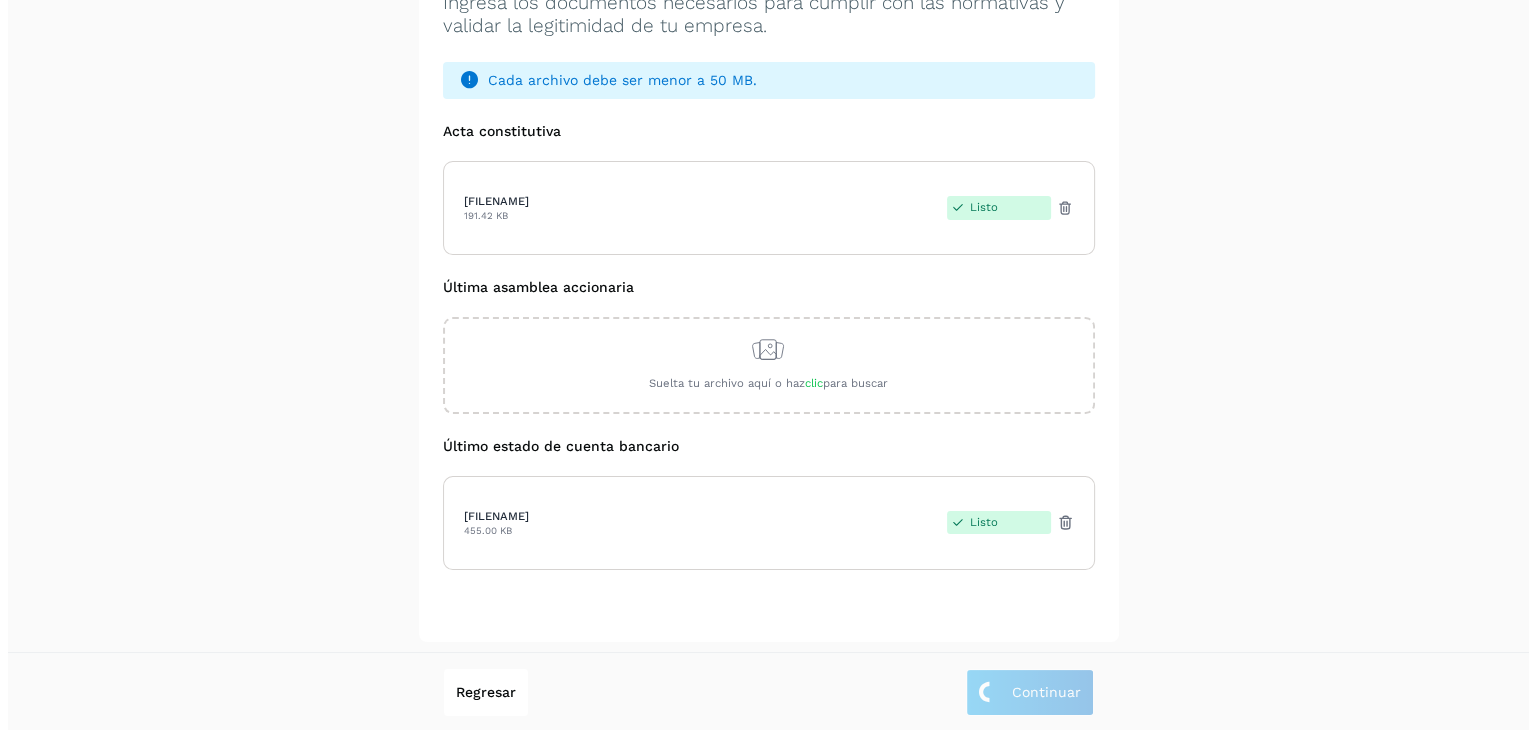 scroll, scrollTop: 0, scrollLeft: 0, axis: both 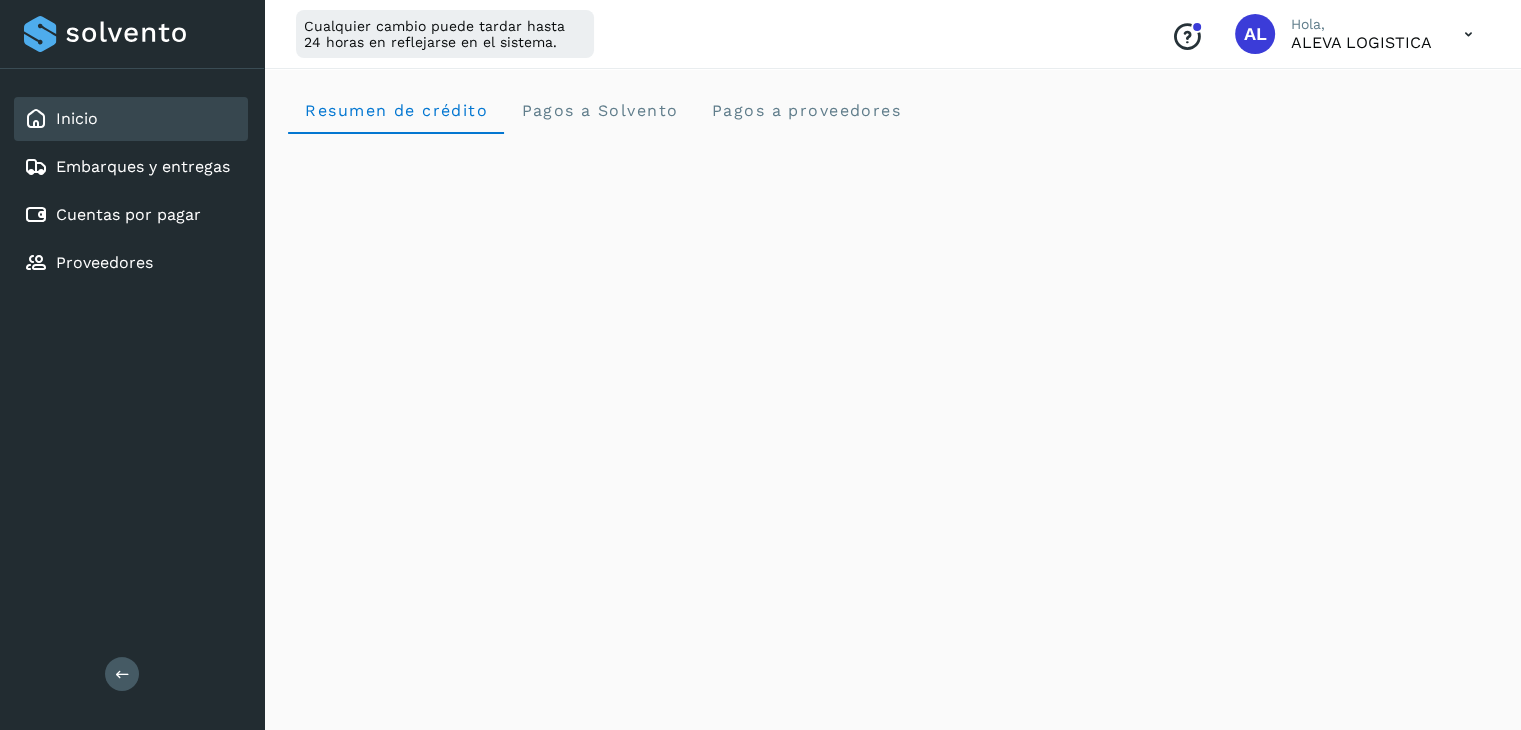 click at bounding box center [1468, 34] 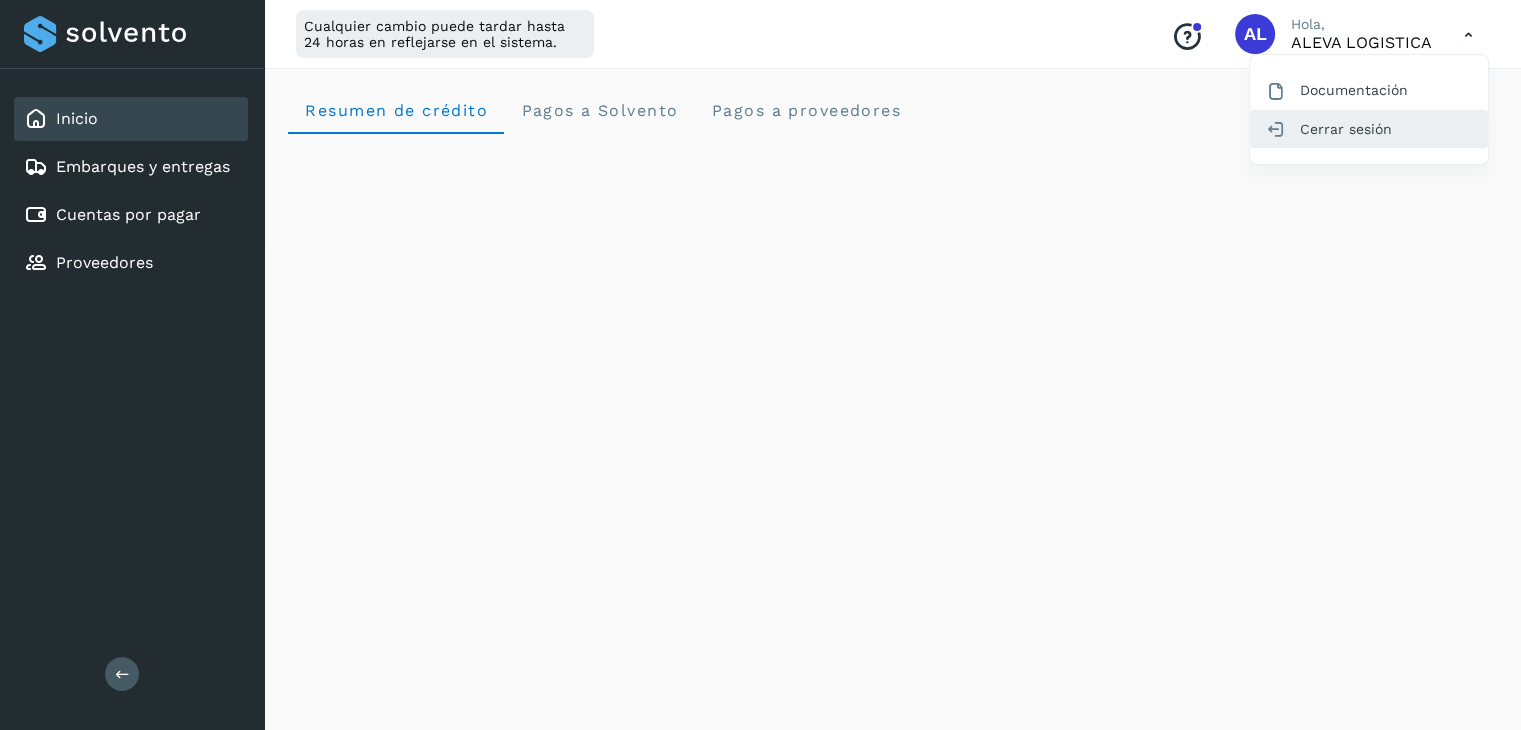 click on "Cerrar sesión" 